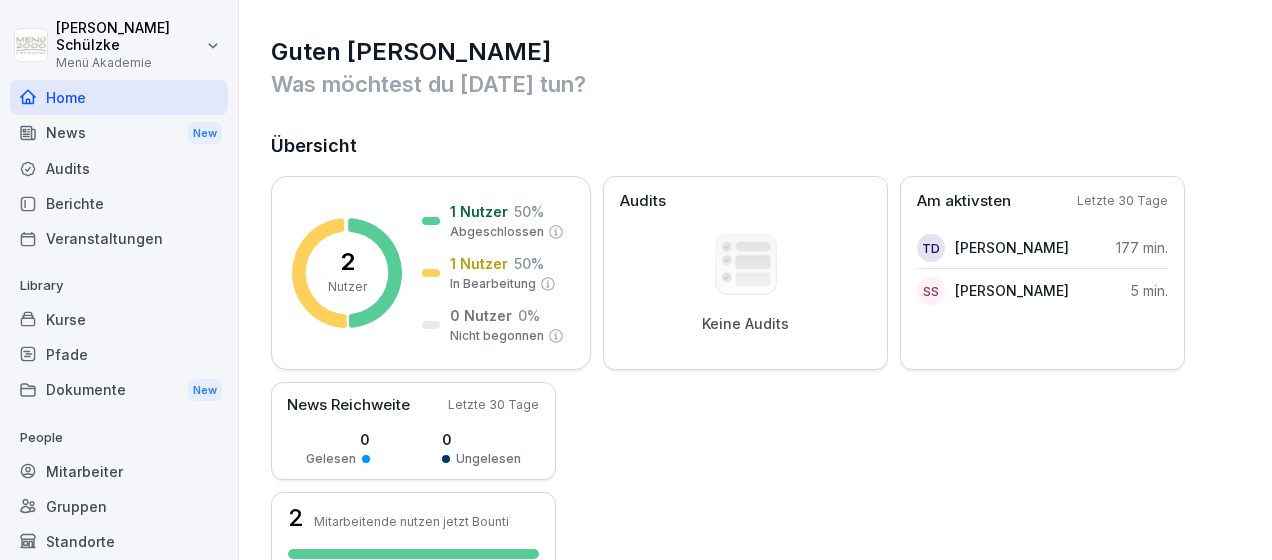 scroll, scrollTop: 0, scrollLeft: 0, axis: both 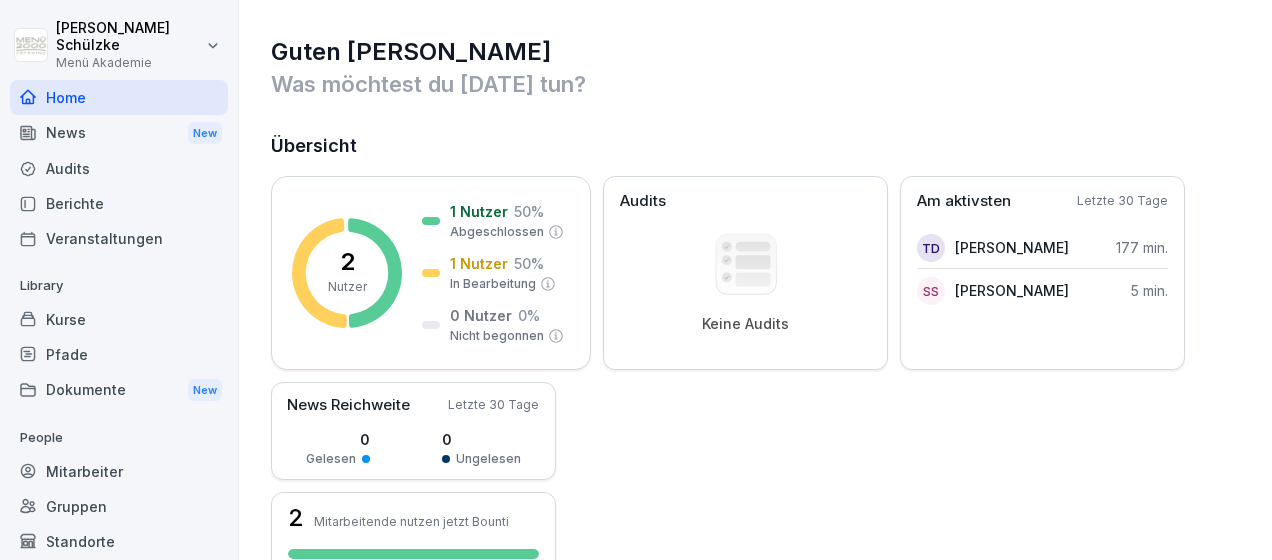 click on "Kurse" at bounding box center (119, 319) 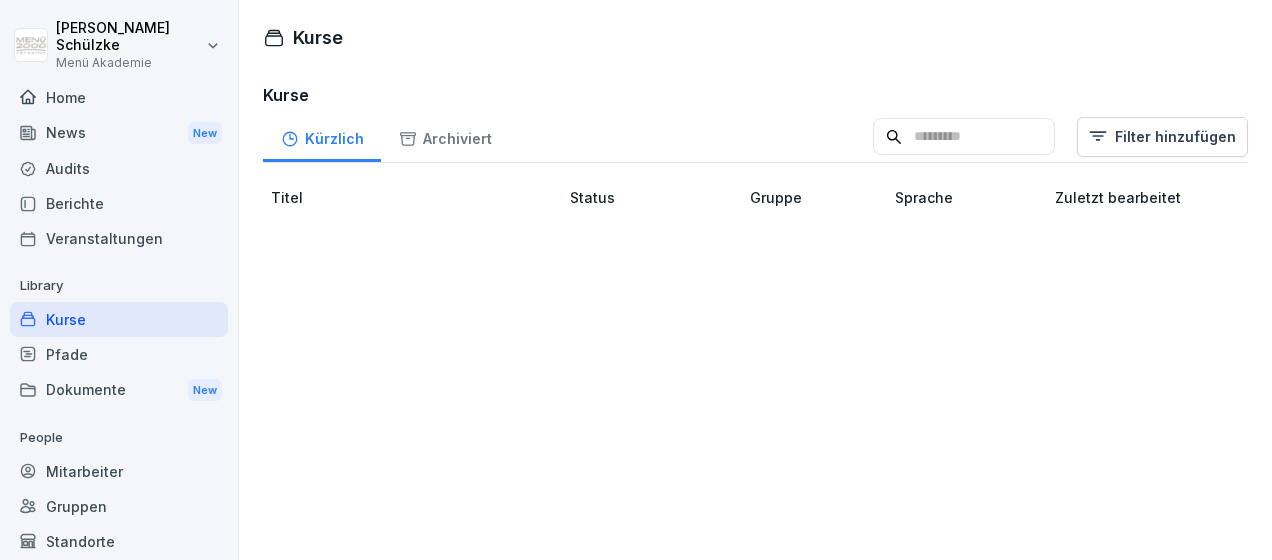 click on "Home" at bounding box center (119, 97) 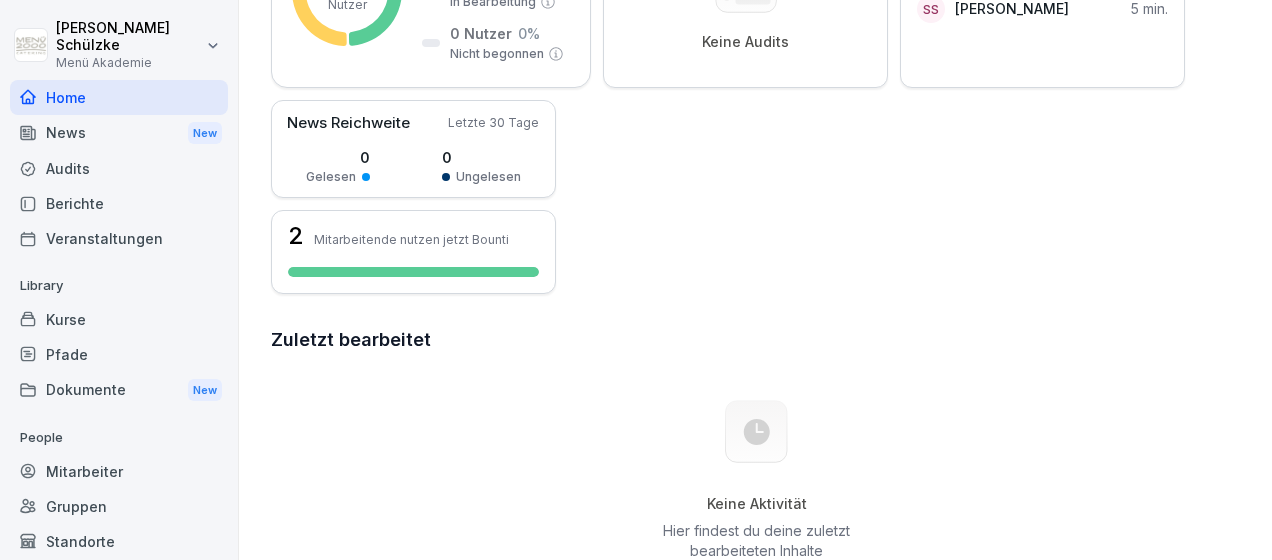 scroll, scrollTop: 0, scrollLeft: 0, axis: both 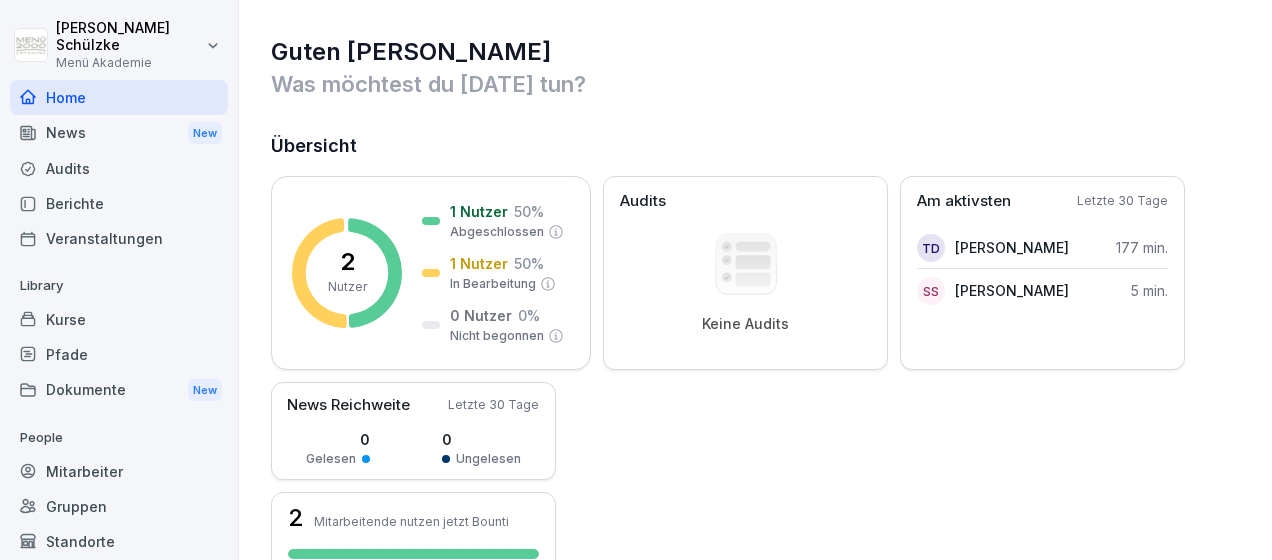 click on "Pfade" at bounding box center [119, 354] 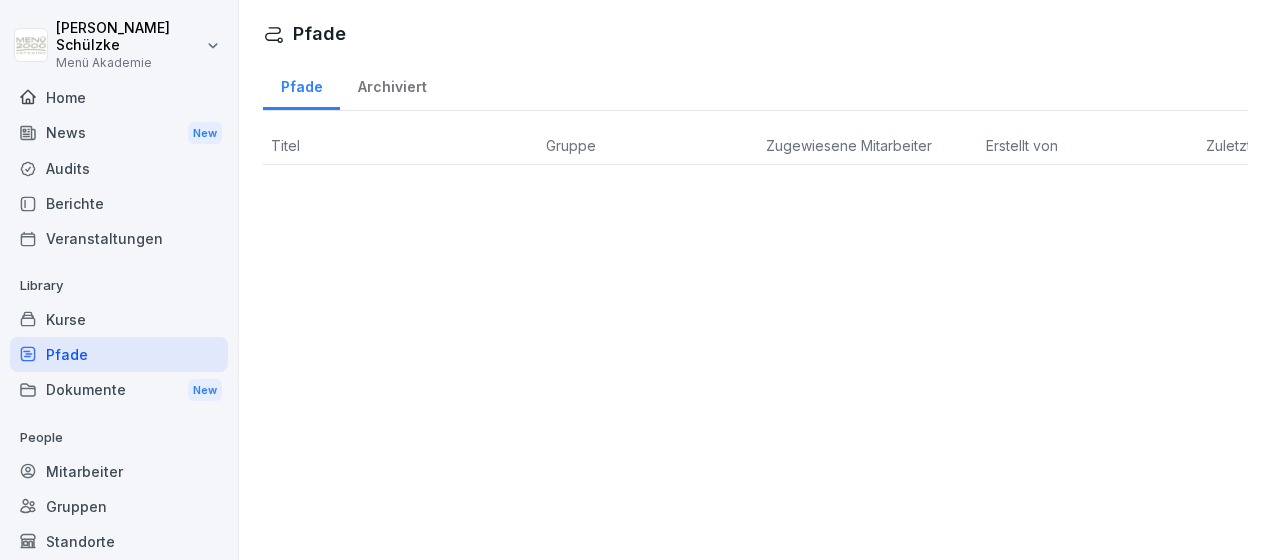 click on "Audits" at bounding box center [119, 168] 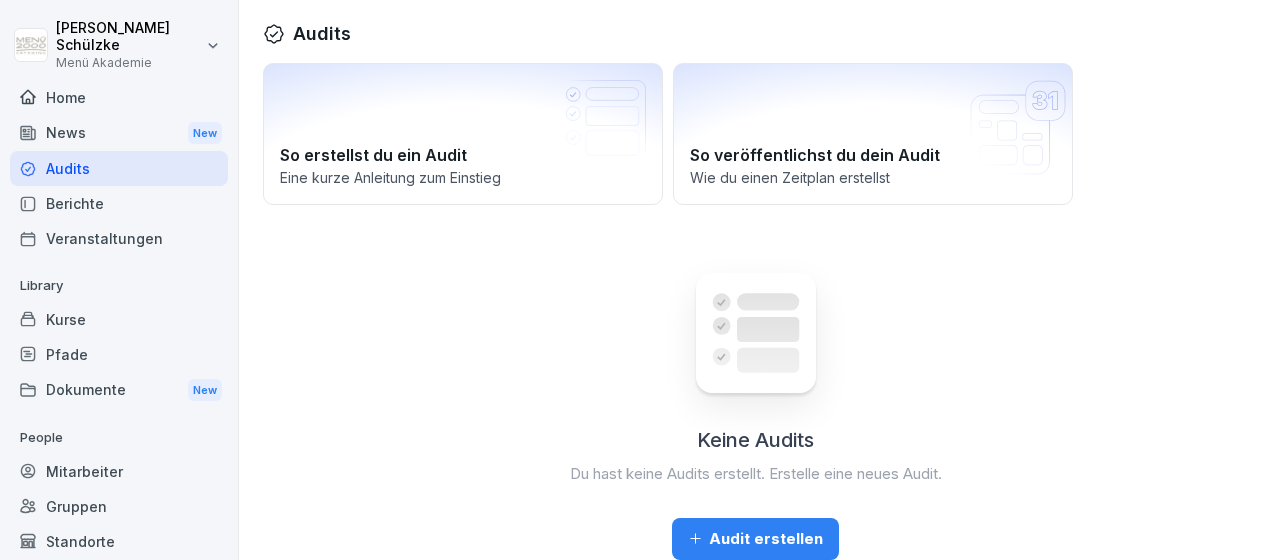 click on "News New" at bounding box center (119, 133) 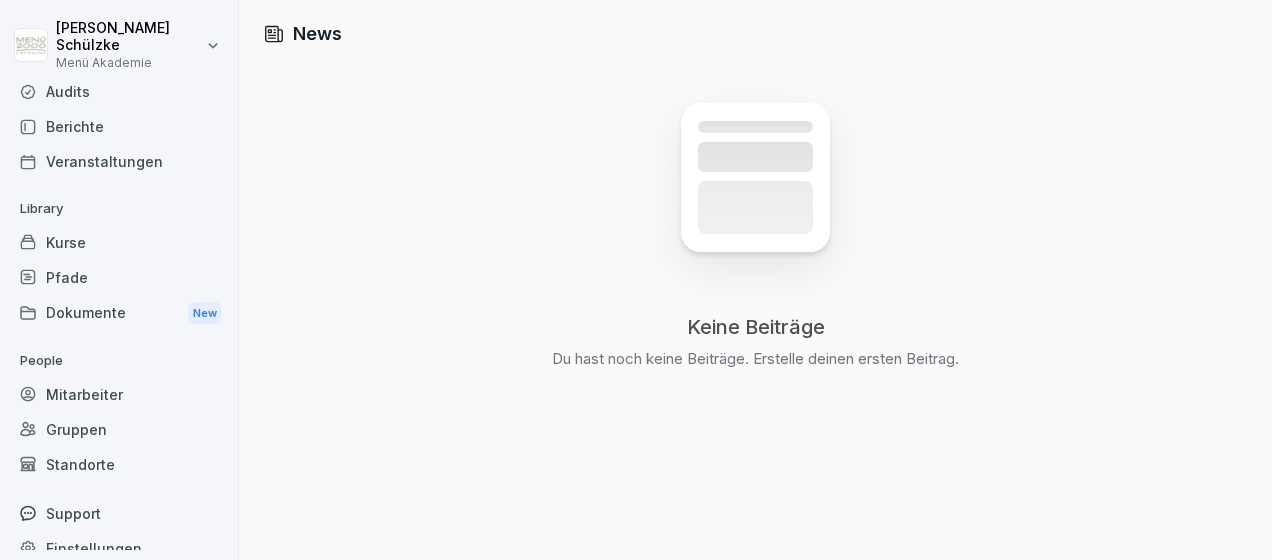 scroll, scrollTop: 83, scrollLeft: 0, axis: vertical 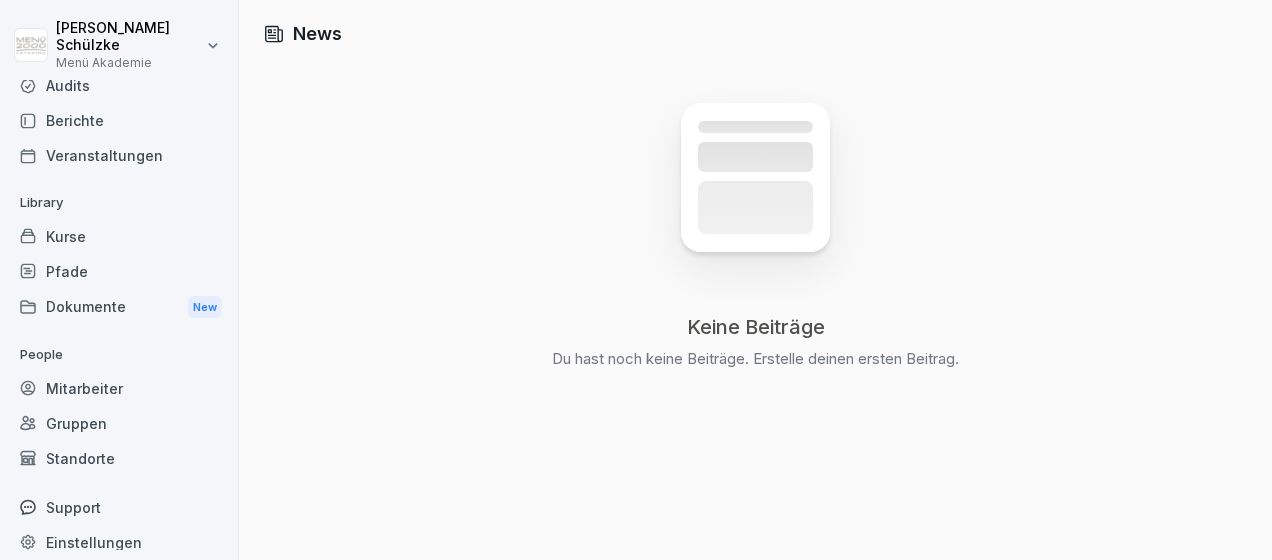 click on "Dokumente New" at bounding box center [119, 307] 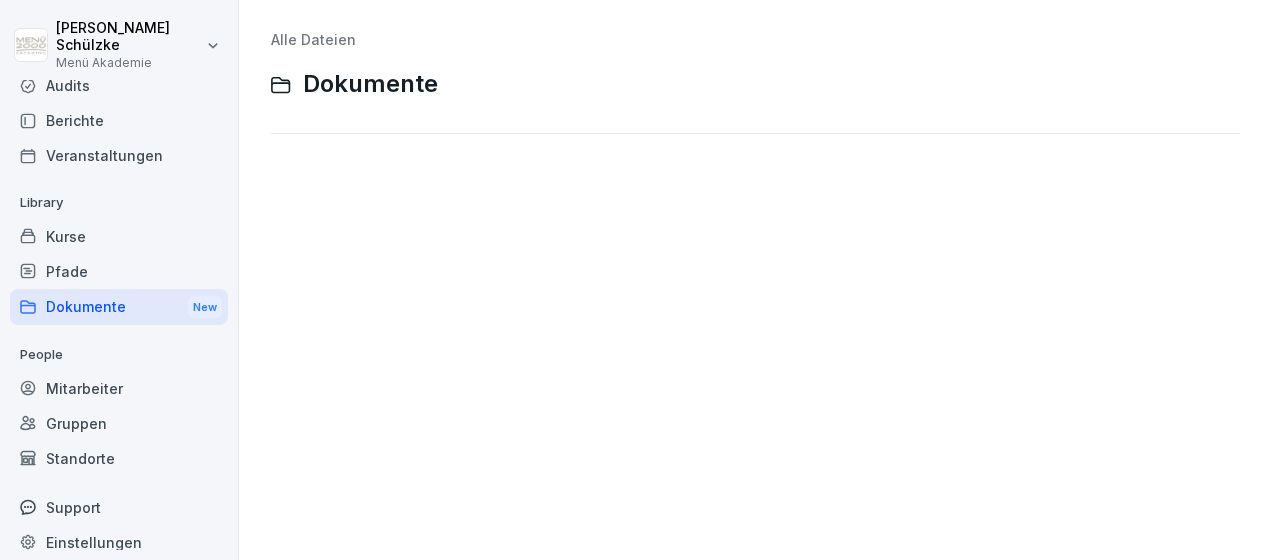 scroll, scrollTop: 0, scrollLeft: 0, axis: both 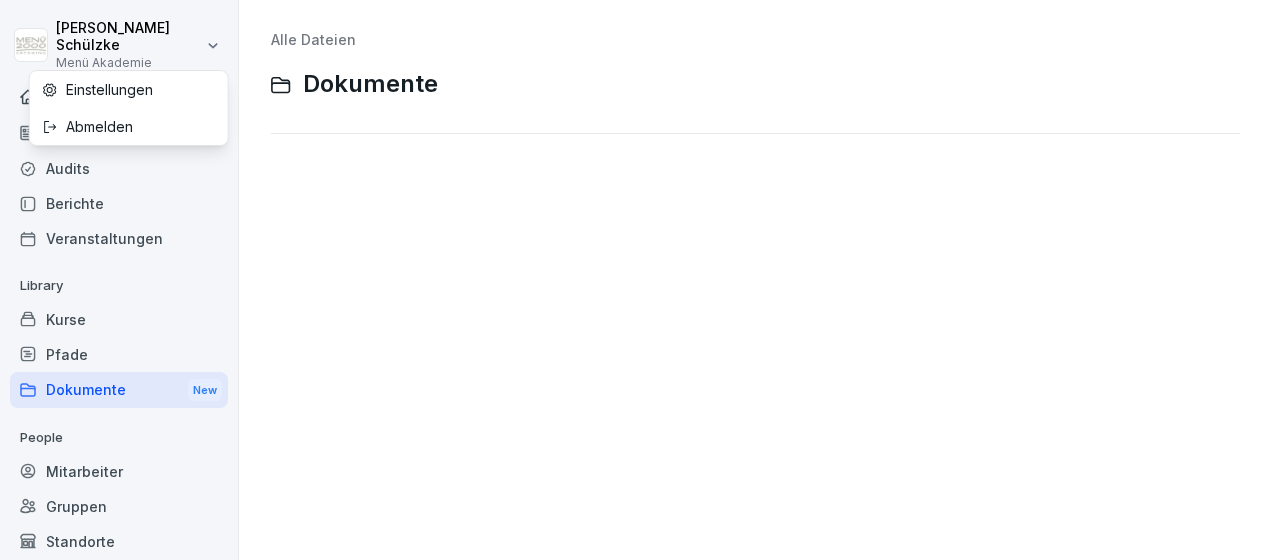 click on "Sascha    Schülzke Menü Akademie Home News New Audits Berichte Veranstaltungen Library Kurse Pfade Dokumente New People Mitarbeiter Gruppen Standorte Support Einstellungen Alle Dateien Dokumente Einstellungen Abmelden" at bounding box center [636, 280] 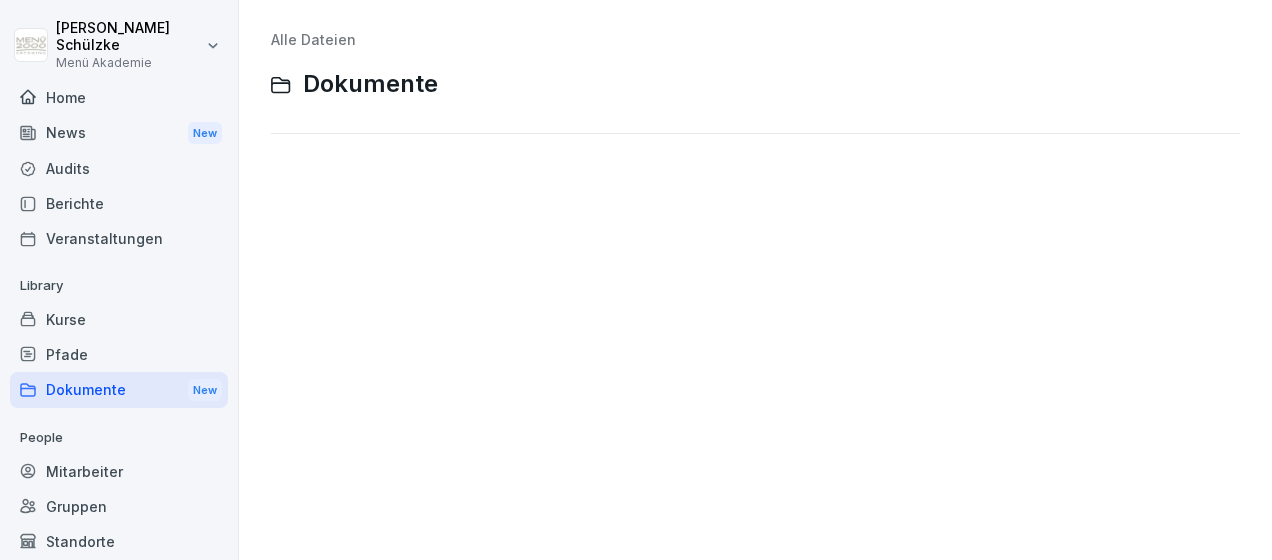 click on "Home" at bounding box center [119, 97] 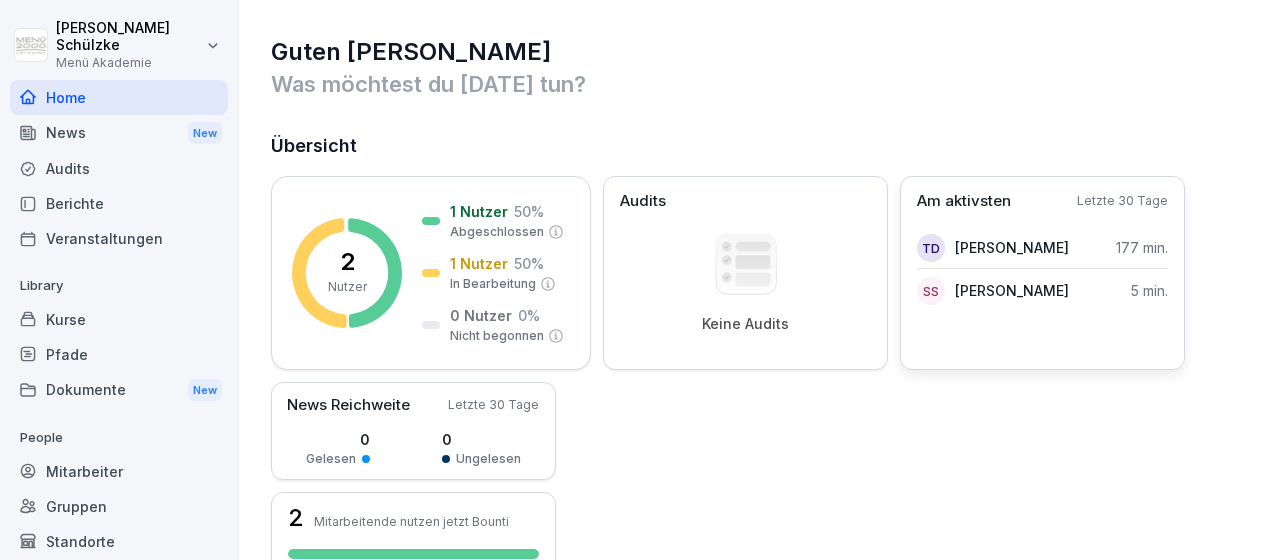 click on "Sascha  Schülzke" at bounding box center (1012, 290) 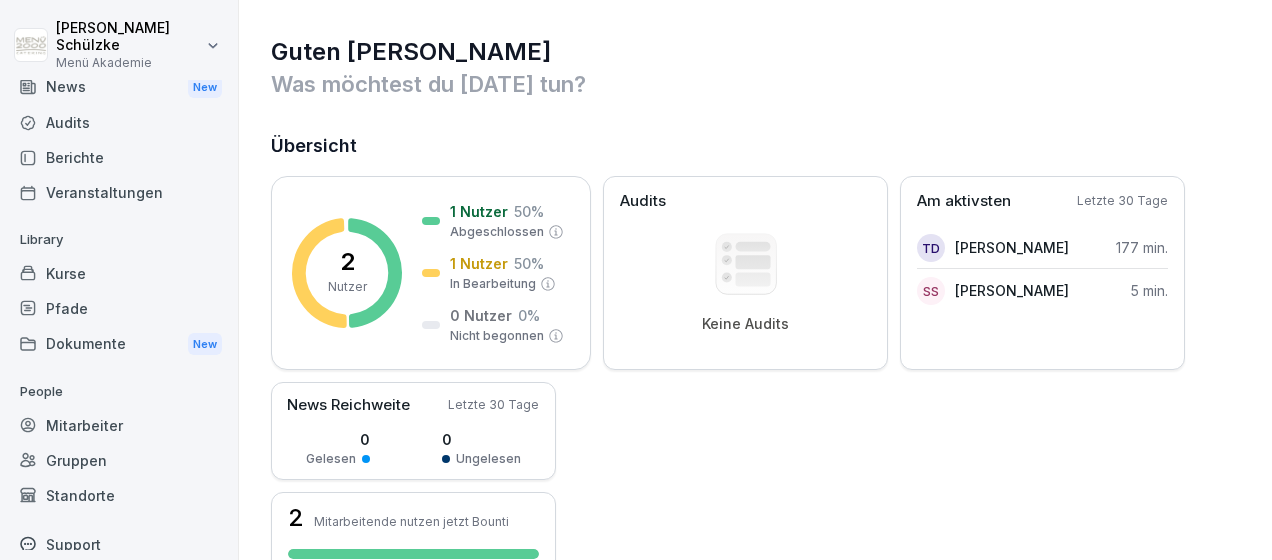 scroll, scrollTop: 83, scrollLeft: 0, axis: vertical 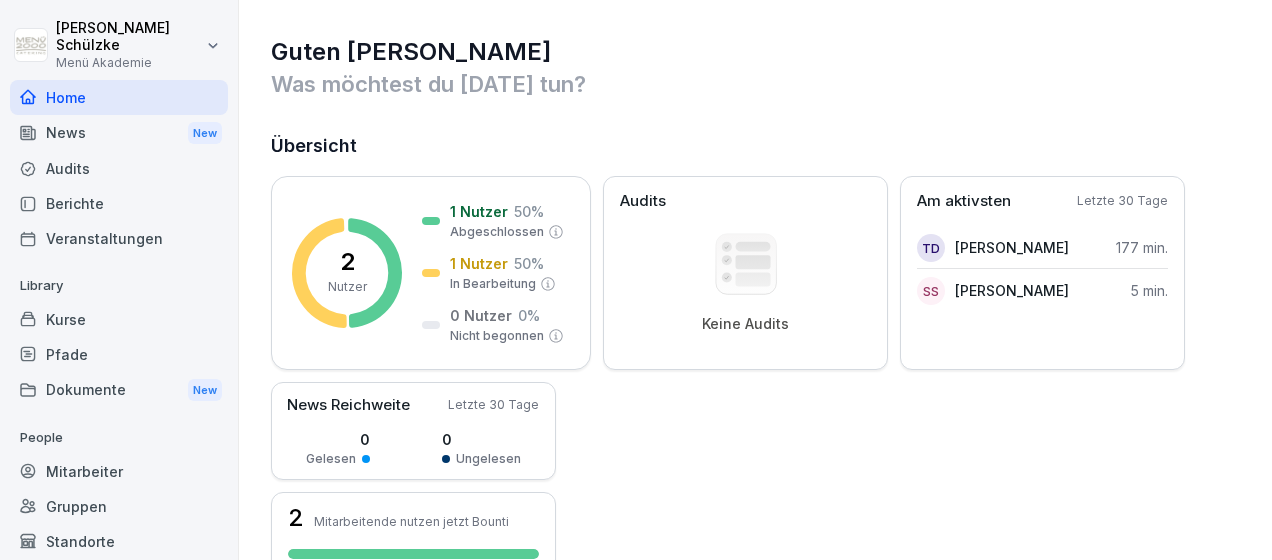 click on "Kurse" at bounding box center (119, 319) 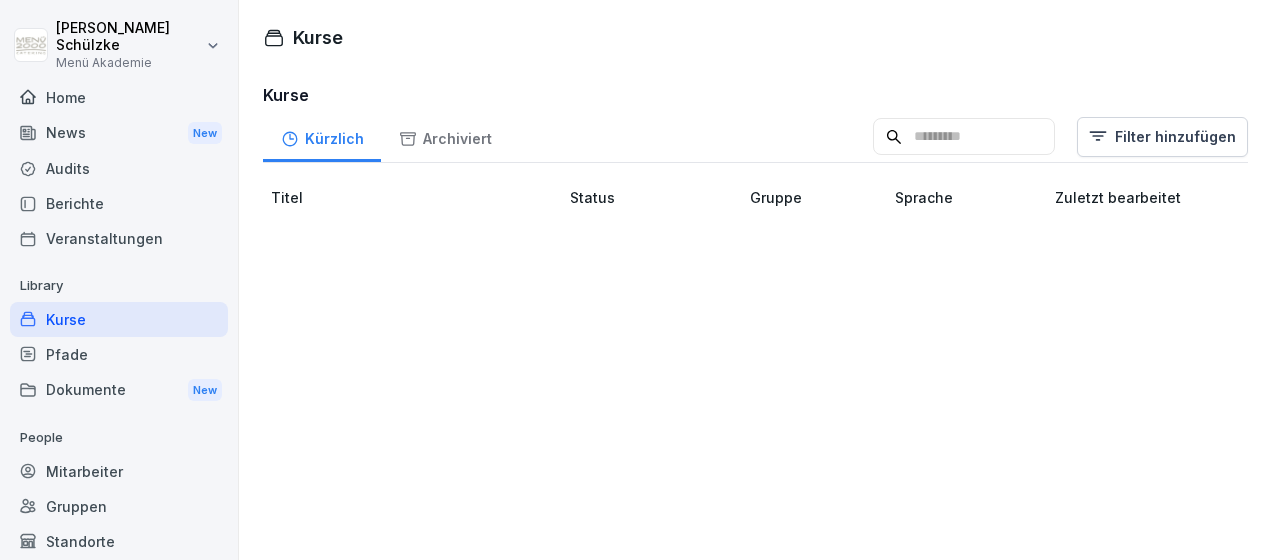 click on "Archiviert" at bounding box center (445, 136) 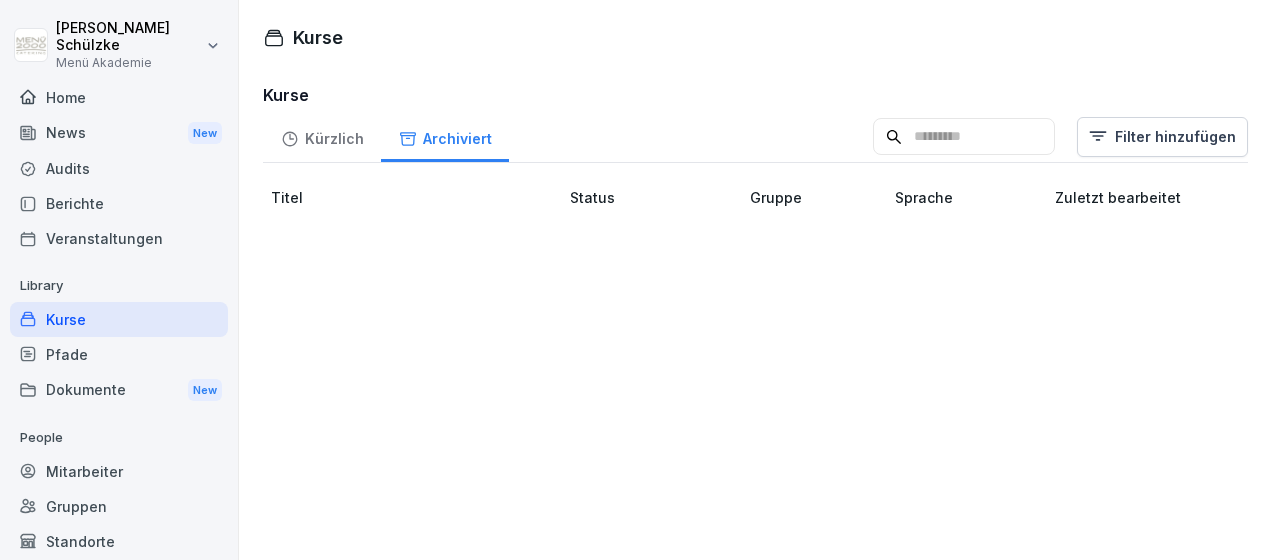 click on "Pfade" at bounding box center [119, 354] 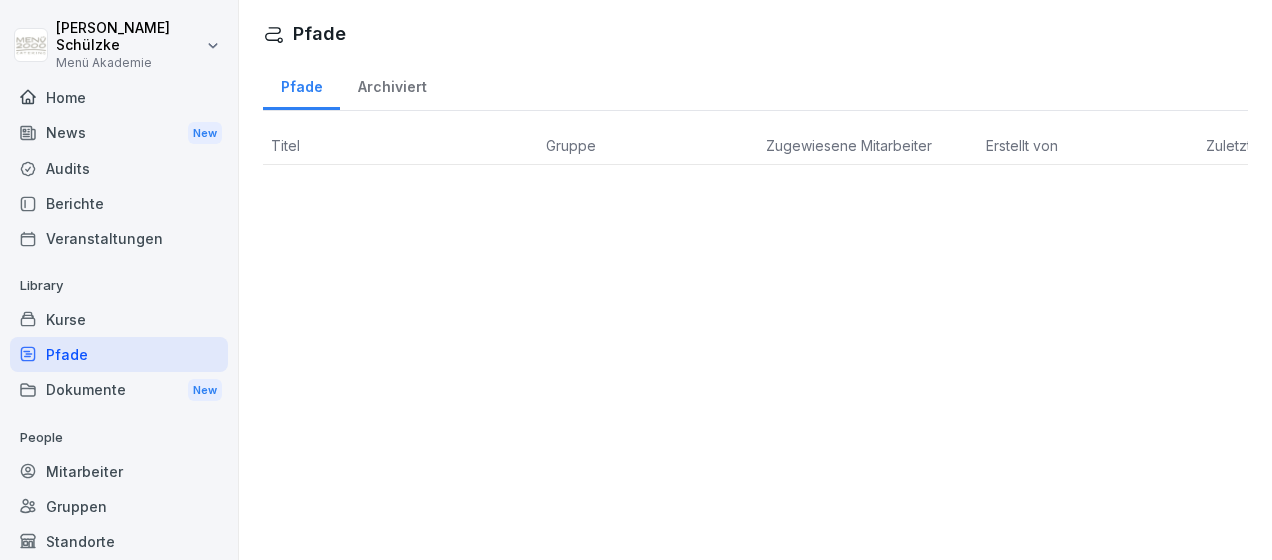 click on "Archiviert" at bounding box center (392, 84) 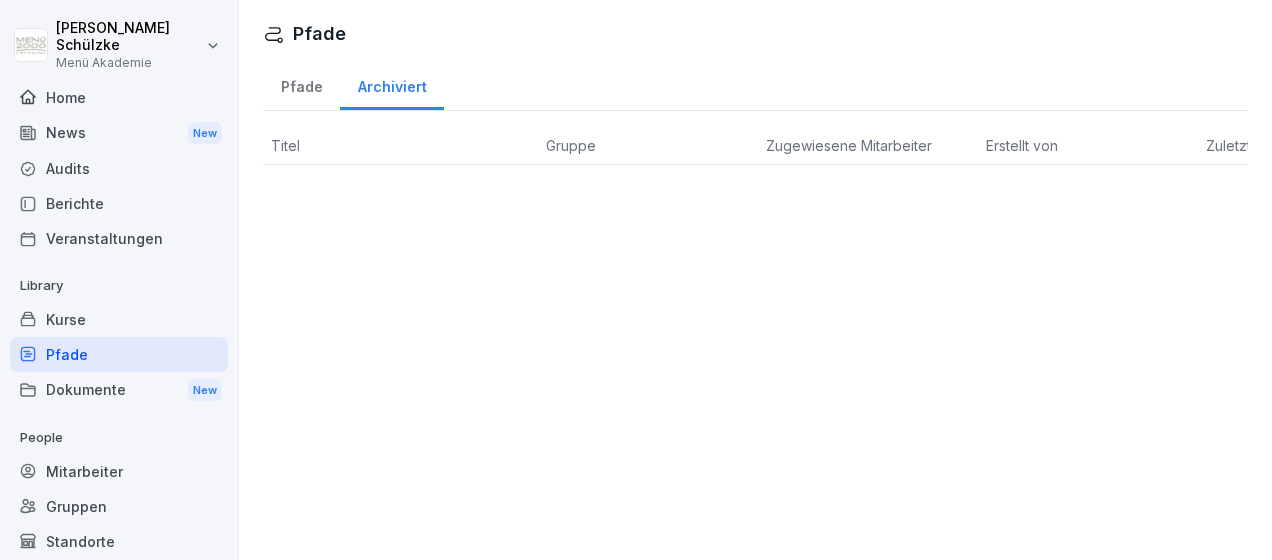 click on "Dokumente New" at bounding box center (119, 390) 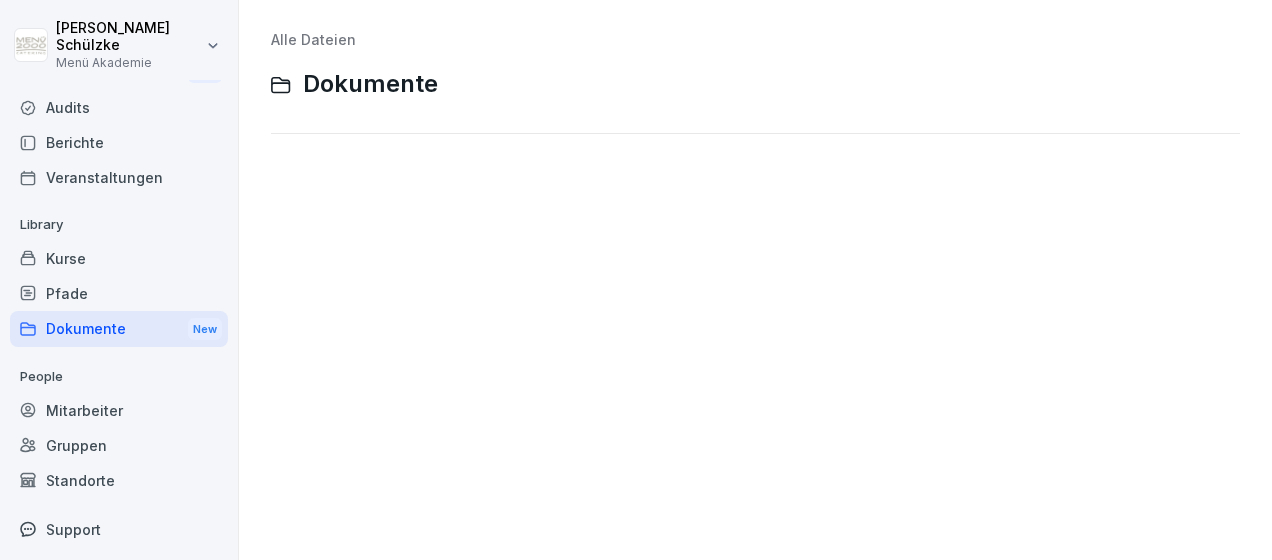 scroll, scrollTop: 83, scrollLeft: 0, axis: vertical 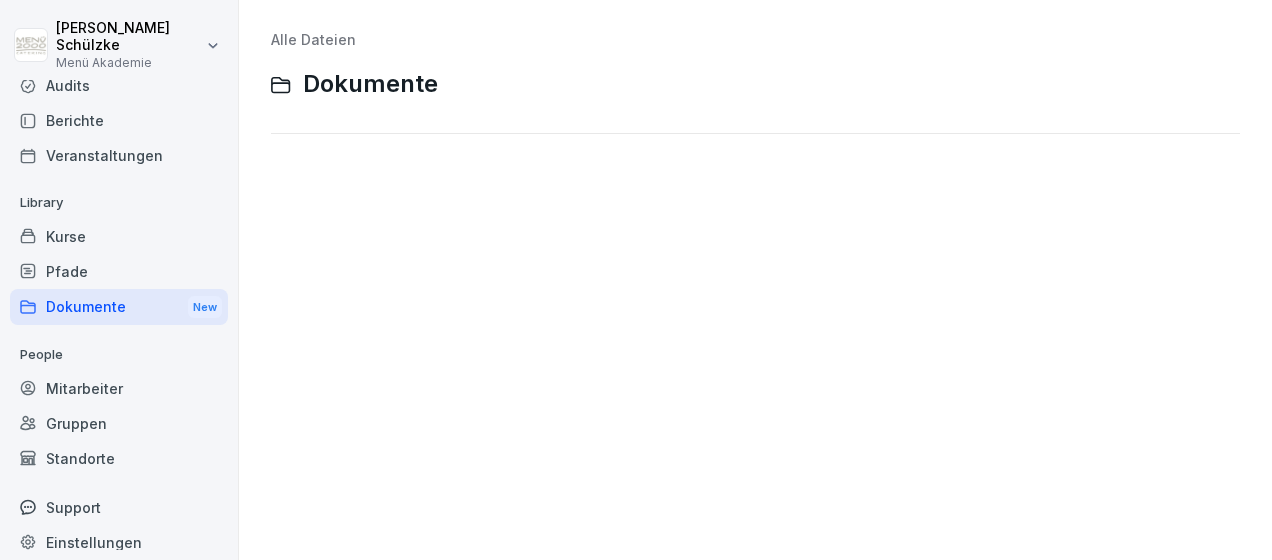 click on "Mitarbeiter" at bounding box center (119, 388) 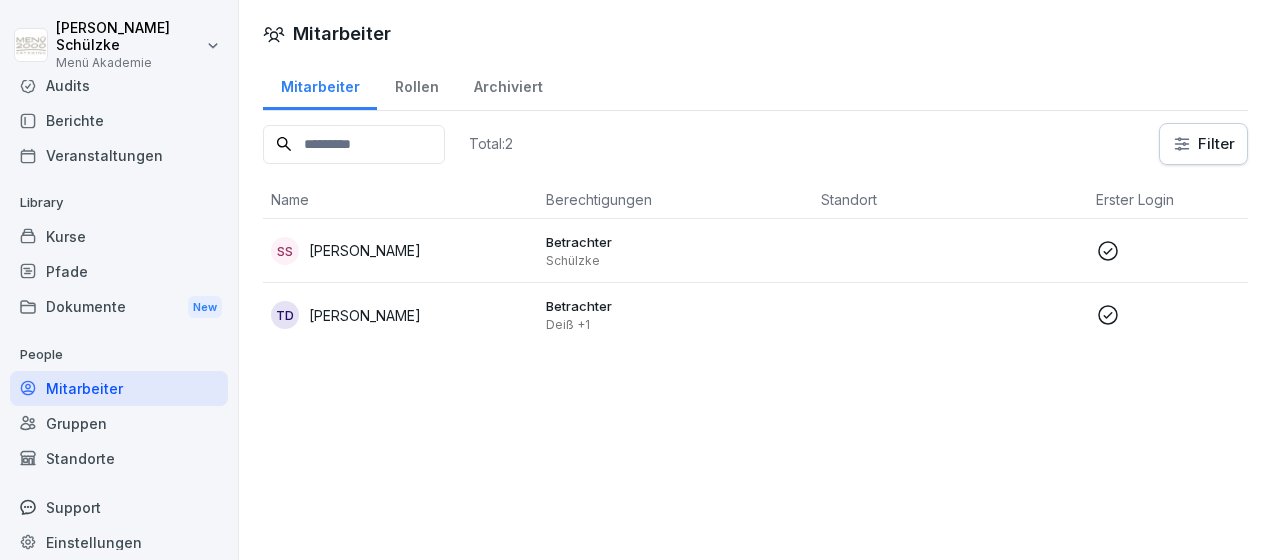 click on "Rollen" at bounding box center (416, 84) 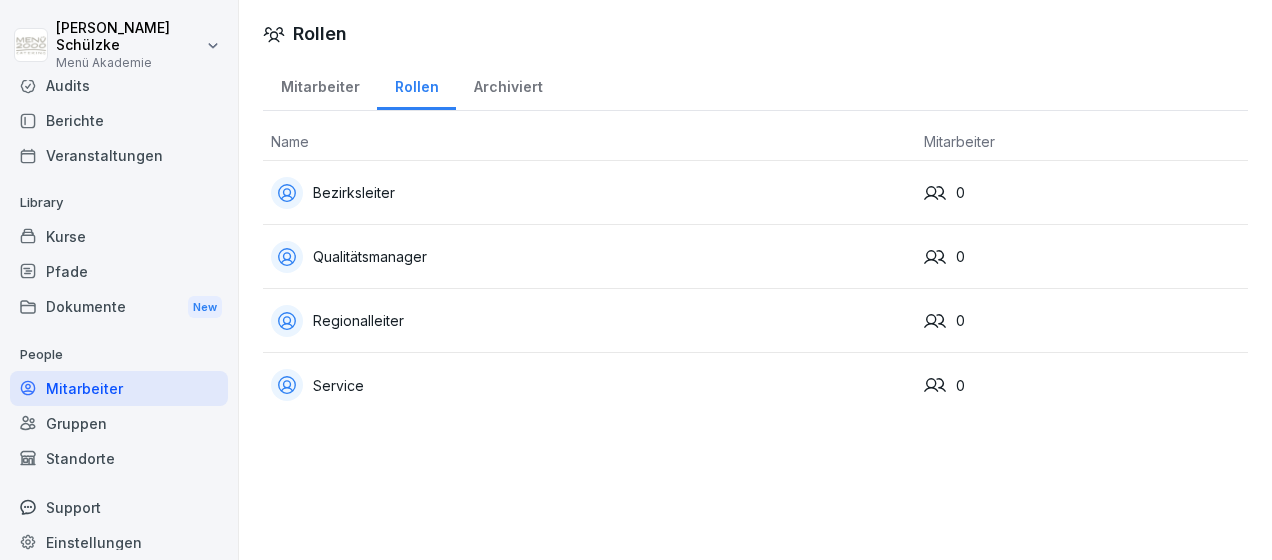 click on "Archiviert" at bounding box center [508, 84] 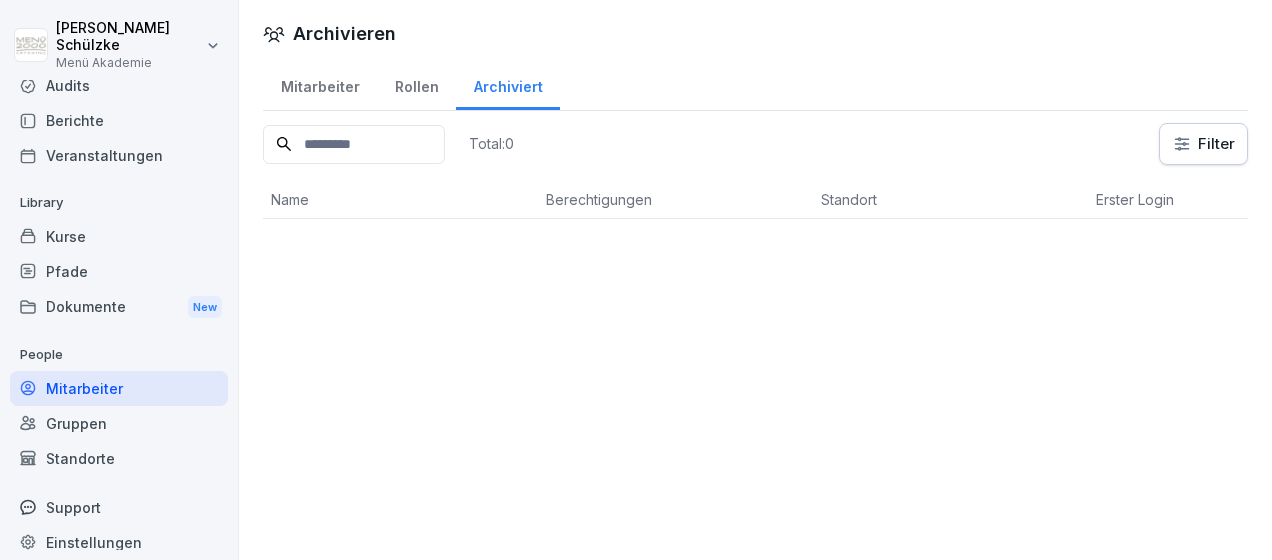 click on "Mitarbeiter" at bounding box center (320, 84) 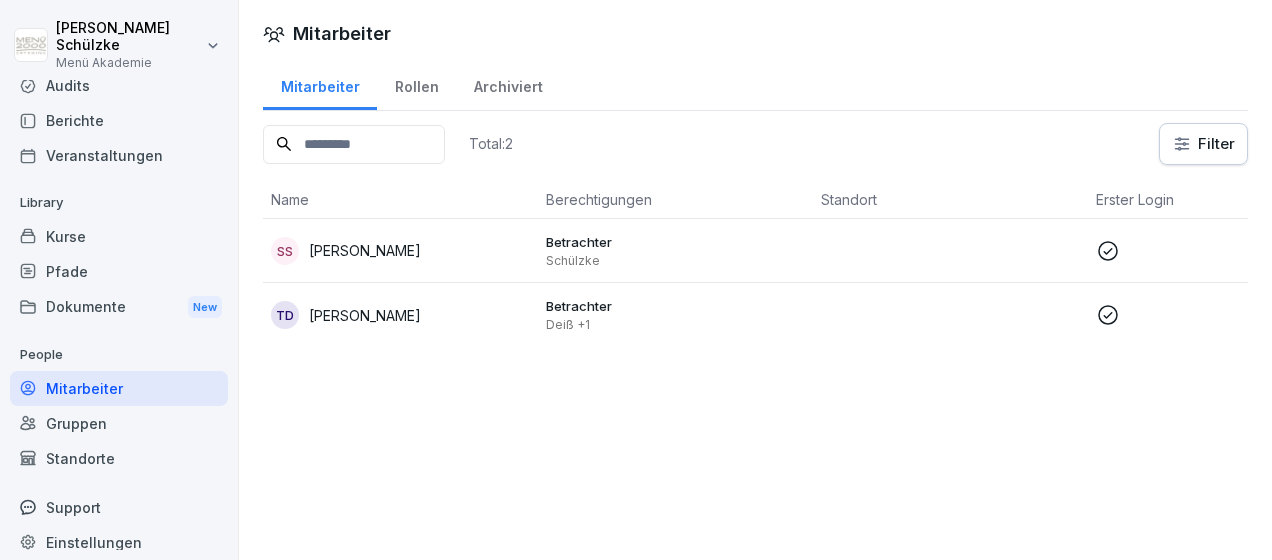 click on "Gruppen" at bounding box center [119, 423] 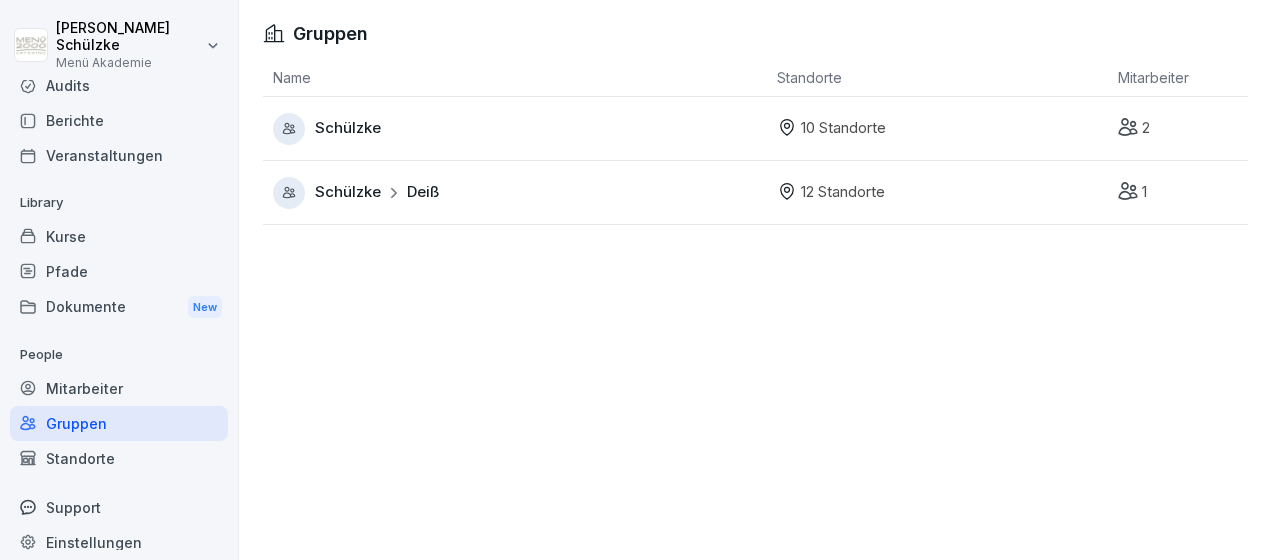 click on "Schülzke" at bounding box center [348, 128] 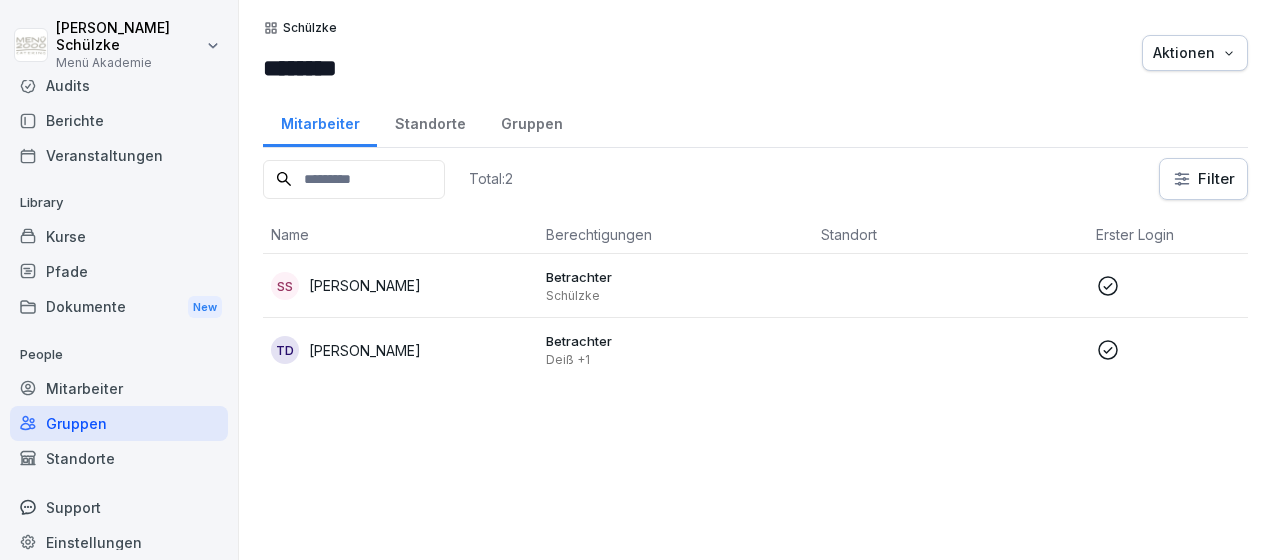 click on "Sascha  Schülzke" at bounding box center [365, 285] 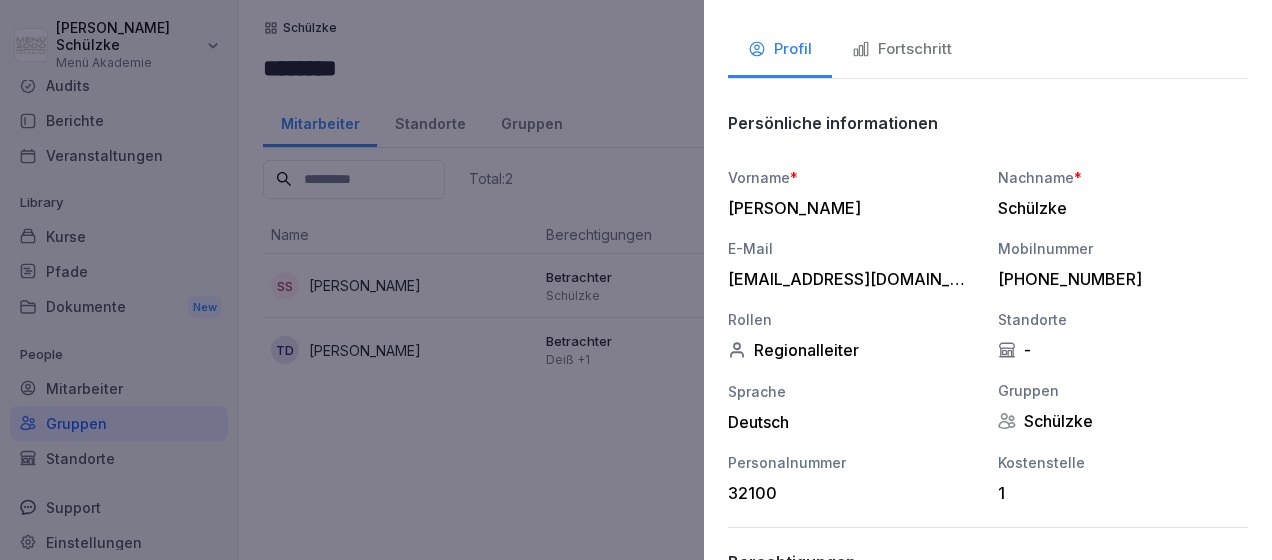 scroll, scrollTop: 0, scrollLeft: 0, axis: both 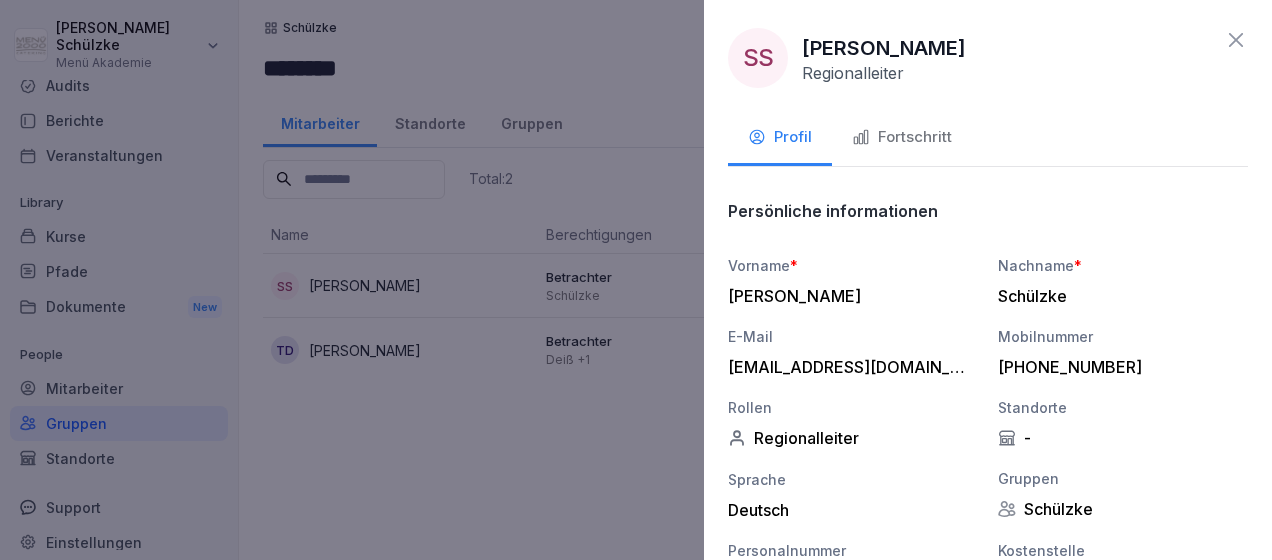 click at bounding box center (636, 280) 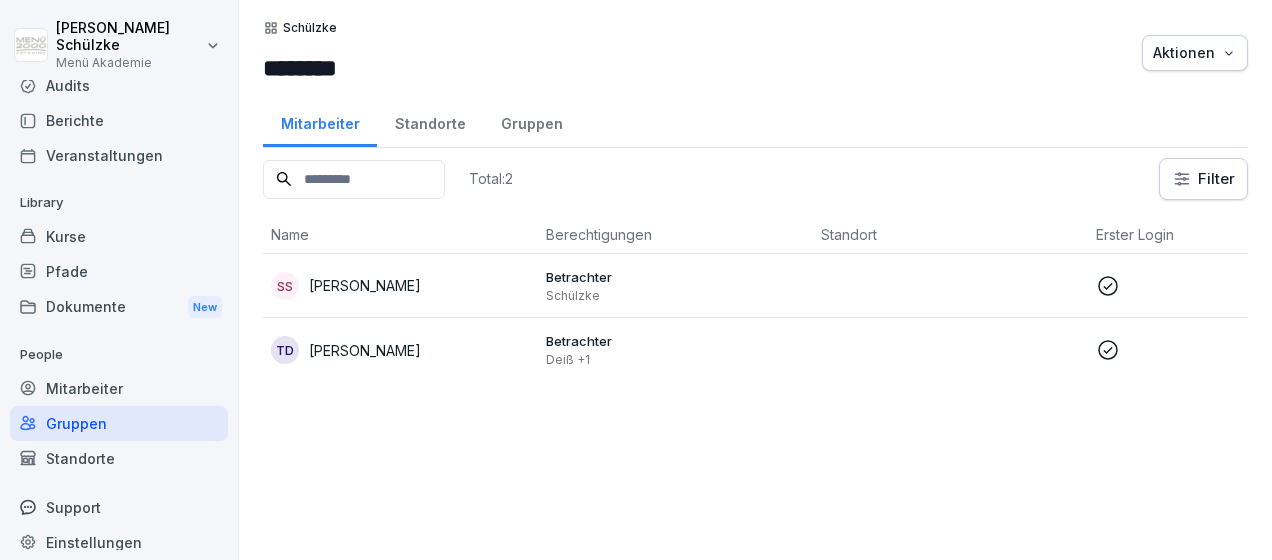 click on "Mitarbeiter" at bounding box center (119, 388) 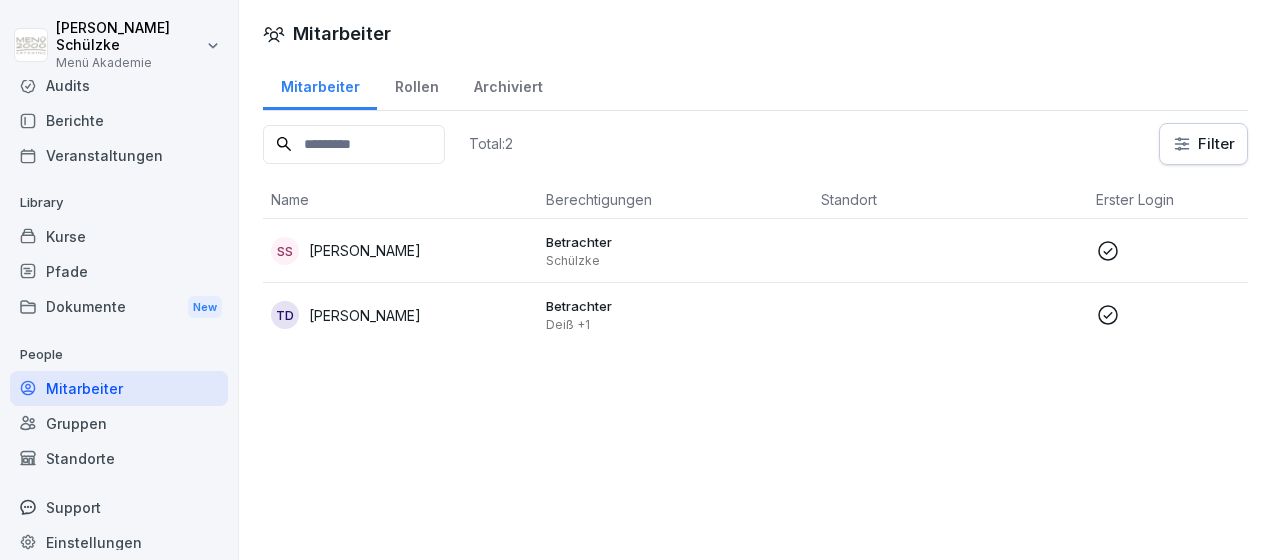 scroll, scrollTop: 0, scrollLeft: 0, axis: both 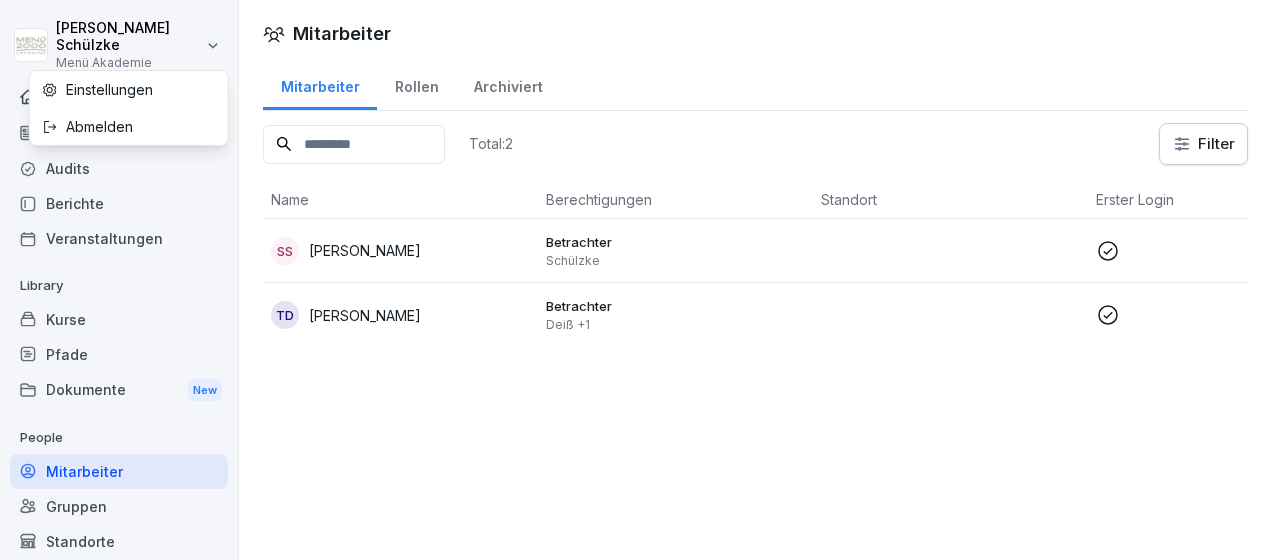 click on "Sascha    Schülzke Menü Akademie Home News New Audits Berichte Veranstaltungen Library Kurse Pfade Dokumente New People Mitarbeiter Gruppen Standorte Support Einstellungen Mitarbeiter Mitarbeiter Rollen Archiviert Total:  2 Filter Name Berechtigungen Standort Erster Login Rolle SS Sascha  Schülzke Betrachter Schülzke   Regionalleiter TD Tobias Deiß Betrachter Deiß   +1 Bezirksleiter Einstellungen Abmelden" at bounding box center (636, 280) 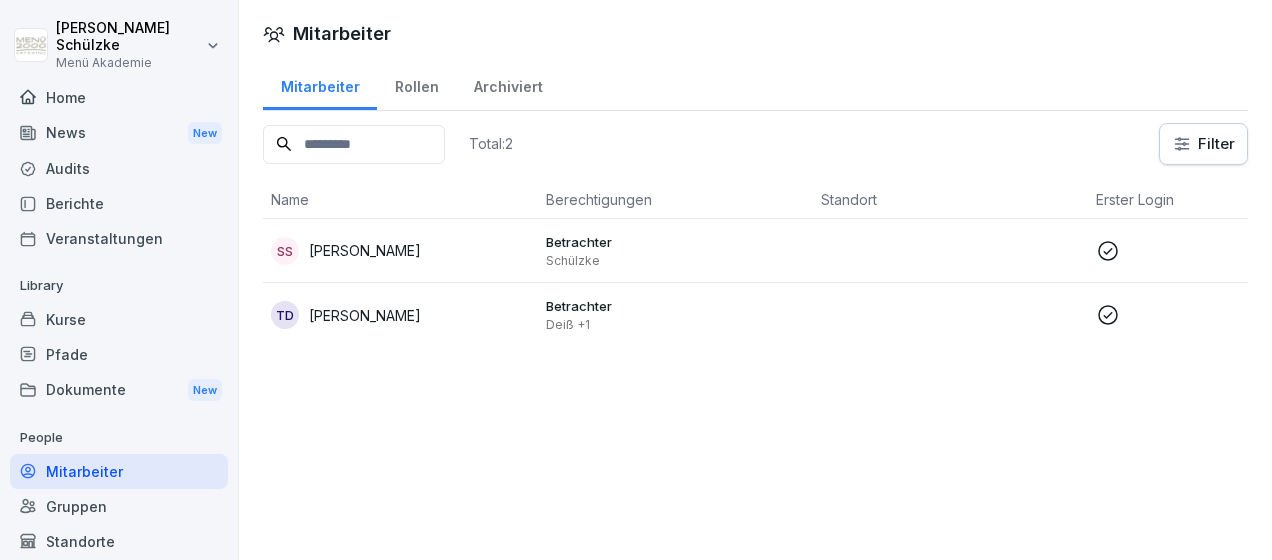 click on "Sascha    Schülzke Menü Akademie Home News New Audits Berichte Veranstaltungen Library Kurse Pfade Dokumente New People Mitarbeiter Gruppen Standorte Support Einstellungen Mitarbeiter Mitarbeiter Rollen Archiviert Total:  2 Filter Name Berechtigungen Standort Erster Login Rolle SS Sascha  Schülzke Betrachter Schülzke   Regionalleiter TD Tobias Deiß Betrachter Deiß   +1 Bezirksleiter" at bounding box center (636, 280) 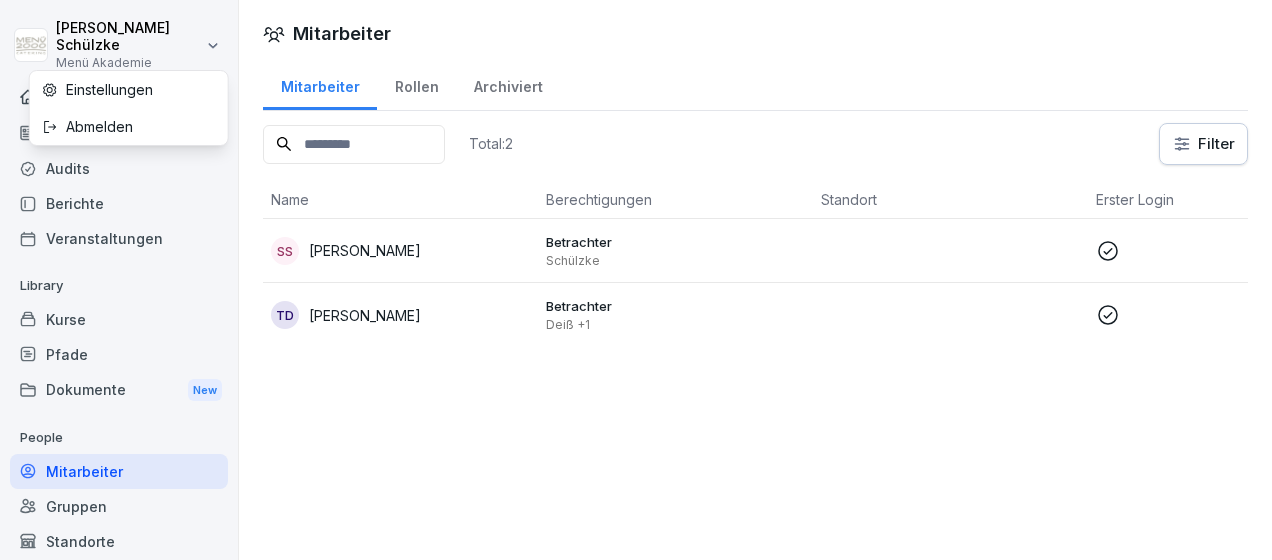 click on "Sascha    Schülzke Menü Akademie Home News New Audits Berichte Veranstaltungen Library Kurse Pfade Dokumente New People Mitarbeiter Gruppen Standorte Support Einstellungen Mitarbeiter Mitarbeiter Rollen Archiviert Total:  2 Filter Name Berechtigungen Standort Erster Login Rolle SS Sascha  Schülzke Betrachter Schülzke   Regionalleiter TD Tobias Deiß Betrachter Deiß   +1 Bezirksleiter Einstellungen Abmelden" at bounding box center (636, 280) 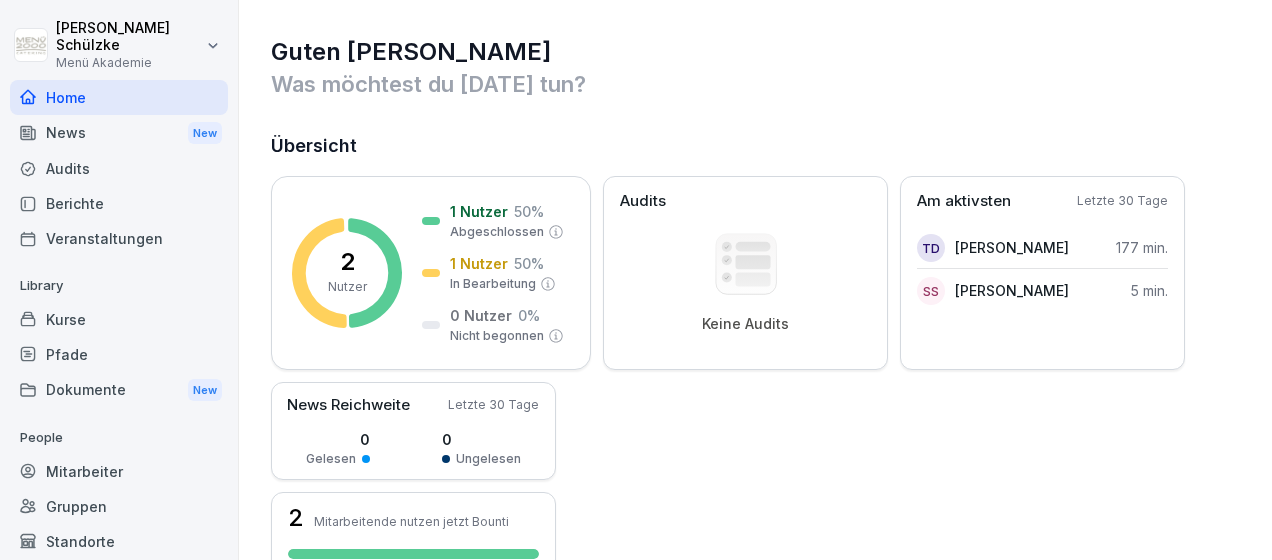 scroll, scrollTop: 0, scrollLeft: 0, axis: both 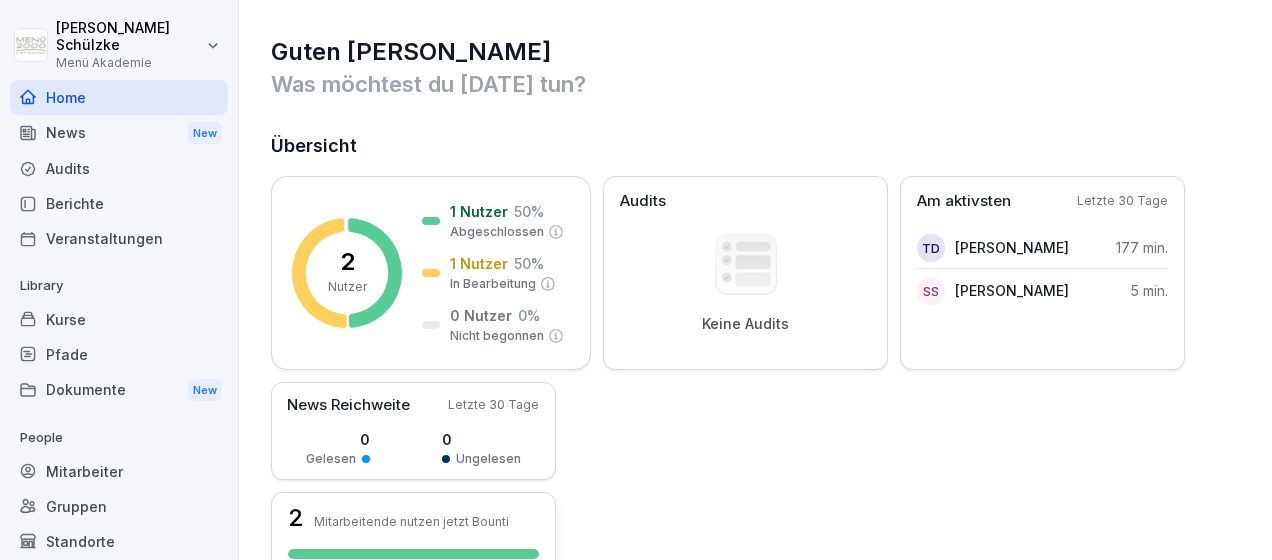 click on "Mitarbeitende nutzen jetzt Bounti" at bounding box center (411, 521) 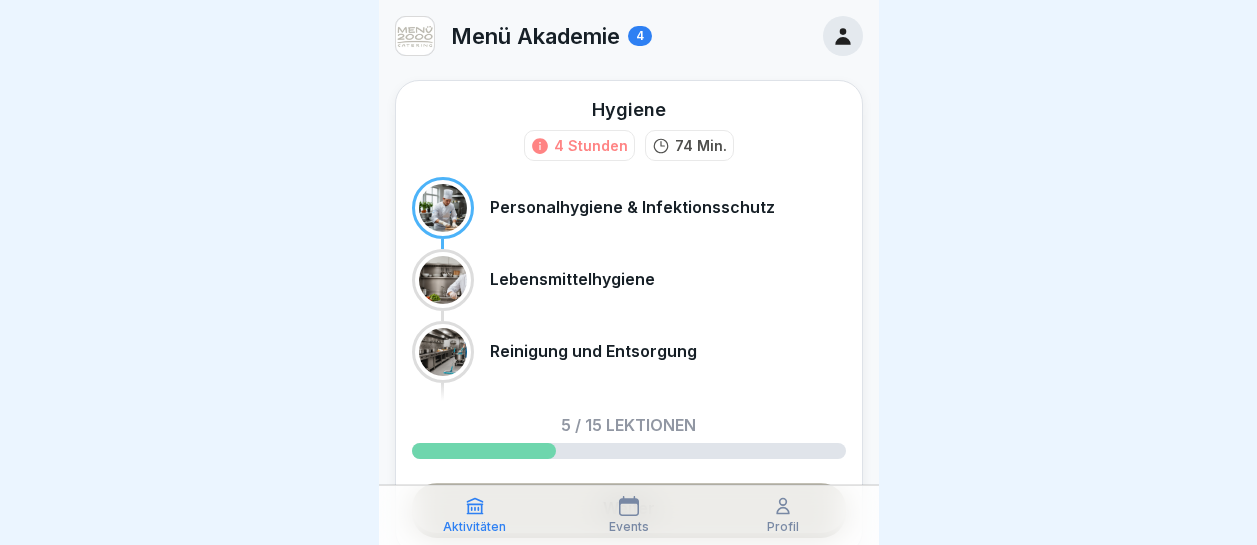 scroll, scrollTop: 0, scrollLeft: 0, axis: both 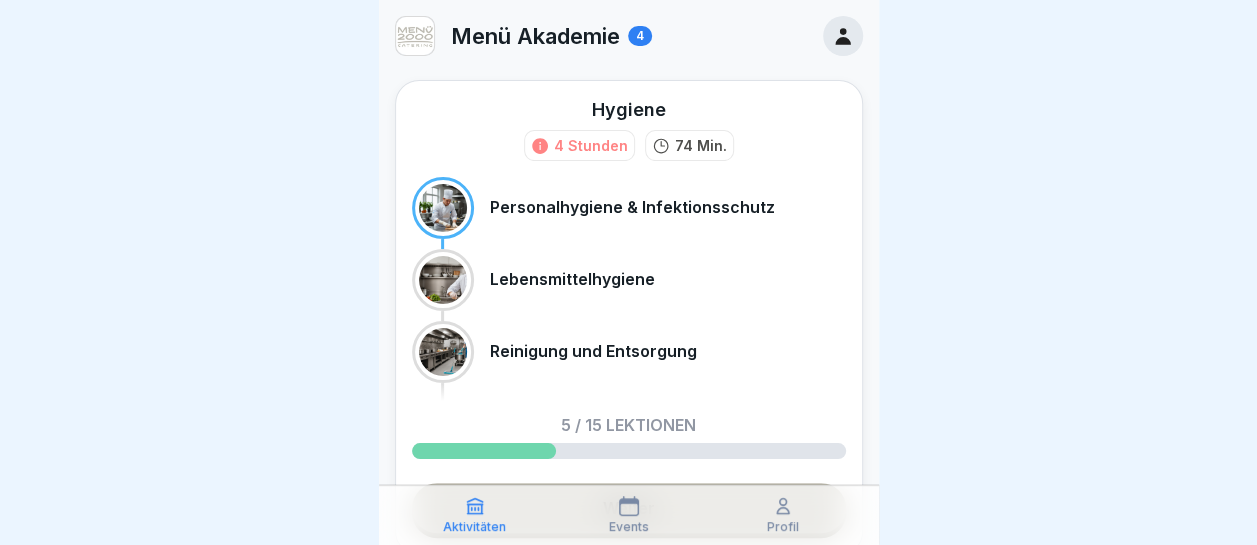 click 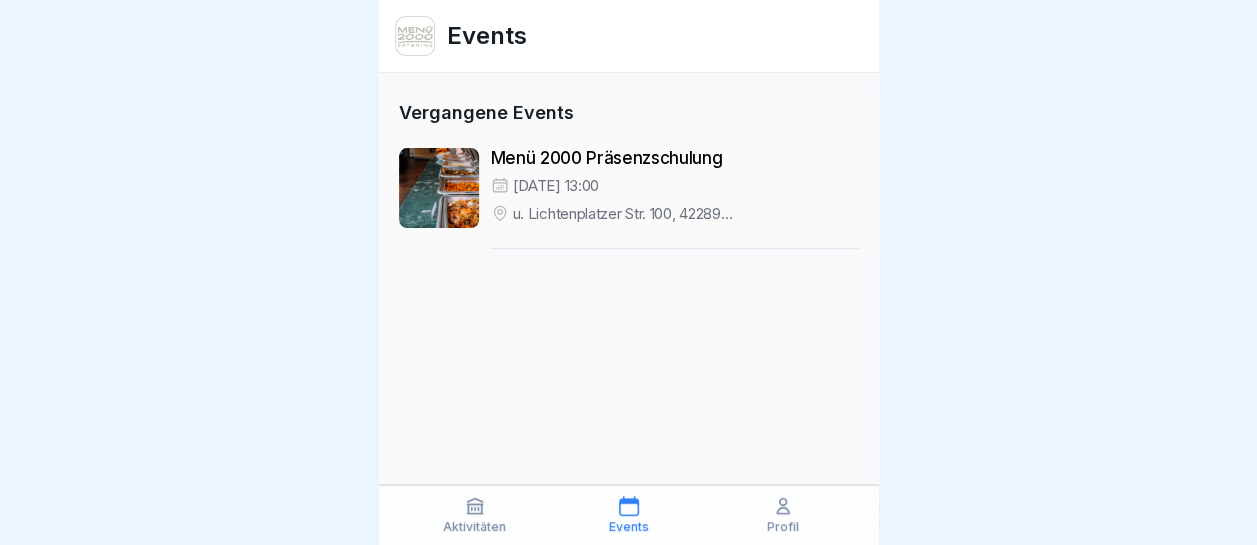 click 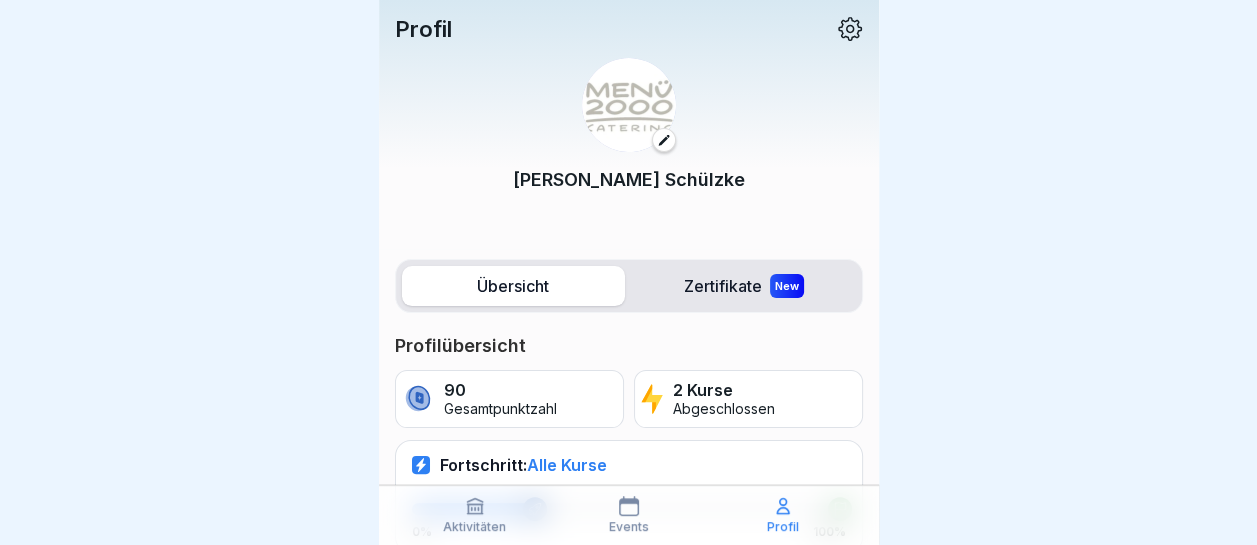 click on "Alle Kurse" at bounding box center (567, 465) 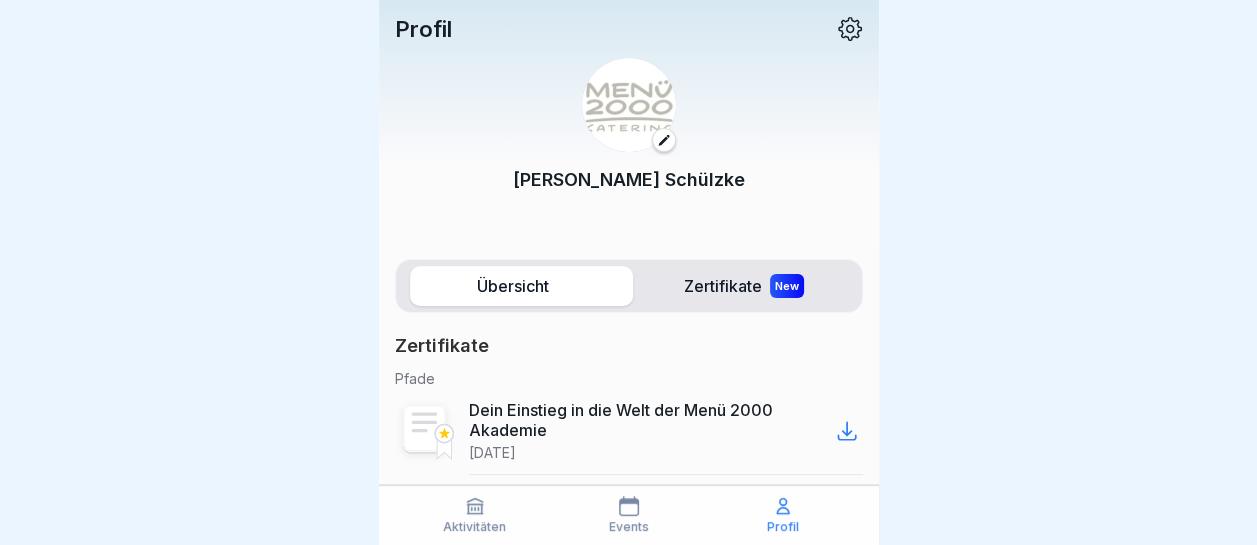scroll, scrollTop: 0, scrollLeft: 0, axis: both 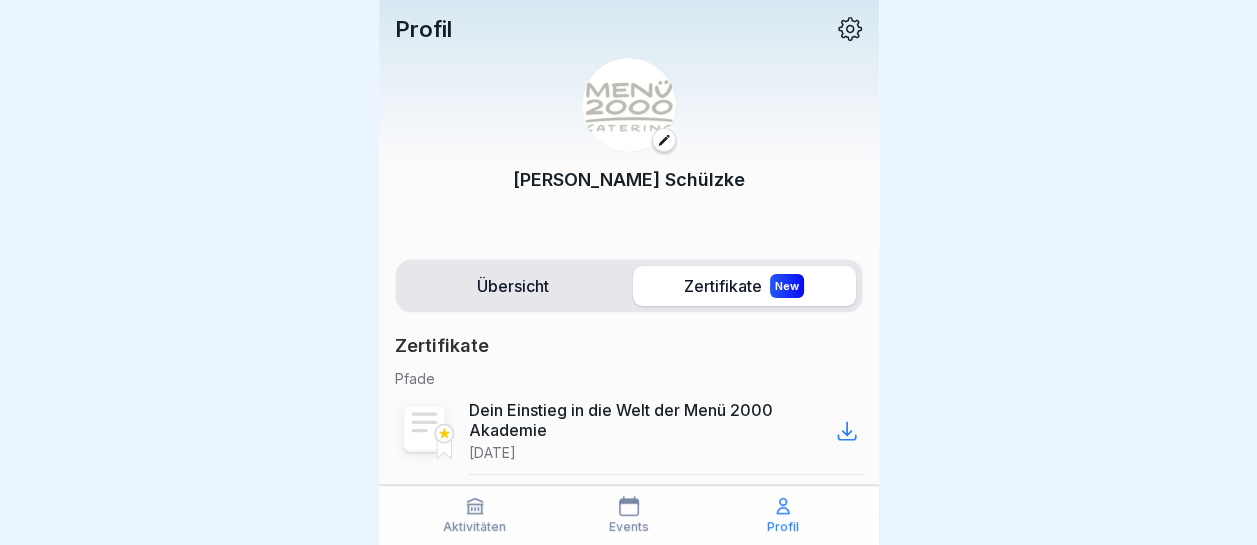 click on "Übersicht" at bounding box center [513, 286] 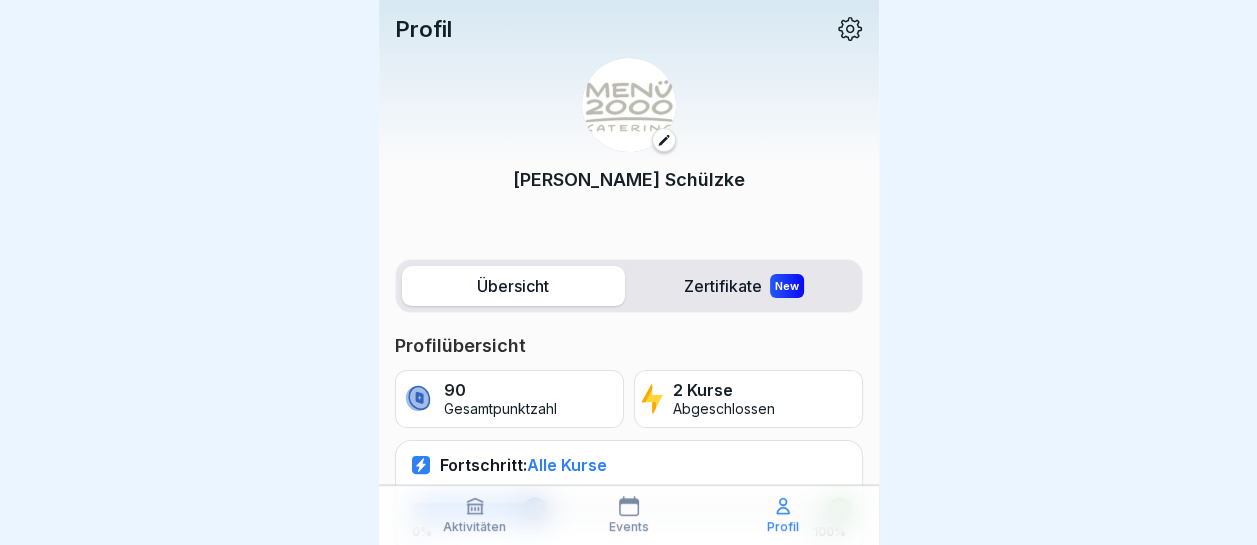 click 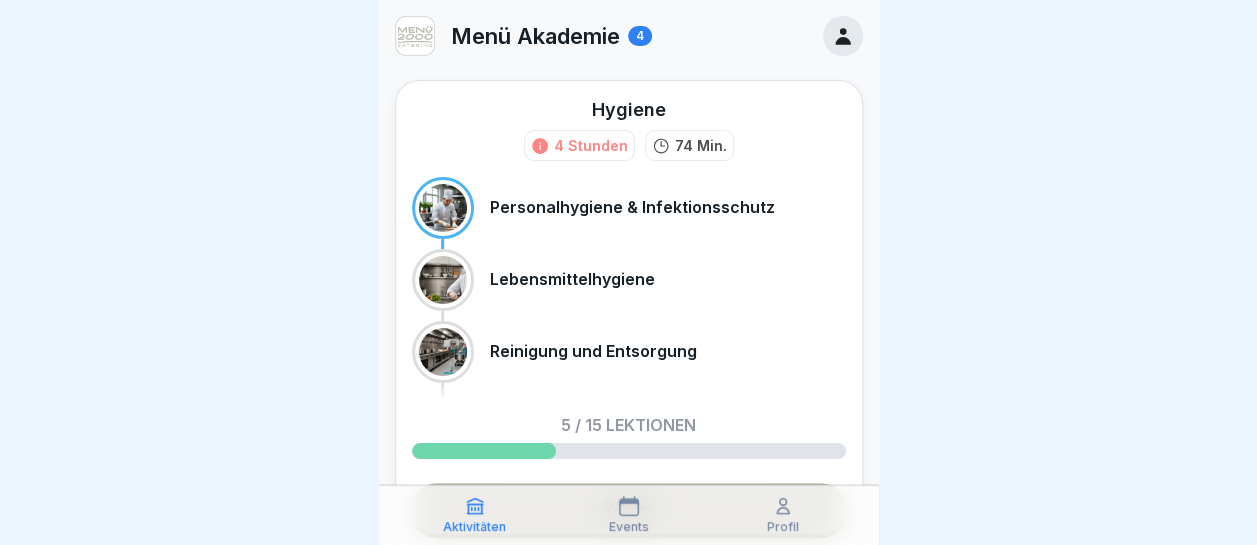 click on "Hygiene 4 Stunden 74 Min. Personalhygiene & Infektionsschutz Lebensmittelhygiene  Reinigung und Entsorgung  5 / 15 Lektionen Weiter" at bounding box center (629, 317) 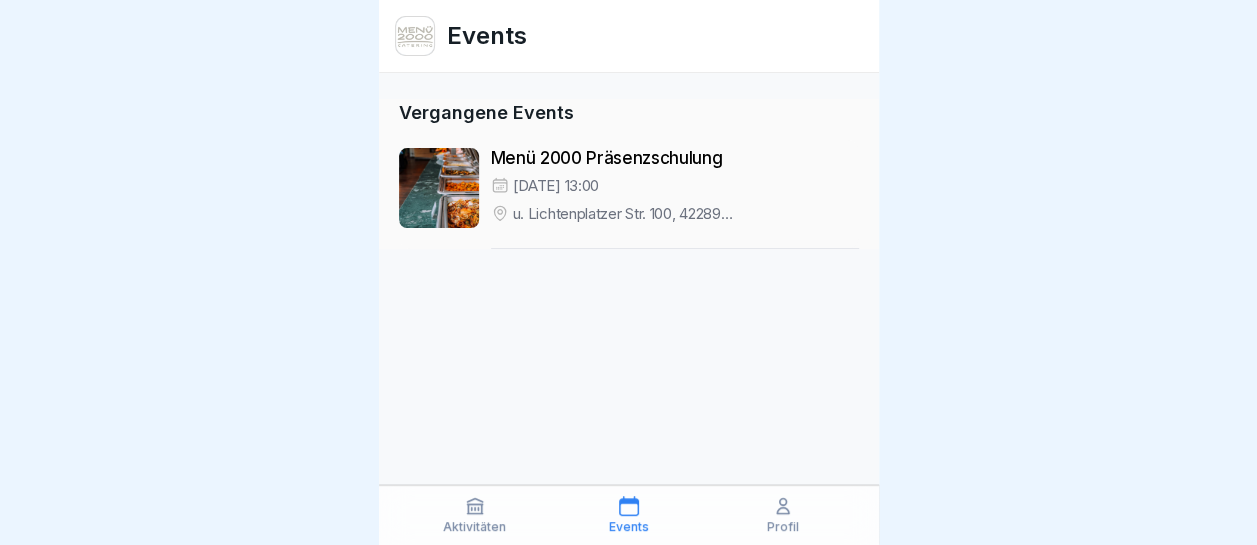 click on "Events Vergangene Events Menü 2000 Präsenzschulung [DATE] 13:00 u. [GEOGRAPHIC_DATA]. 100, 42289 [GEOGRAPHIC_DATA], [GEOGRAPHIC_DATA]" at bounding box center [629, 272] 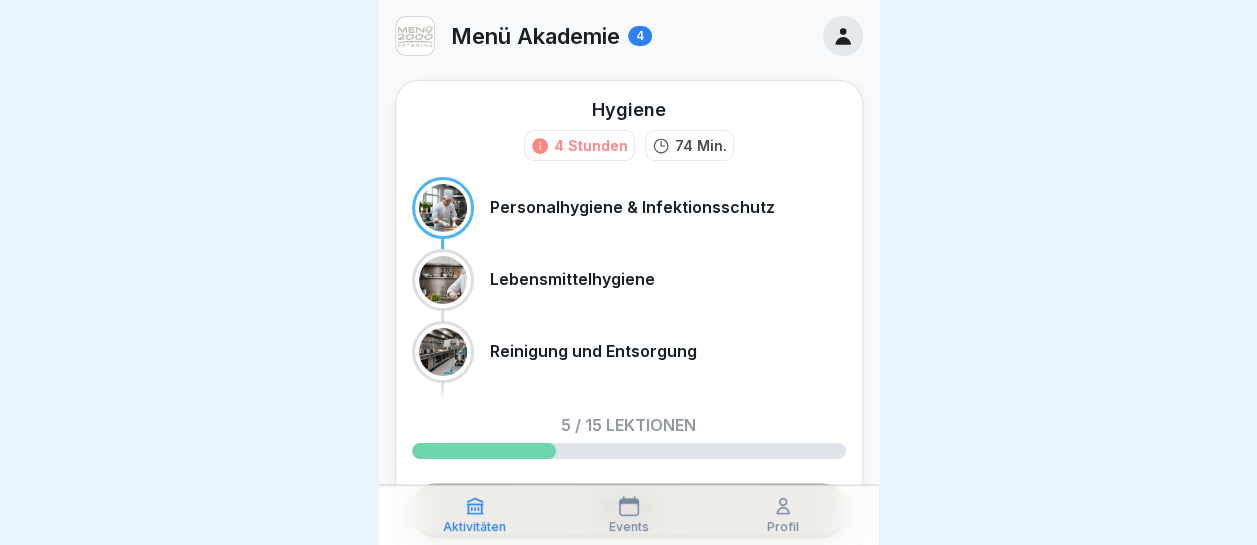 scroll, scrollTop: 15, scrollLeft: 0, axis: vertical 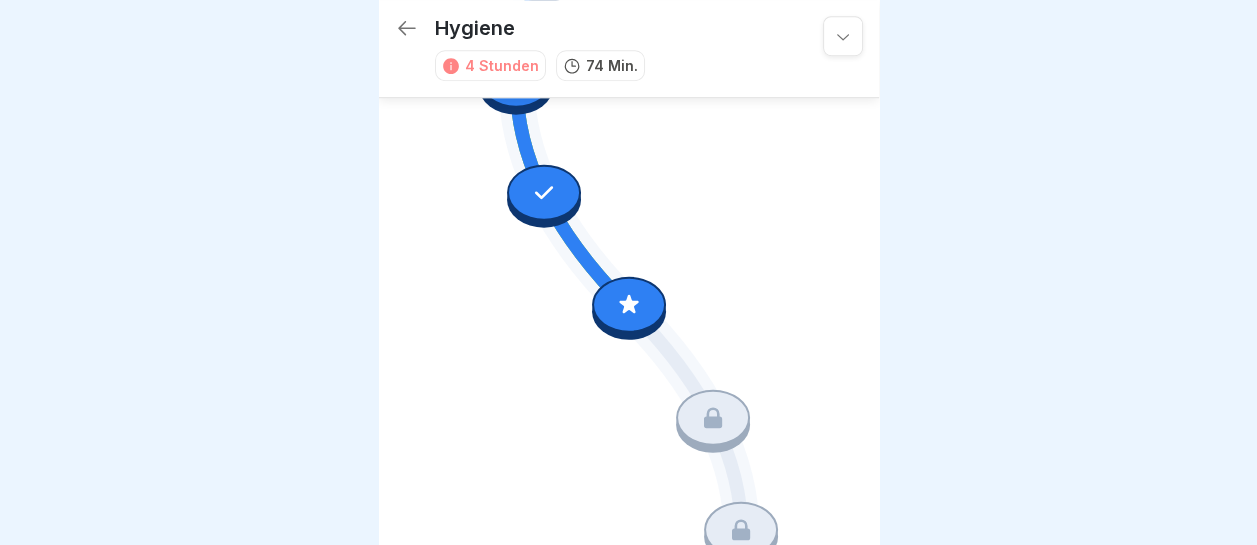click on "4 Stunden" at bounding box center (502, 65) 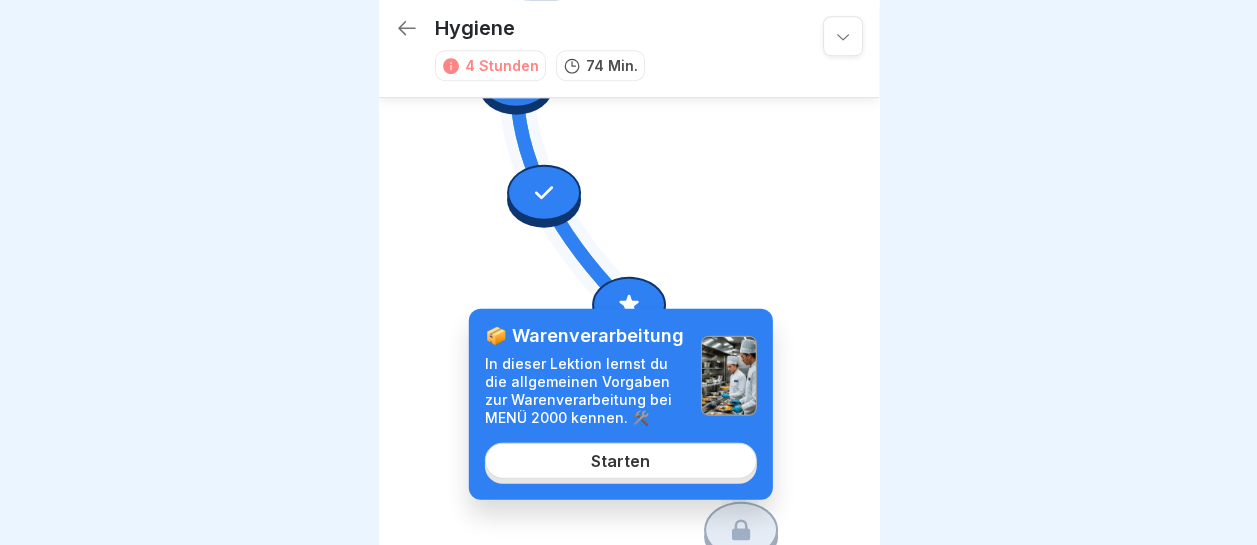 click on "Starten" at bounding box center (620, 460) 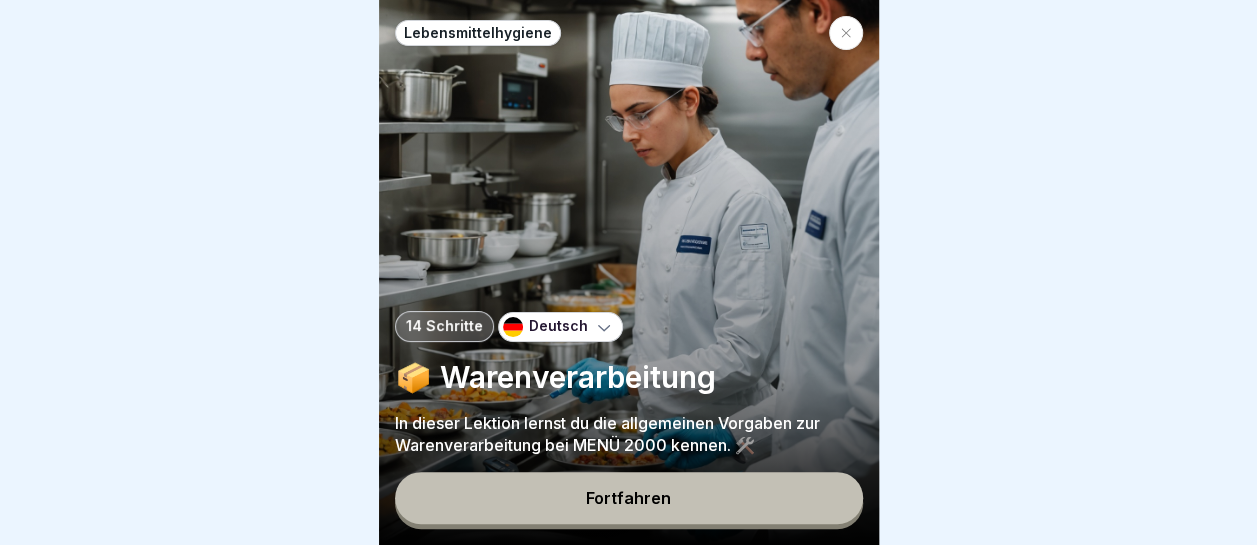 scroll, scrollTop: 0, scrollLeft: 0, axis: both 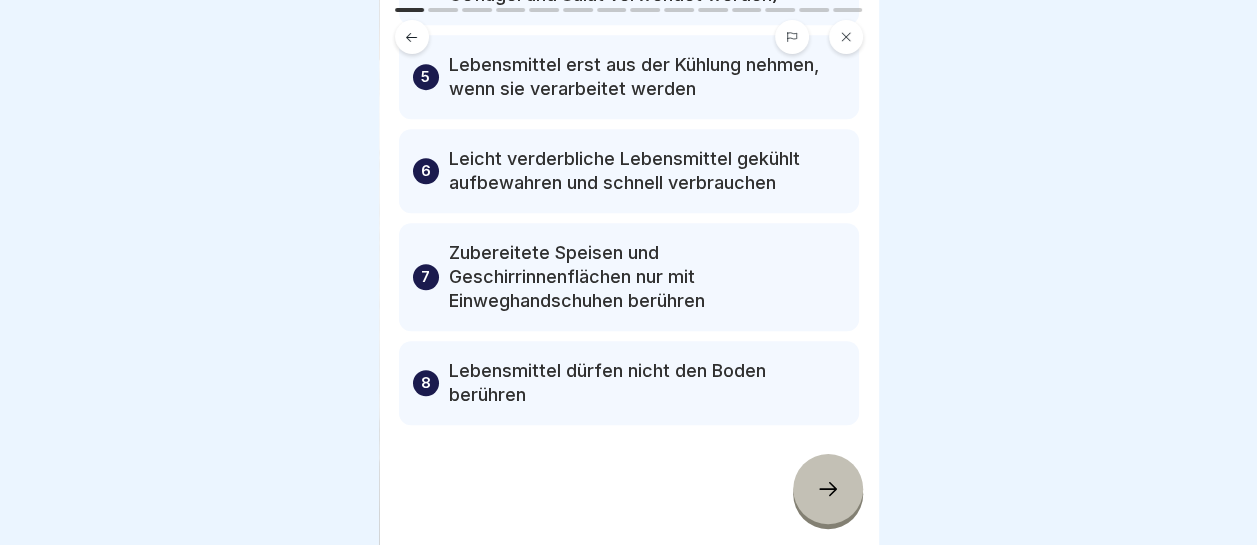 click 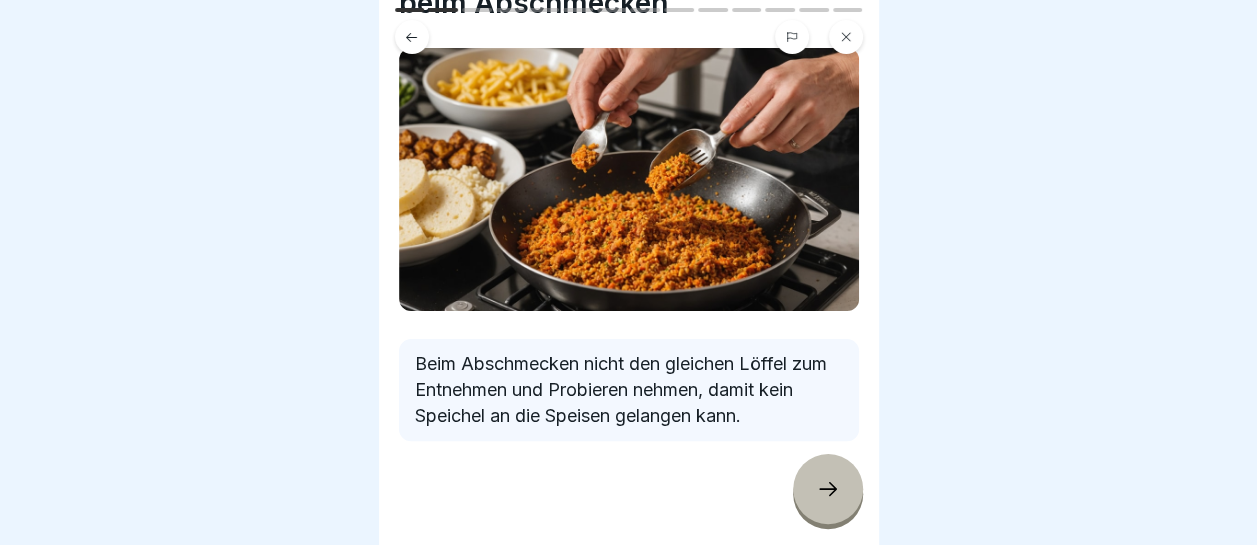 scroll, scrollTop: 133, scrollLeft: 0, axis: vertical 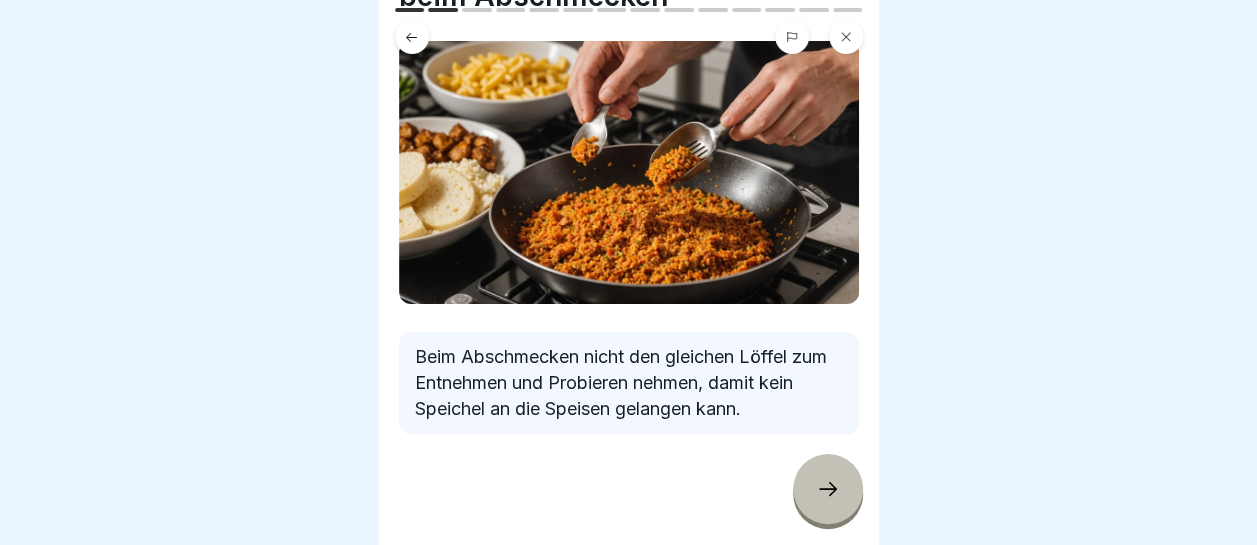 click 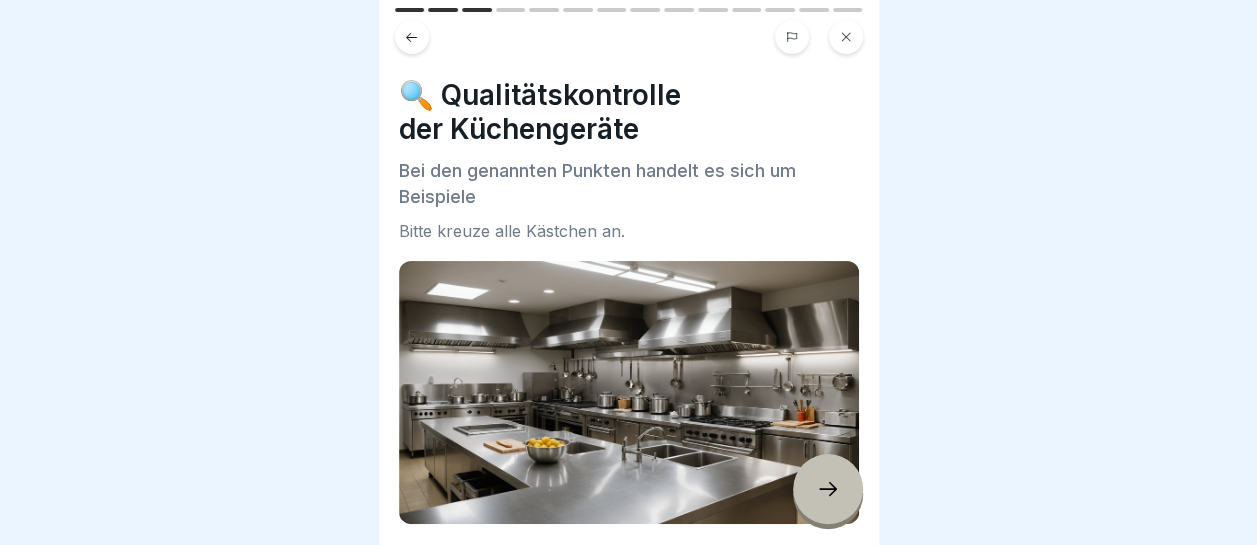 click 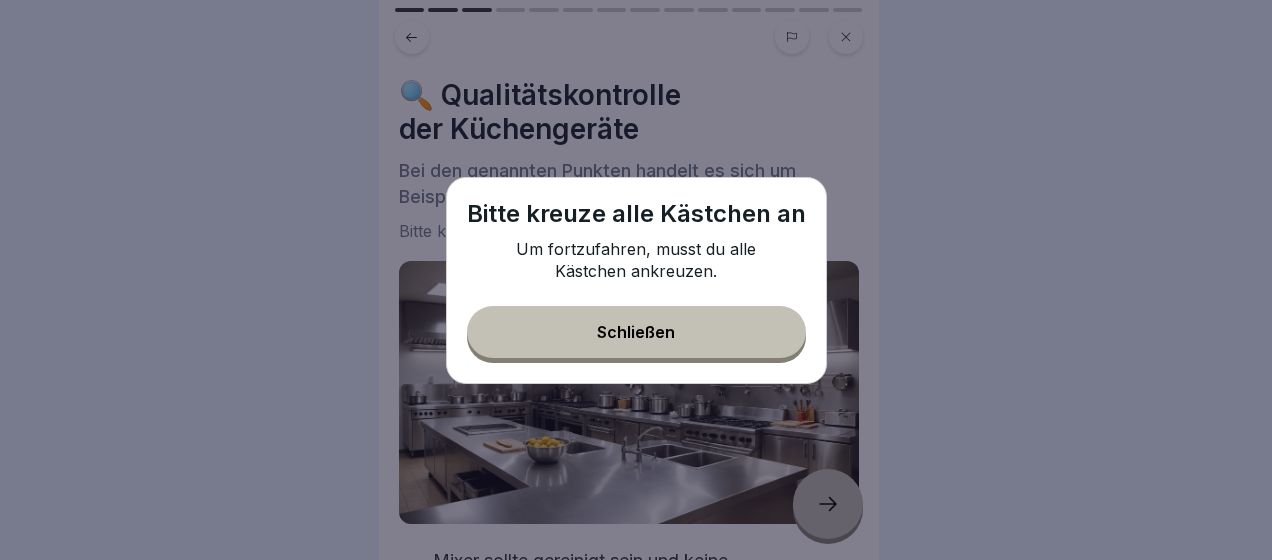 click on "Schließen" at bounding box center (636, 332) 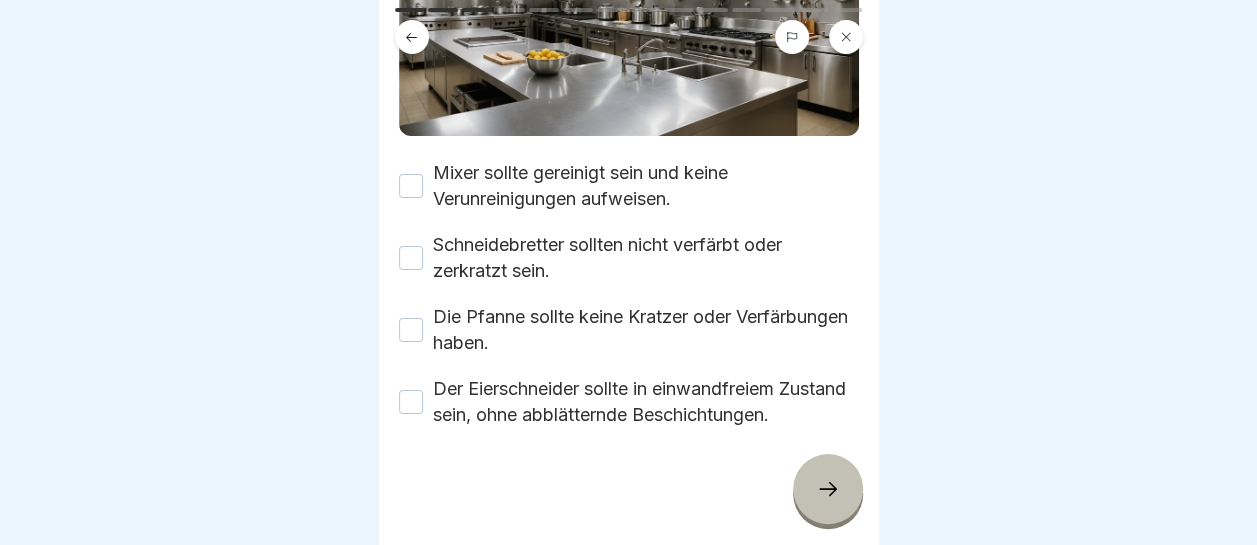 scroll, scrollTop: 393, scrollLeft: 0, axis: vertical 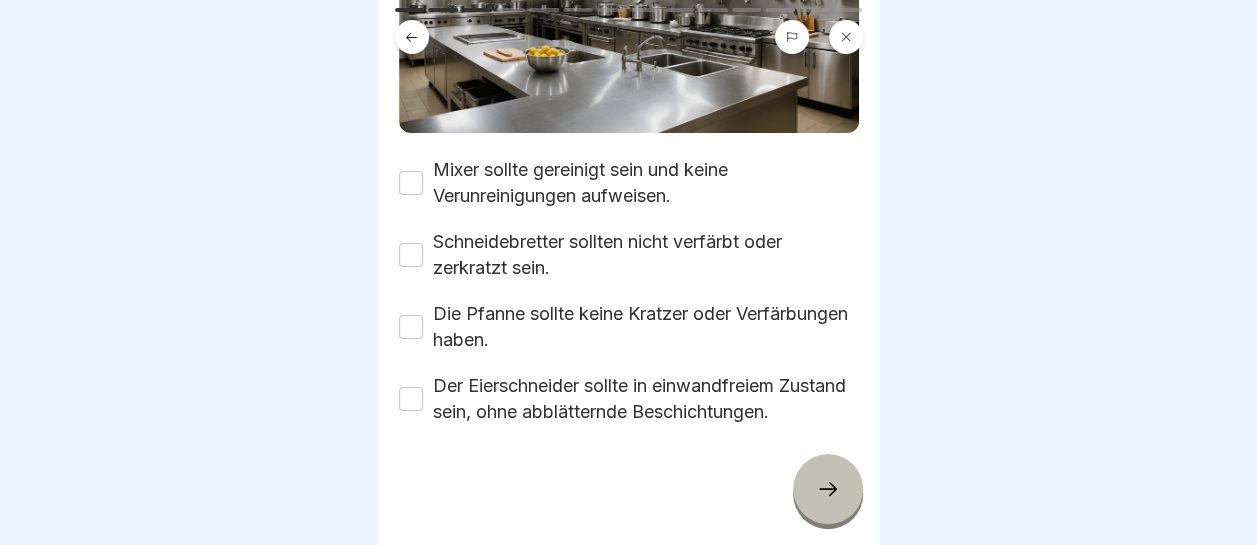 click on "Mixer sollte gereinigt sein und keine Verunreinigungen aufweisen." at bounding box center (411, 183) 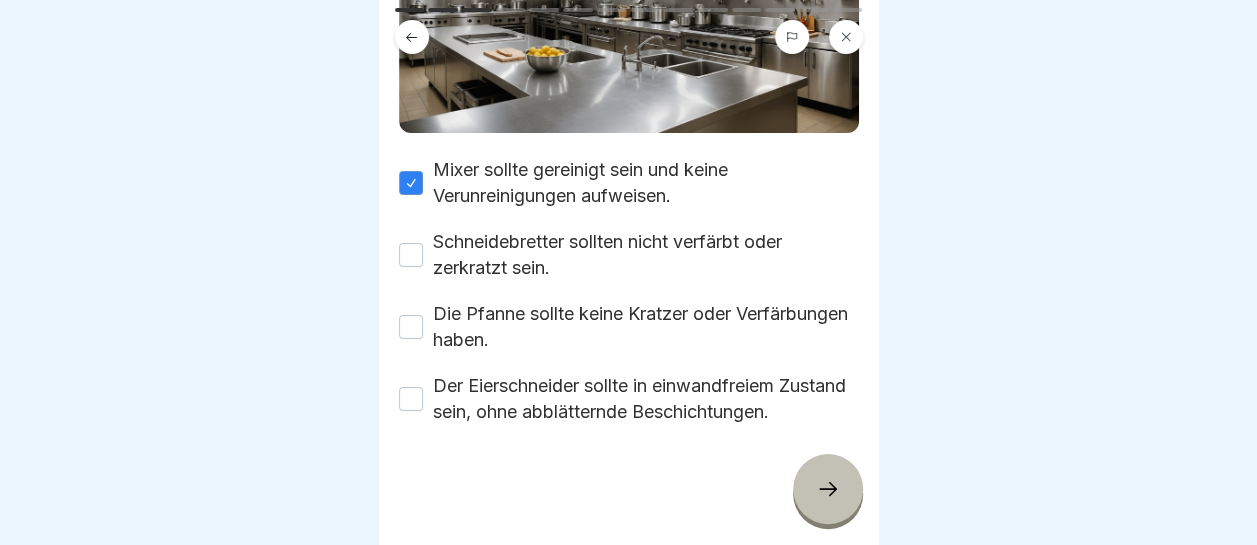 click on "Schneidebretter sollten nicht verfärbt oder zerkratzt sein." at bounding box center [411, 255] 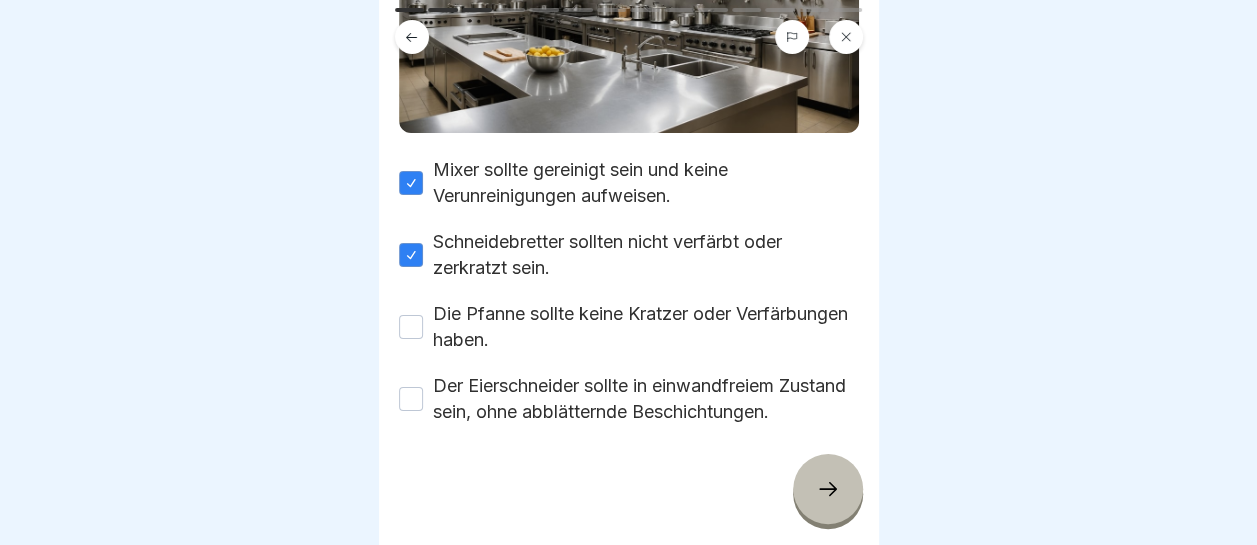 click on "Die Pfanne sollte keine Kratzer oder Verfärbungen haben." at bounding box center (411, 327) 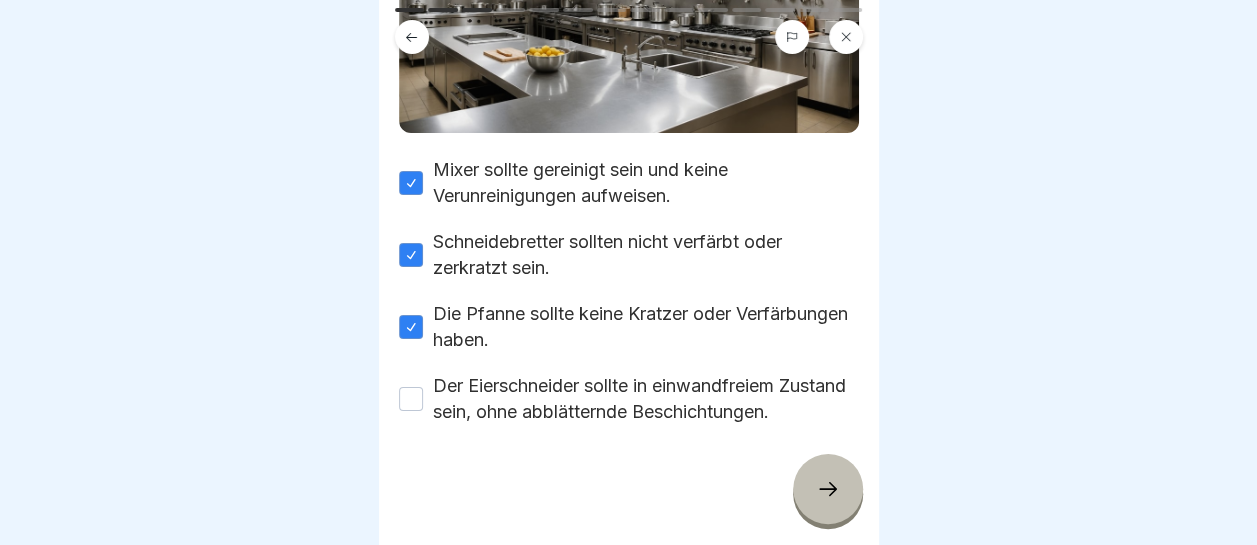 click on "Der Eierschneider sollte in einwandfreiem Zustand sein, ohne abblätternde Beschichtungen." at bounding box center (411, 399) 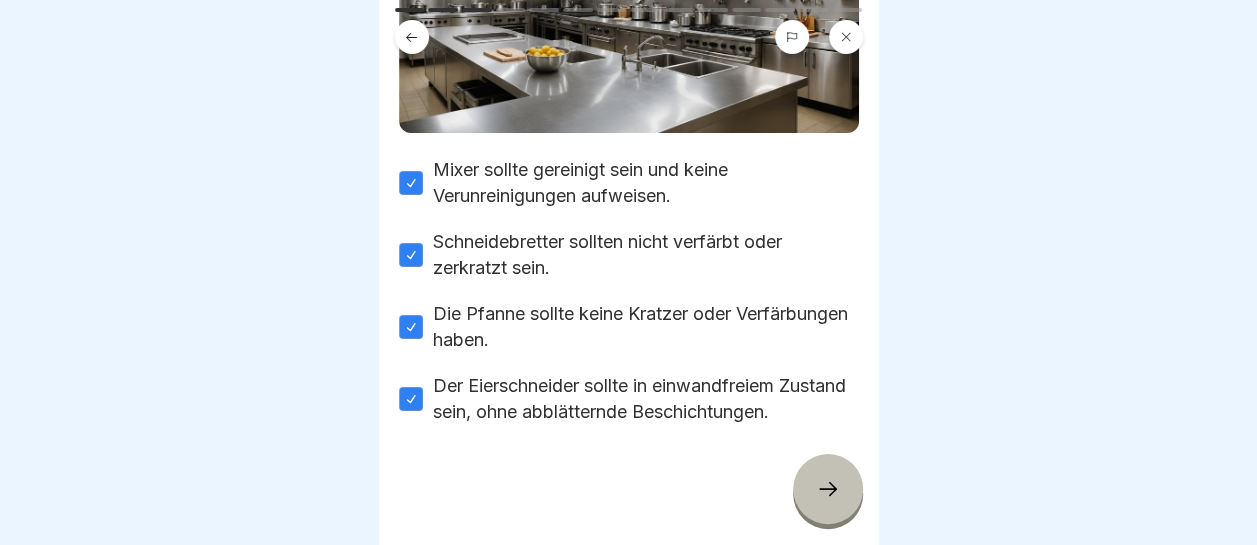 click 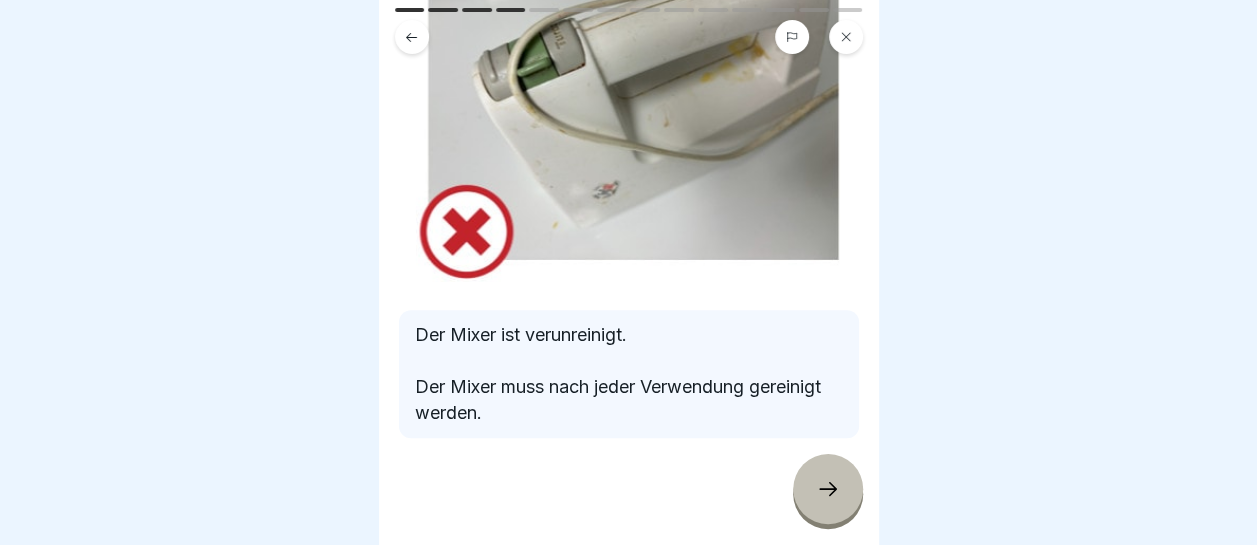 scroll, scrollTop: 194, scrollLeft: 0, axis: vertical 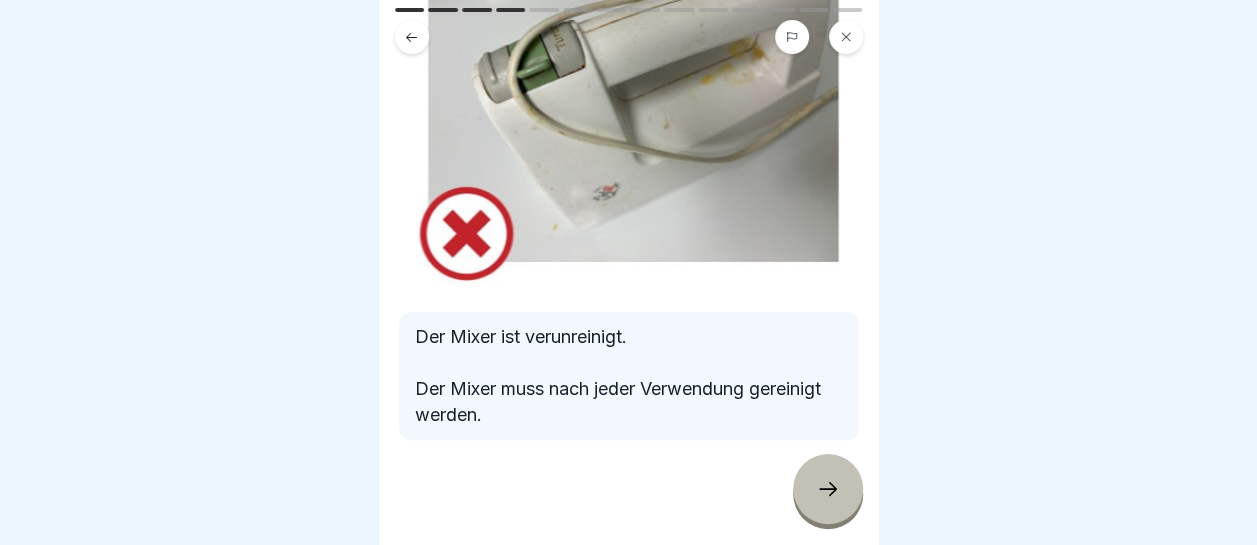 click 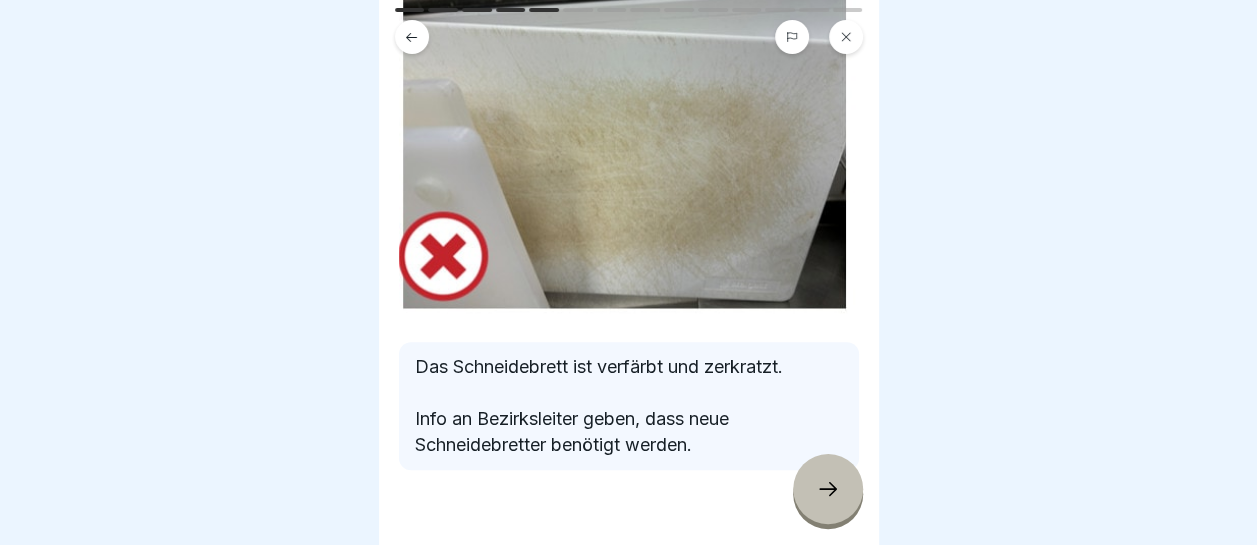 scroll, scrollTop: 162, scrollLeft: 0, axis: vertical 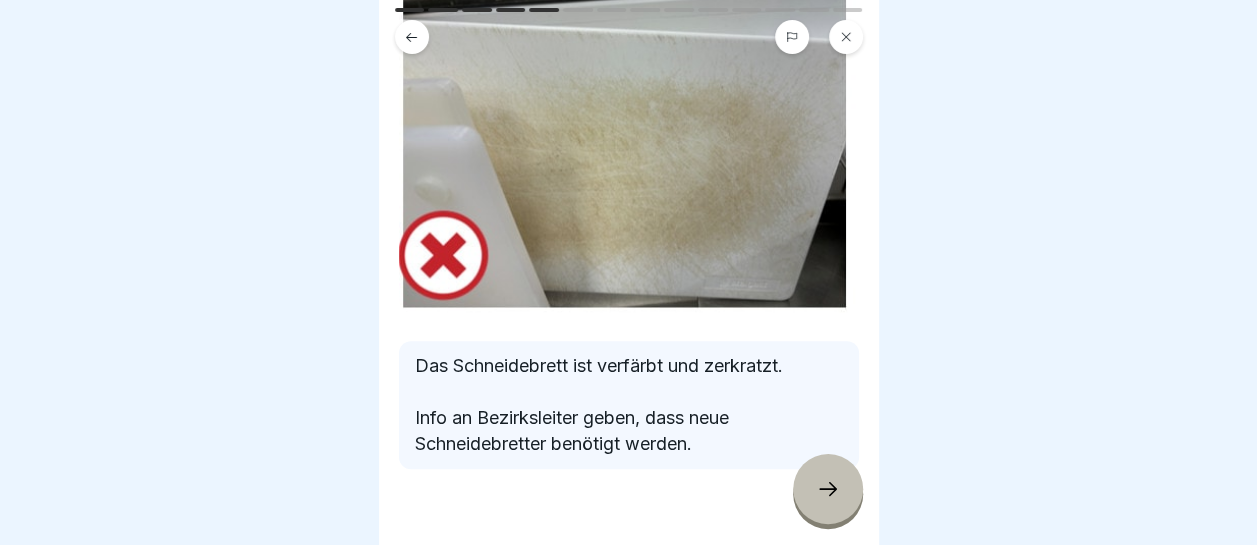 click 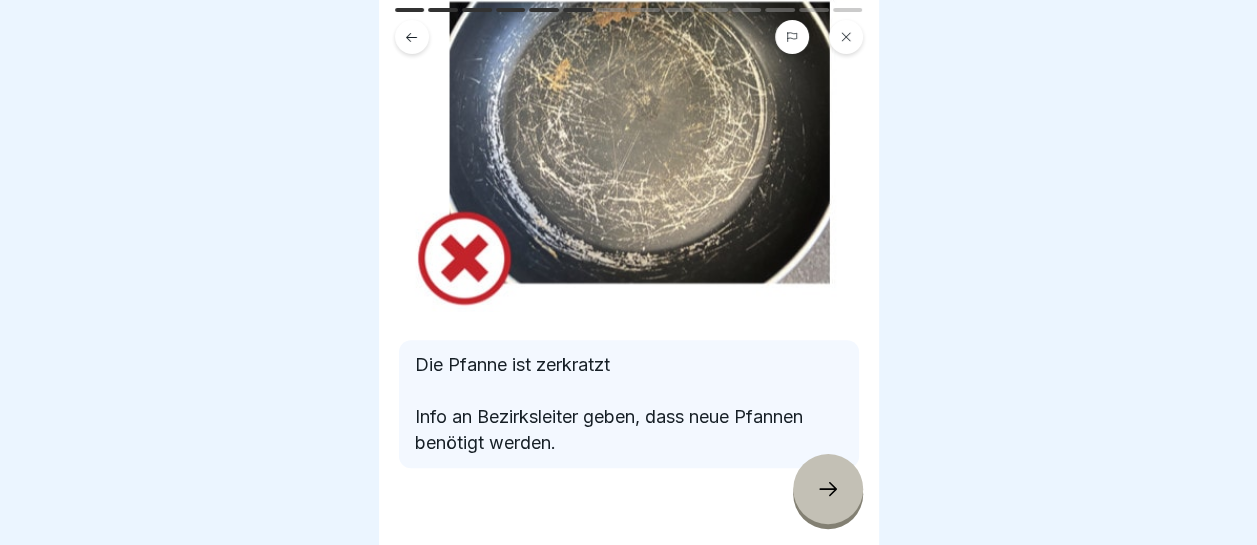scroll, scrollTop: 144, scrollLeft: 0, axis: vertical 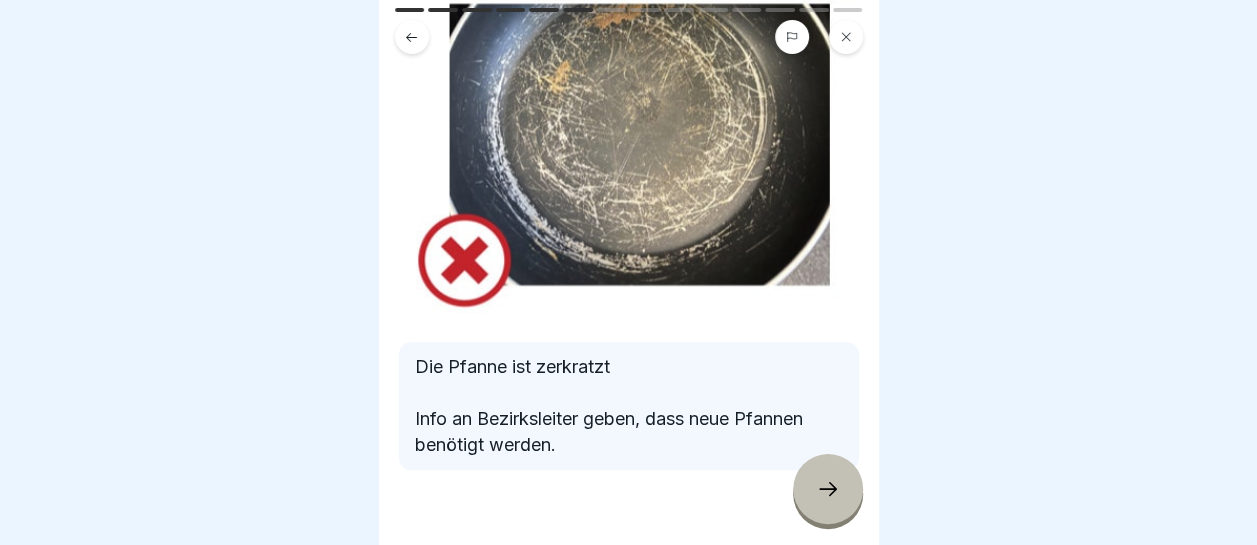 click 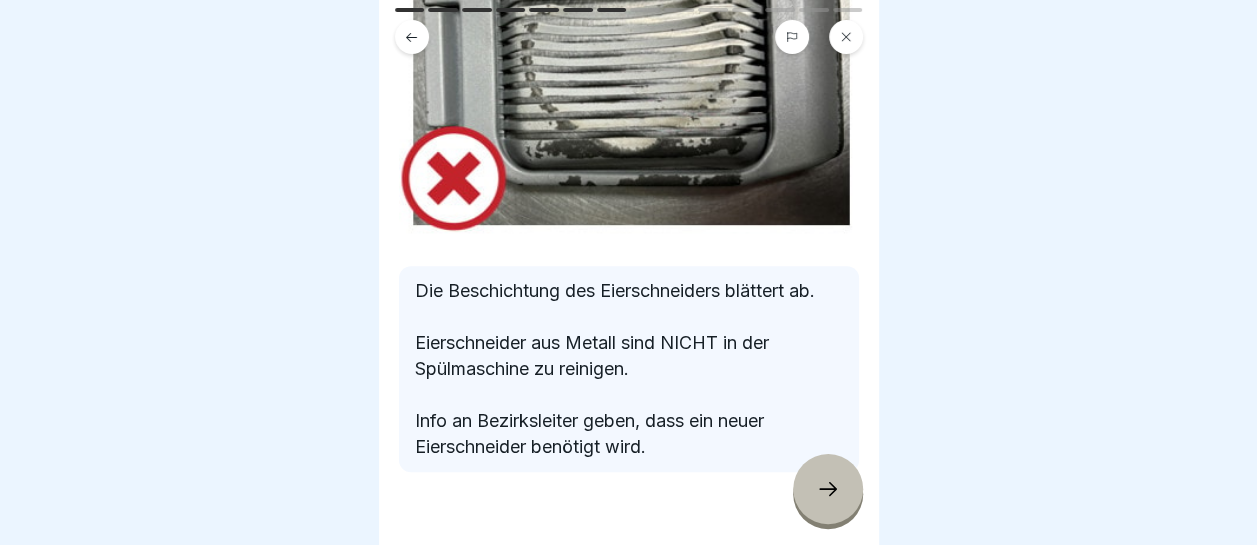 scroll, scrollTop: 245, scrollLeft: 0, axis: vertical 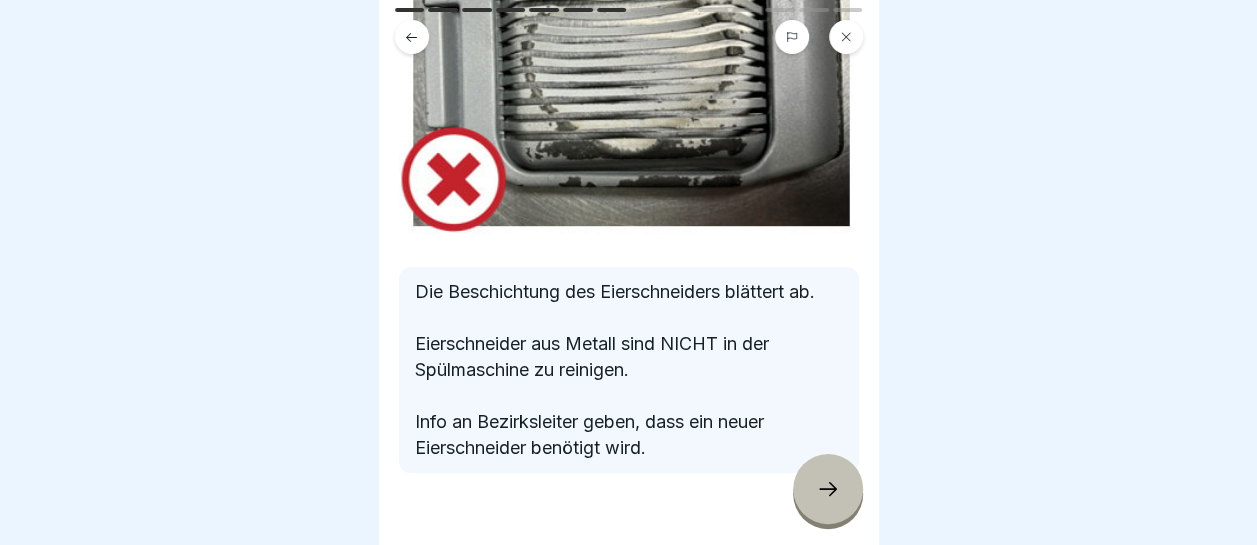 click 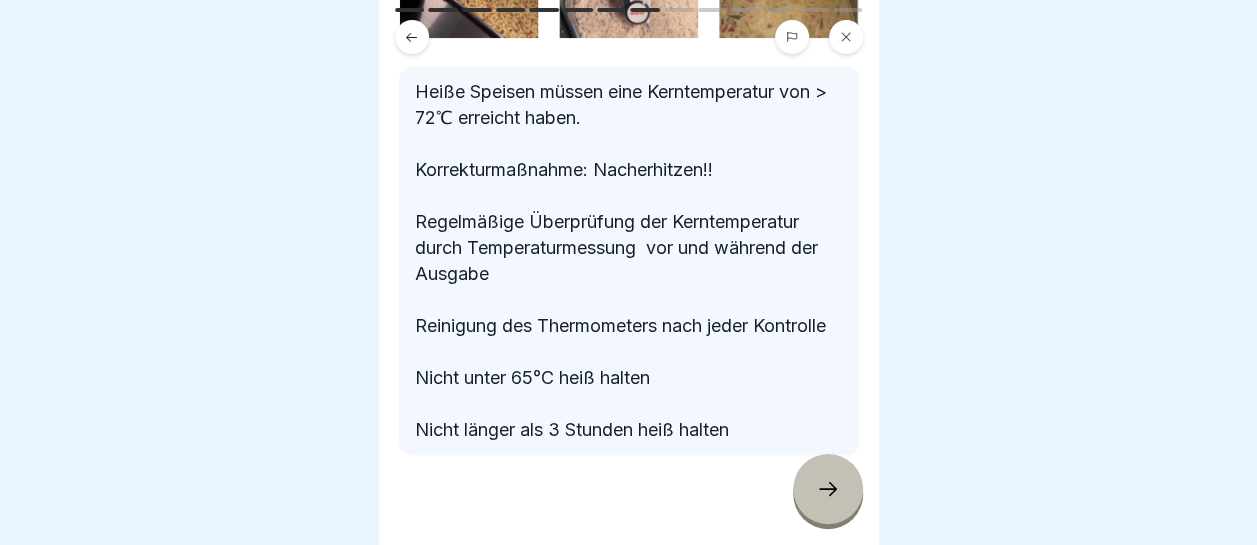 scroll, scrollTop: 263, scrollLeft: 0, axis: vertical 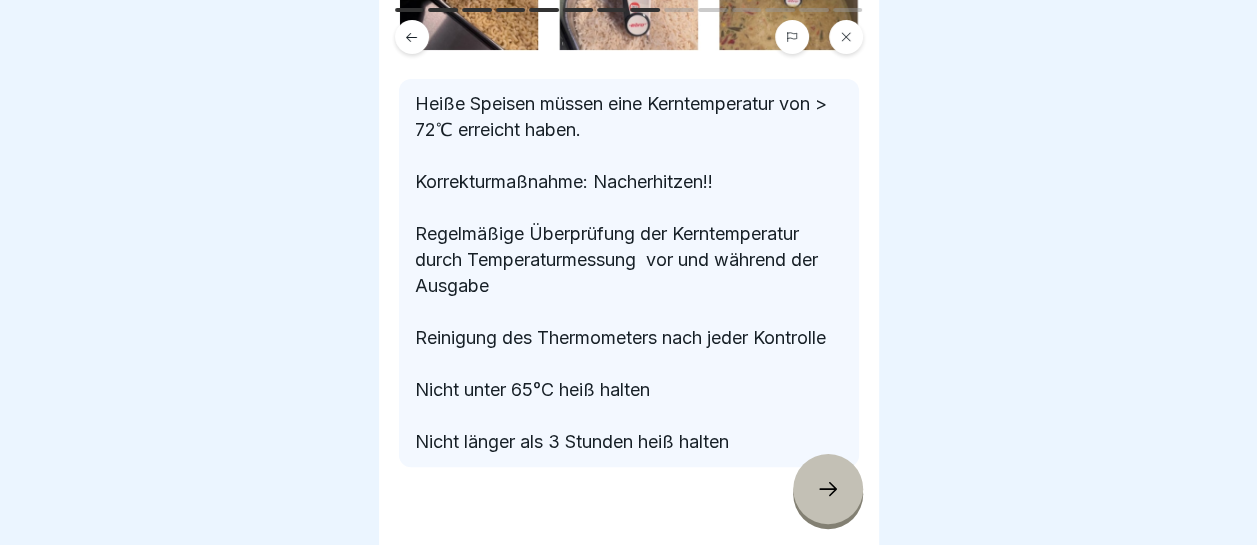 click 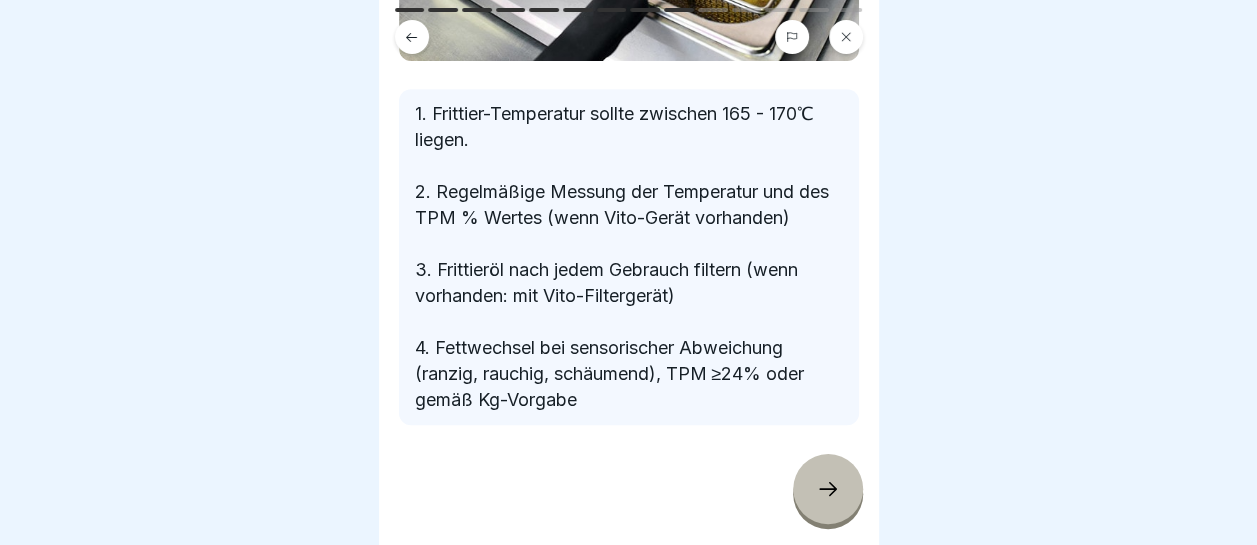 scroll, scrollTop: 418, scrollLeft: 0, axis: vertical 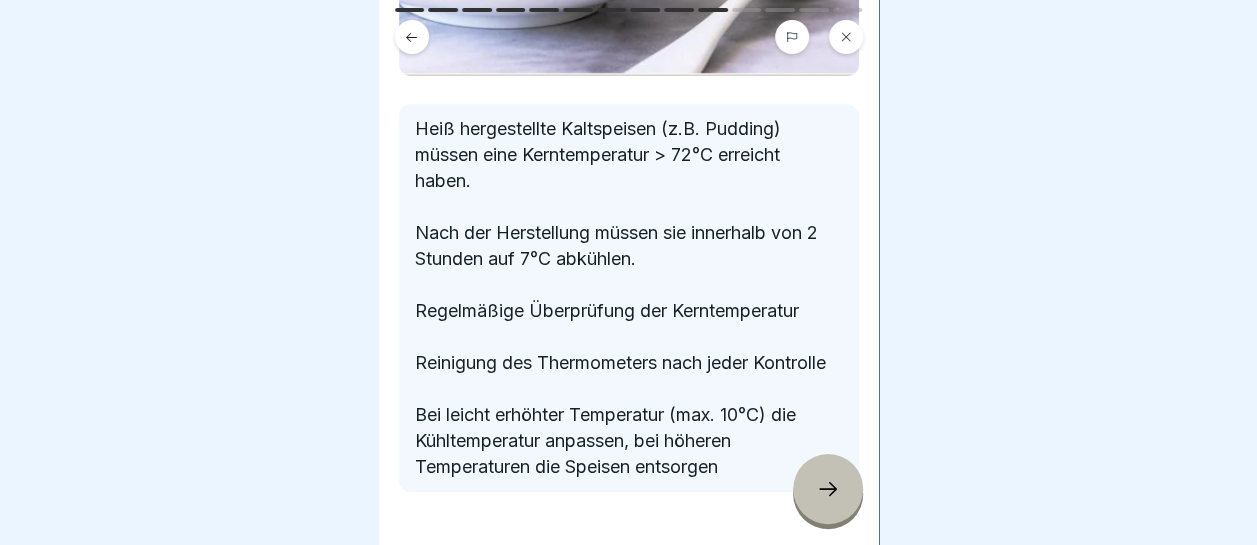 click 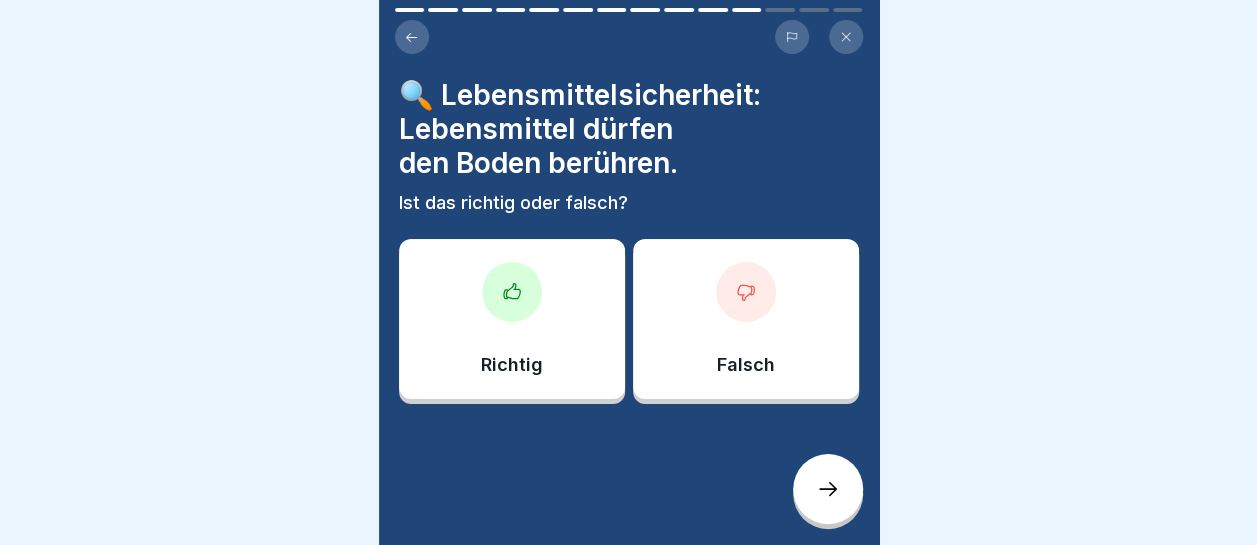 click at bounding box center (746, 292) 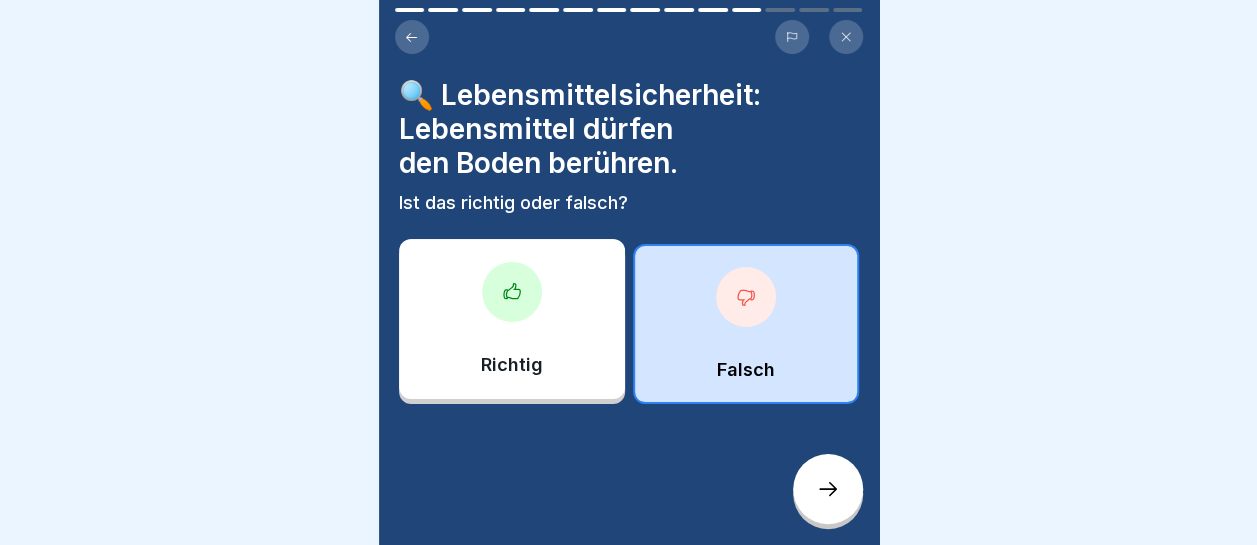 click 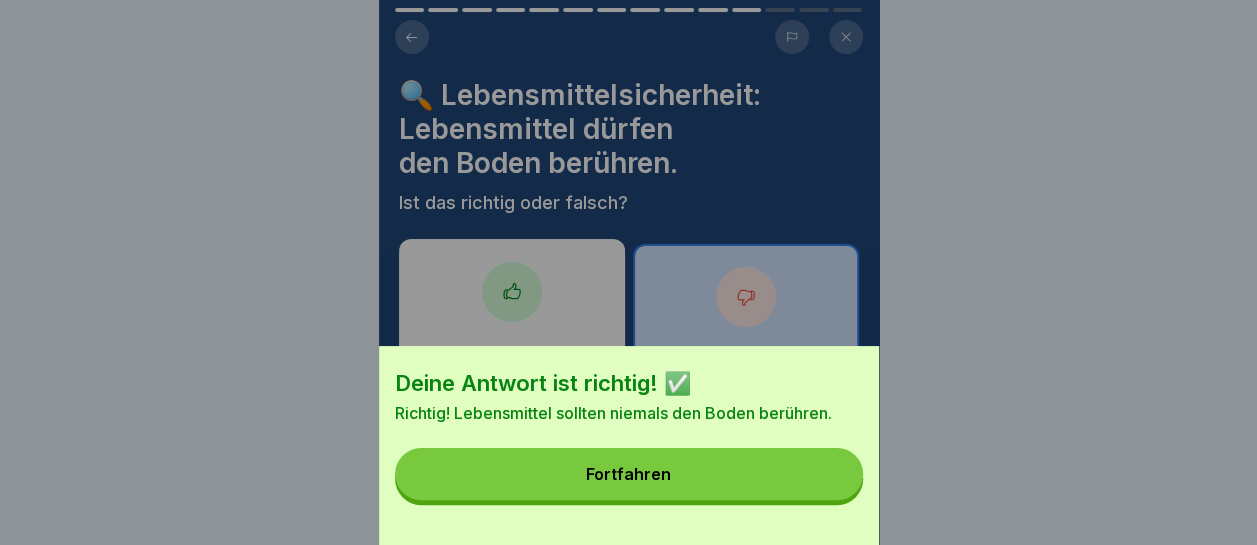 click on "Fortfahren" at bounding box center (629, 474) 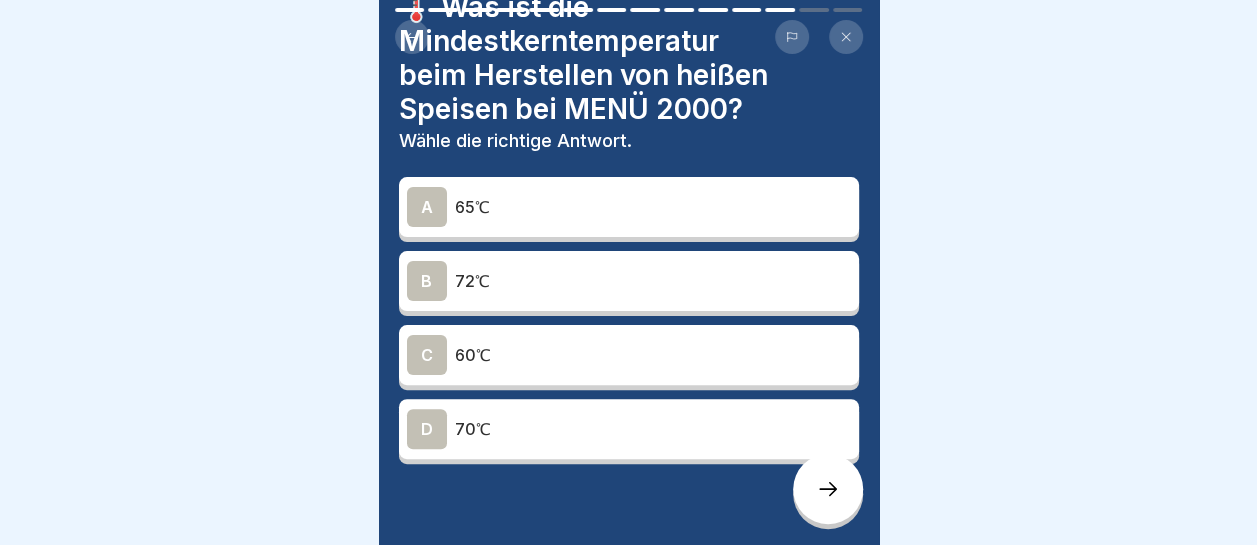 scroll, scrollTop: 90, scrollLeft: 0, axis: vertical 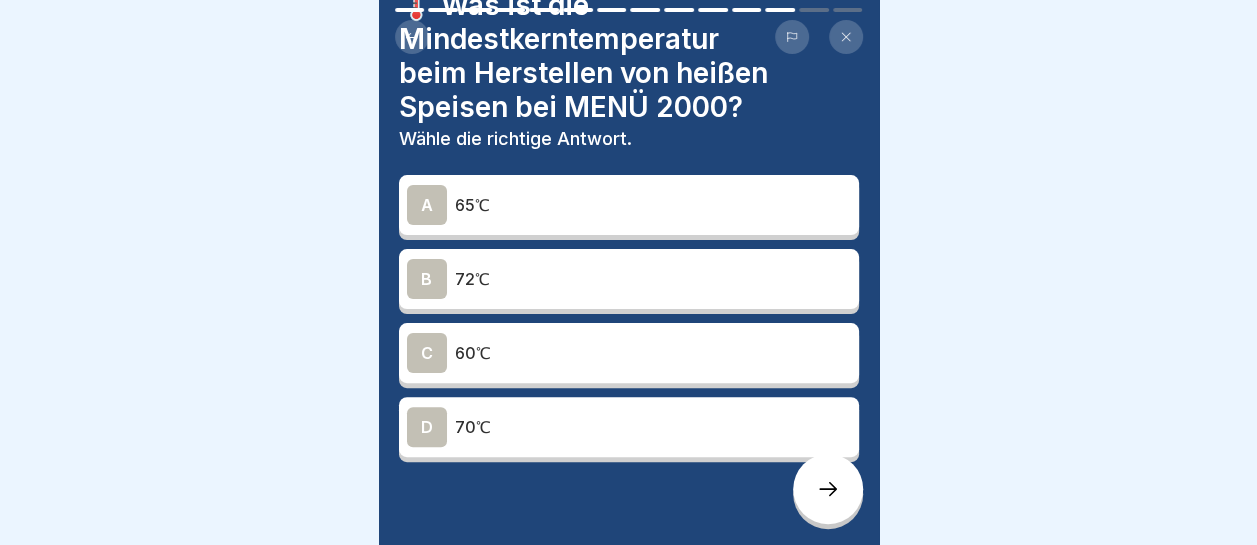 click on "72℃" at bounding box center (653, 279) 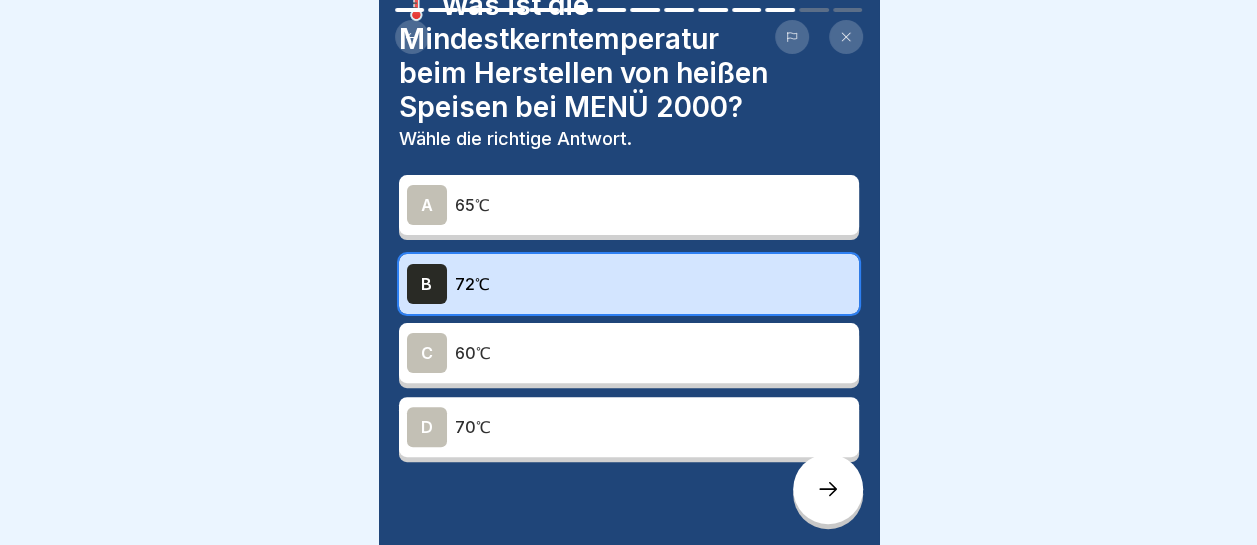 click 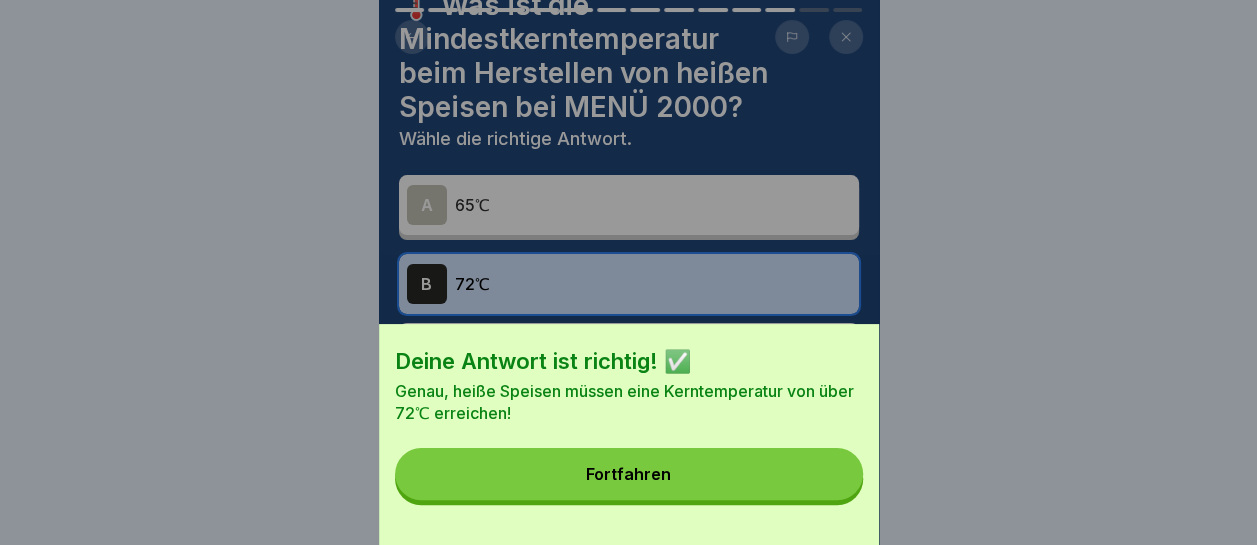 click on "Fortfahren" at bounding box center (629, 474) 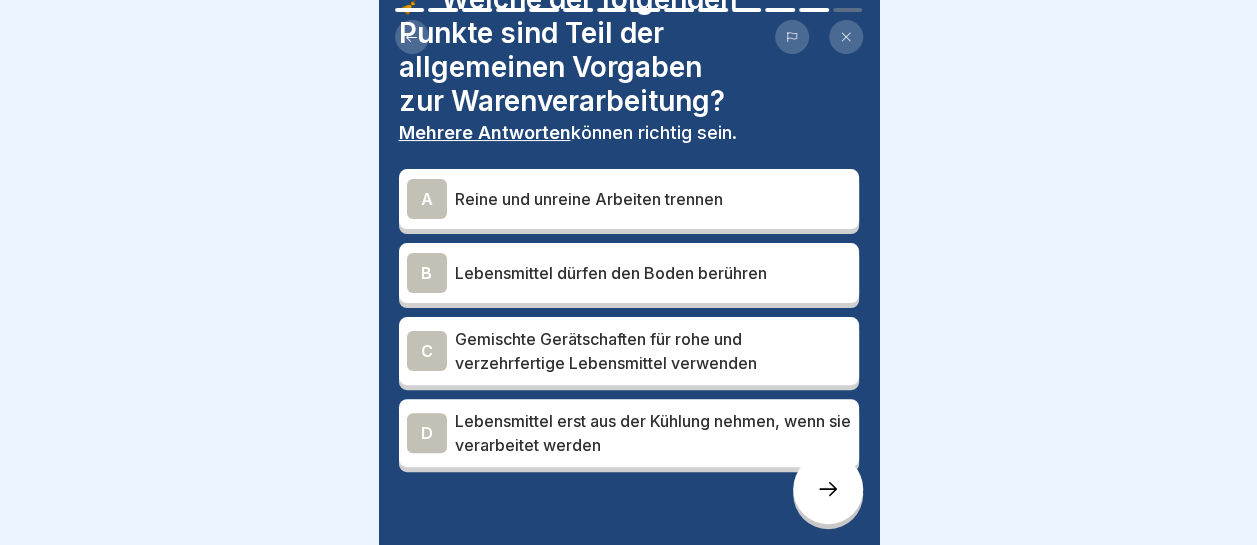 scroll, scrollTop: 96, scrollLeft: 0, axis: vertical 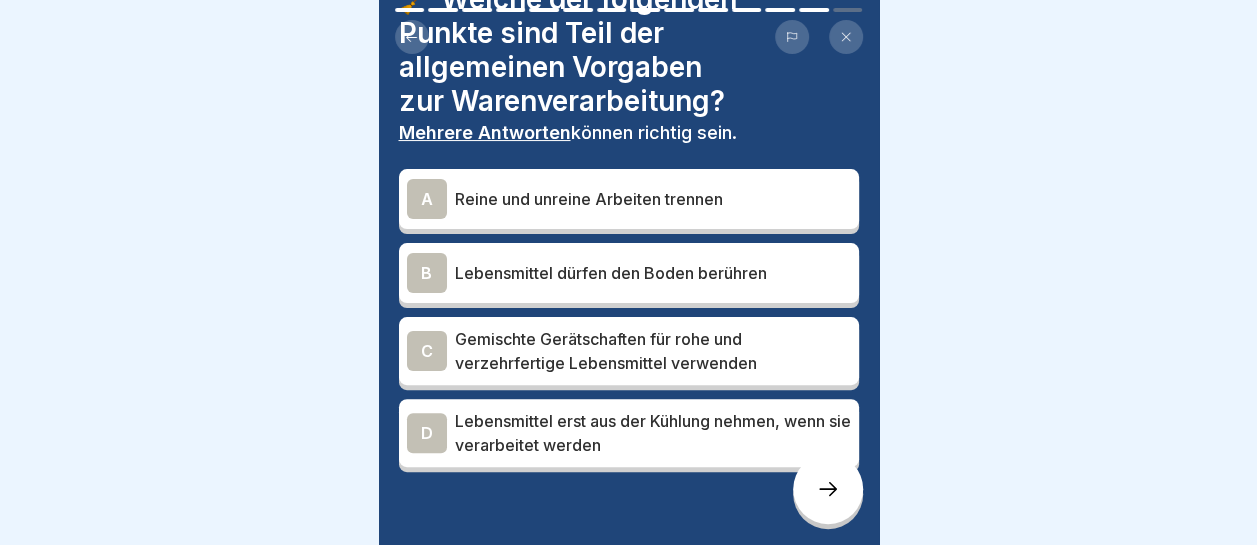 click on "Reine und unreine Arbeiten trennen" at bounding box center [653, 199] 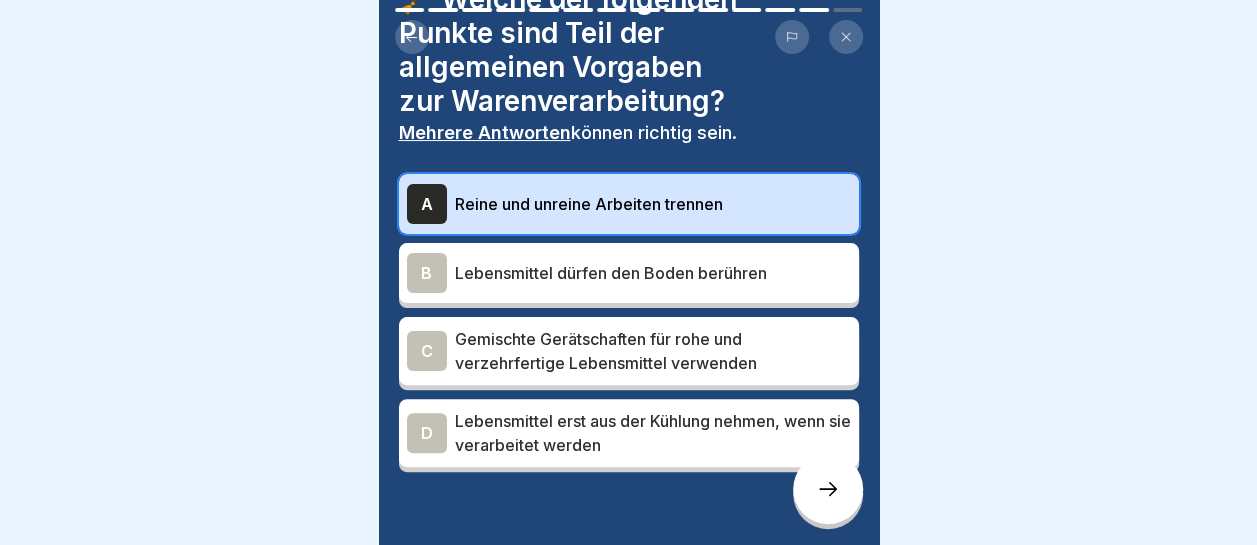 click on "Lebensmittel erst aus der Kühlung nehmen, wenn sie verarbeitet werden" at bounding box center (653, 433) 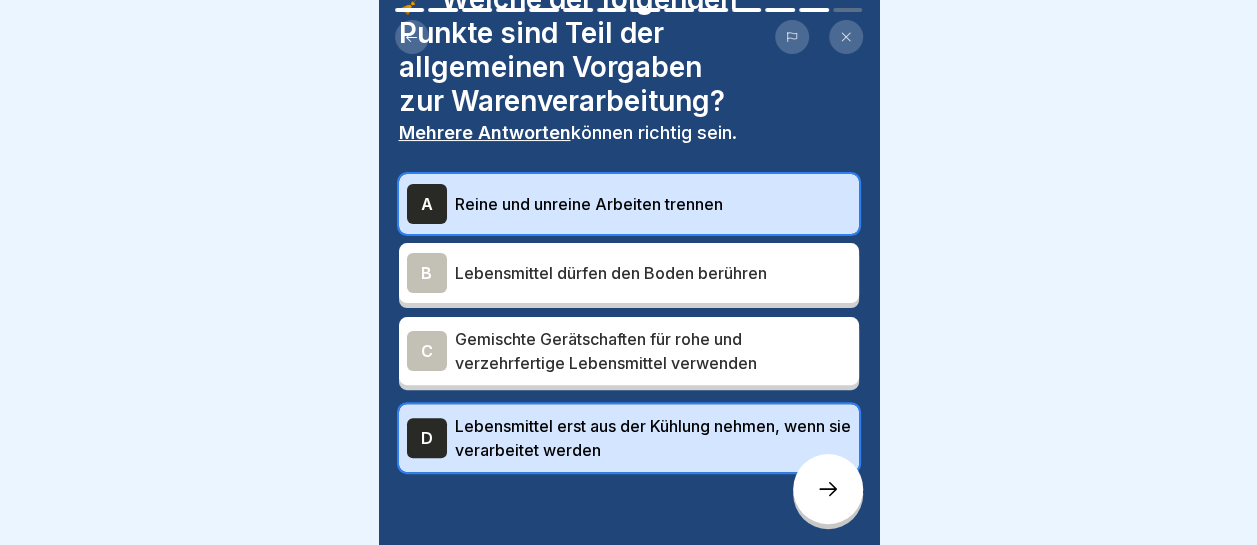 click 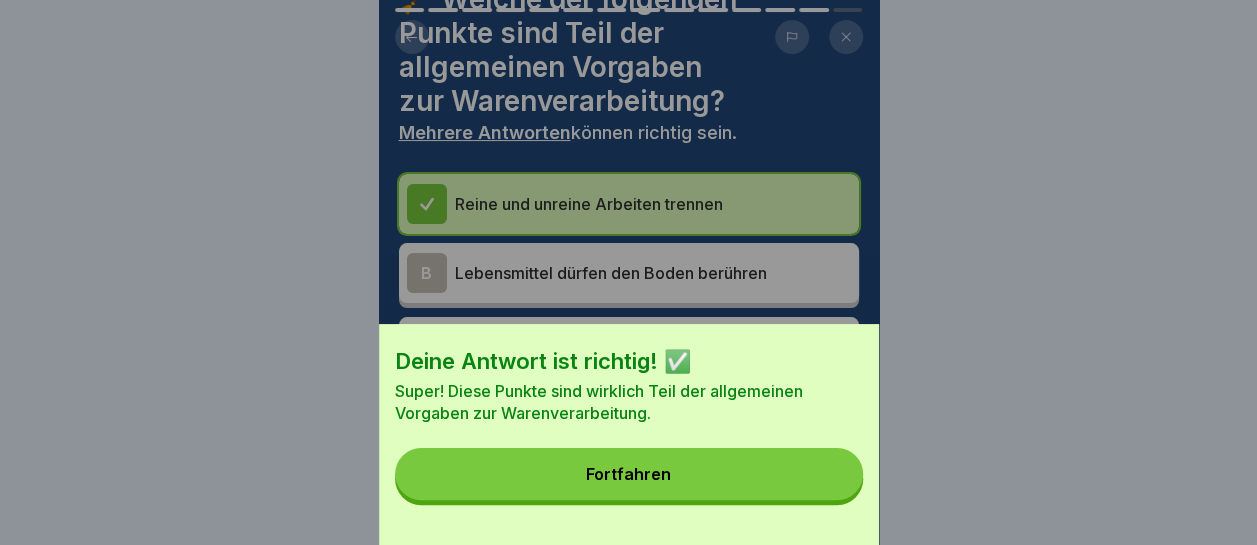 click on "Fortfahren" at bounding box center (629, 474) 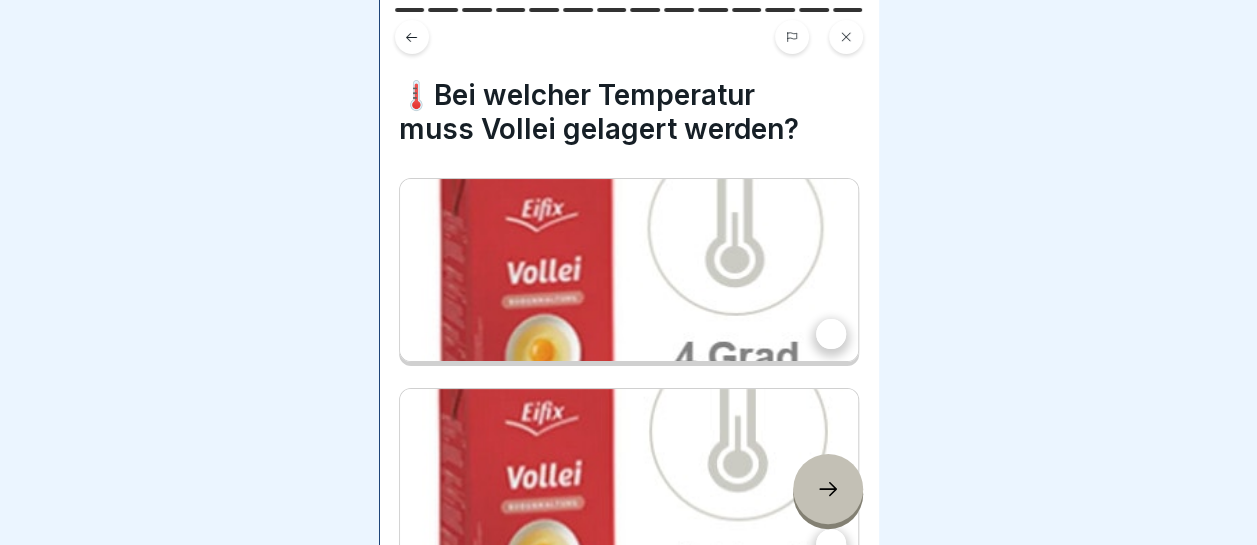 scroll, scrollTop: 157, scrollLeft: 0, axis: vertical 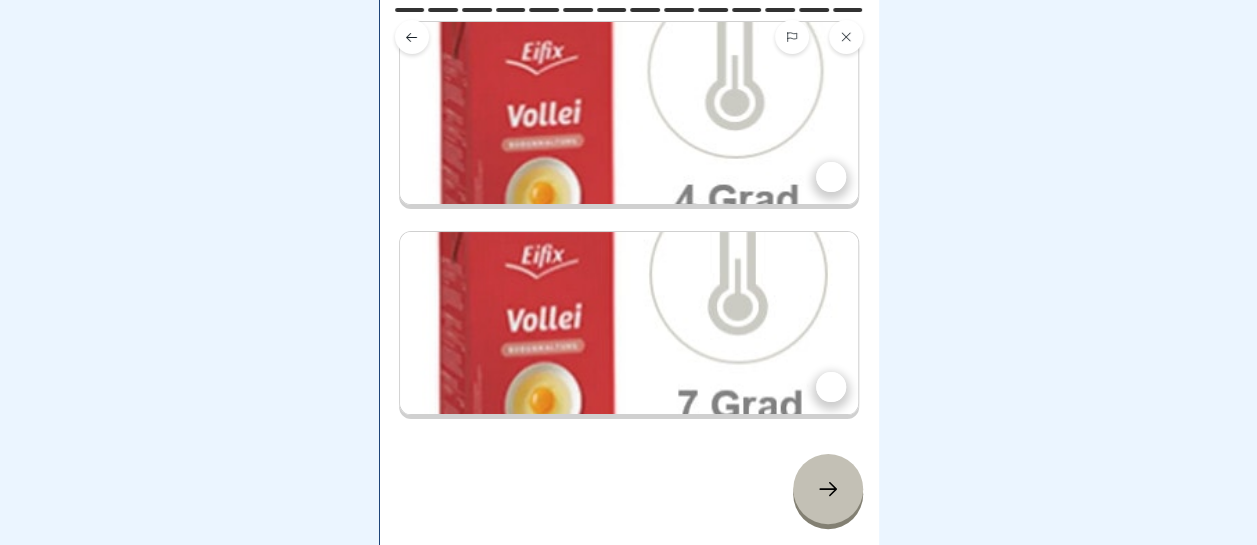click at bounding box center [831, 177] 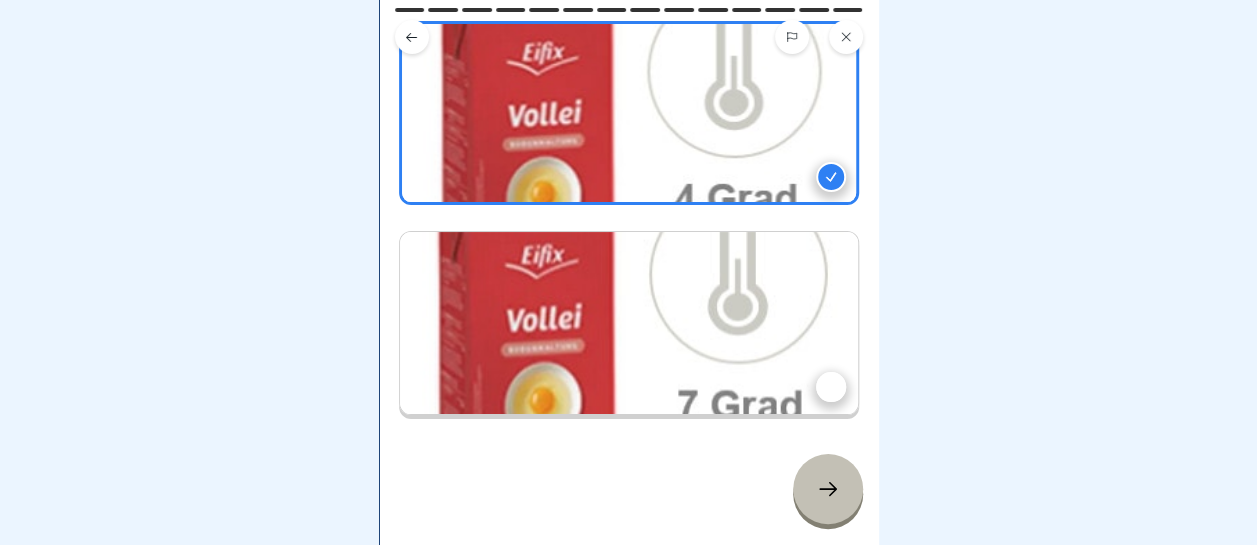 click 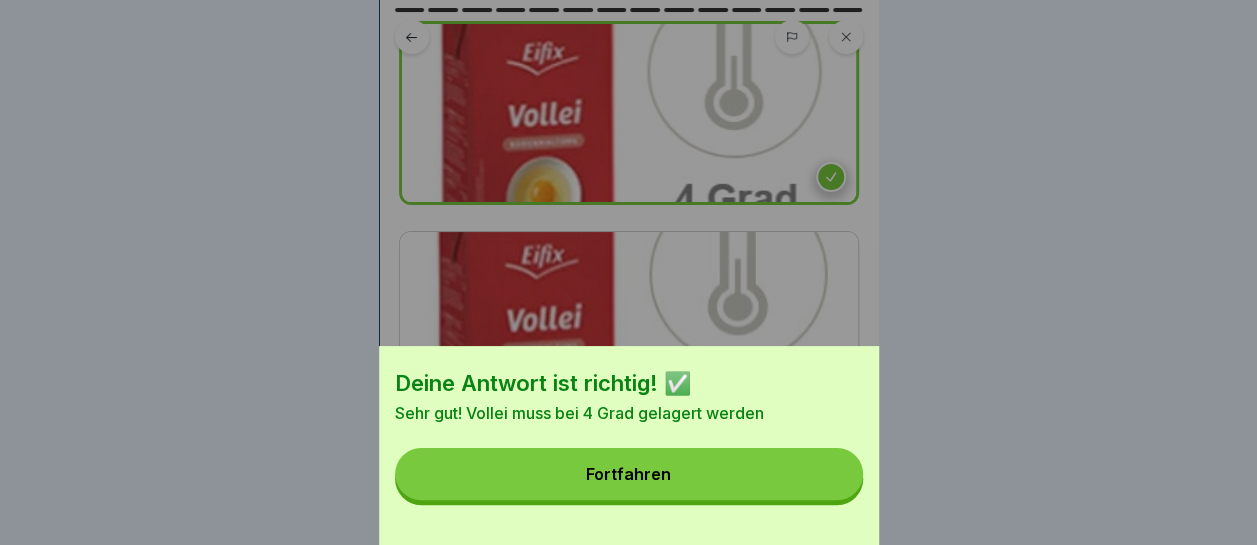 click on "Fortfahren" at bounding box center [629, 474] 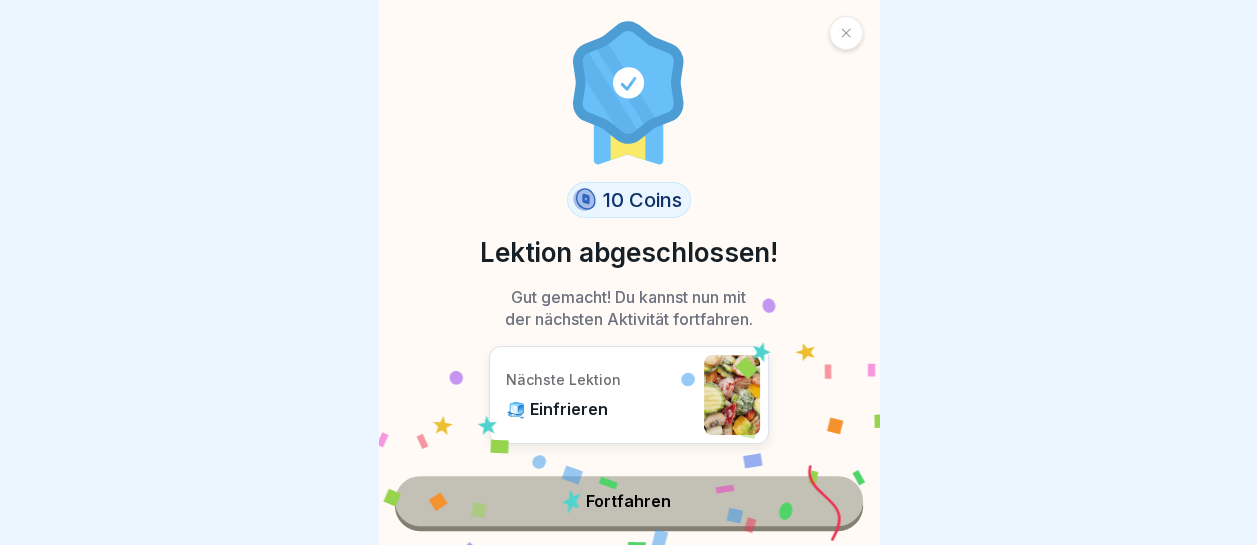 click on "Fortfahren" at bounding box center [629, 501] 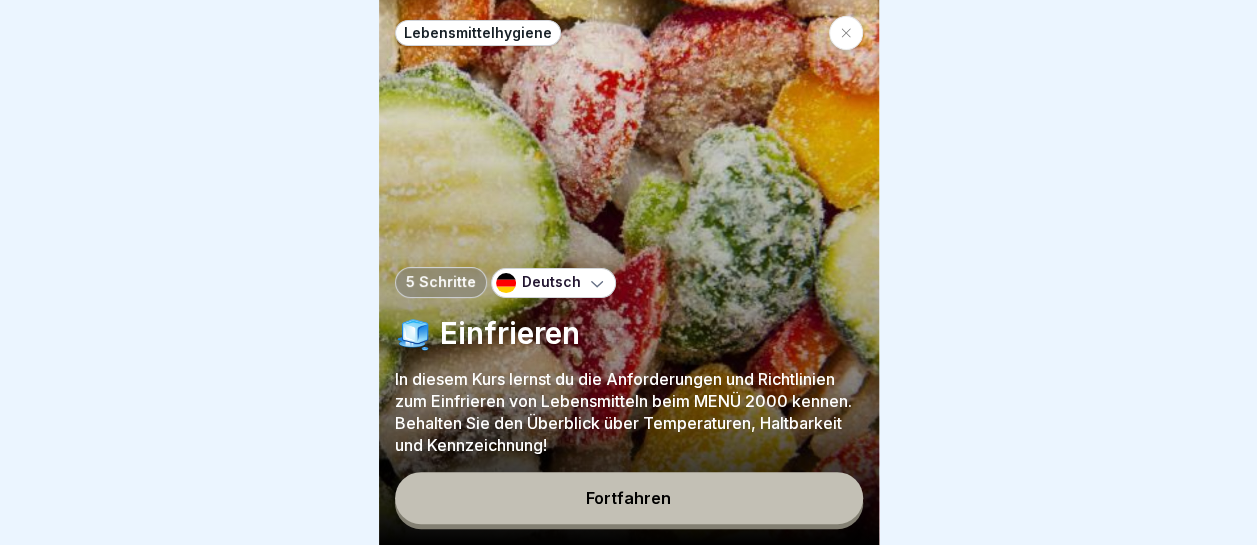 click on "Fortfahren" at bounding box center [629, 498] 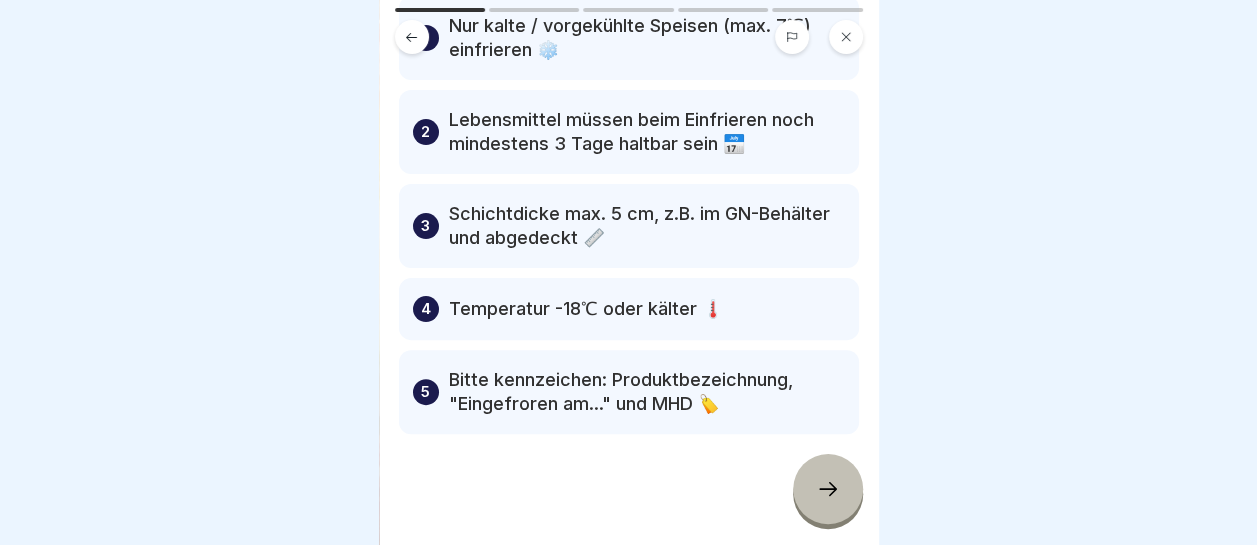 scroll, scrollTop: 152, scrollLeft: 0, axis: vertical 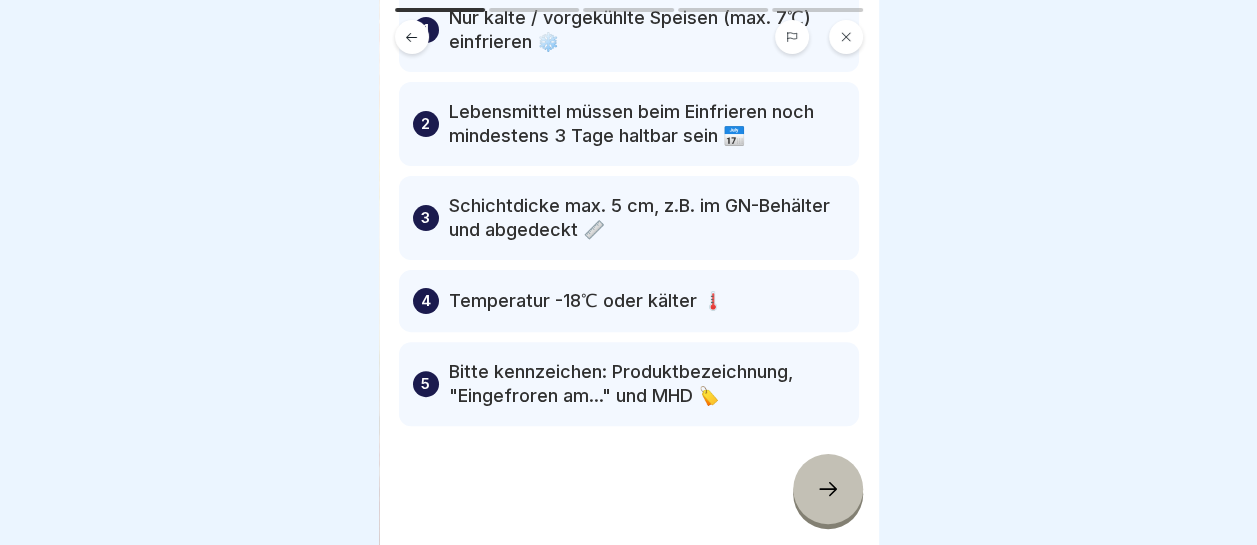 click 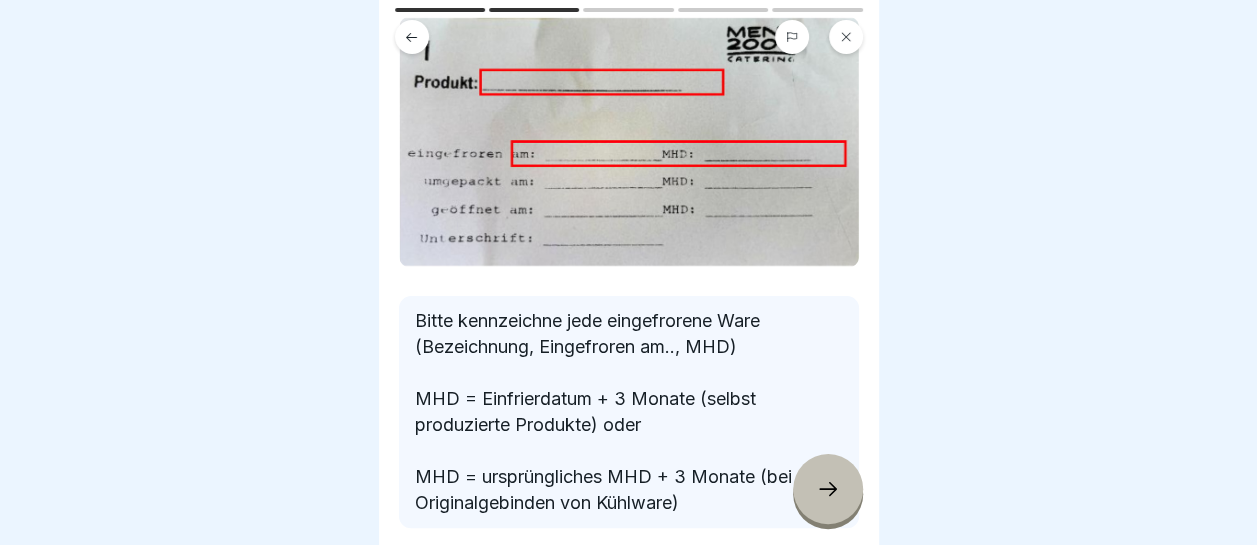 scroll, scrollTop: 160, scrollLeft: 0, axis: vertical 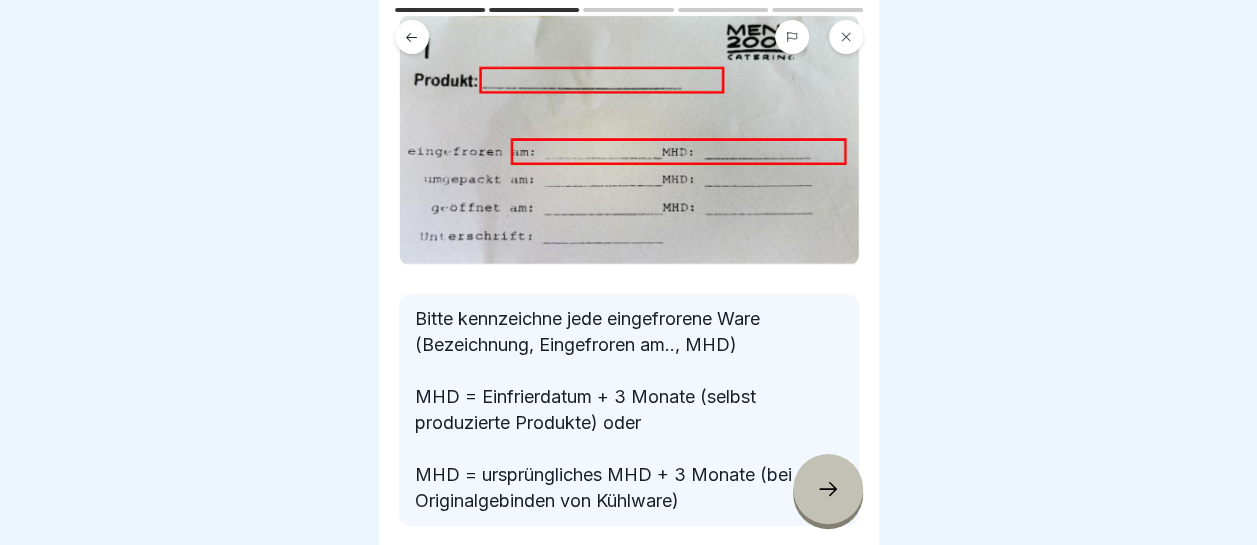 click 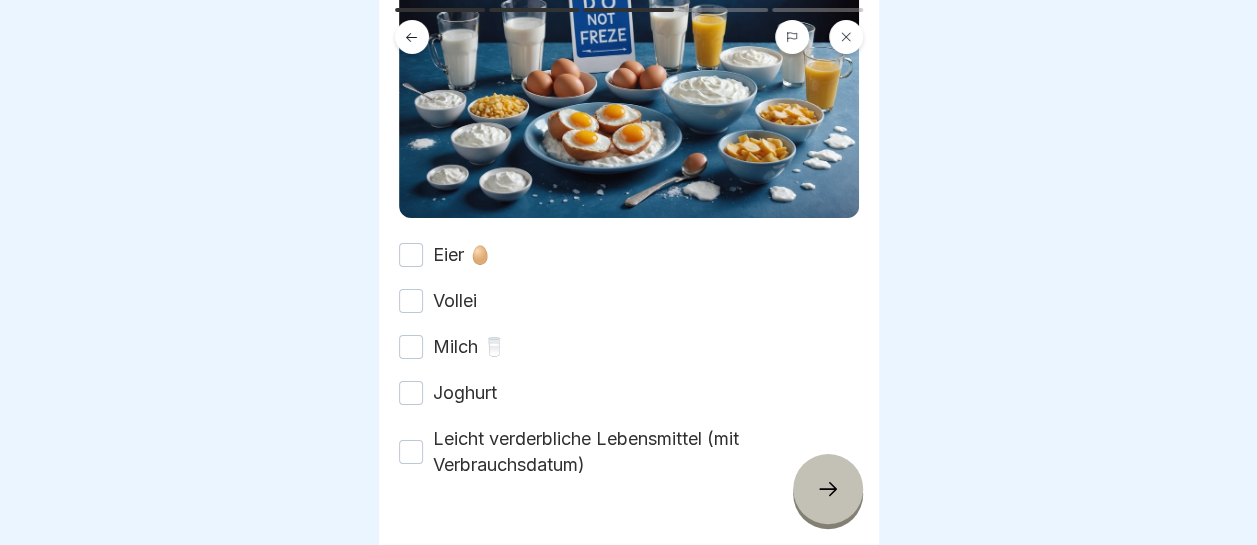 scroll, scrollTop: 252, scrollLeft: 0, axis: vertical 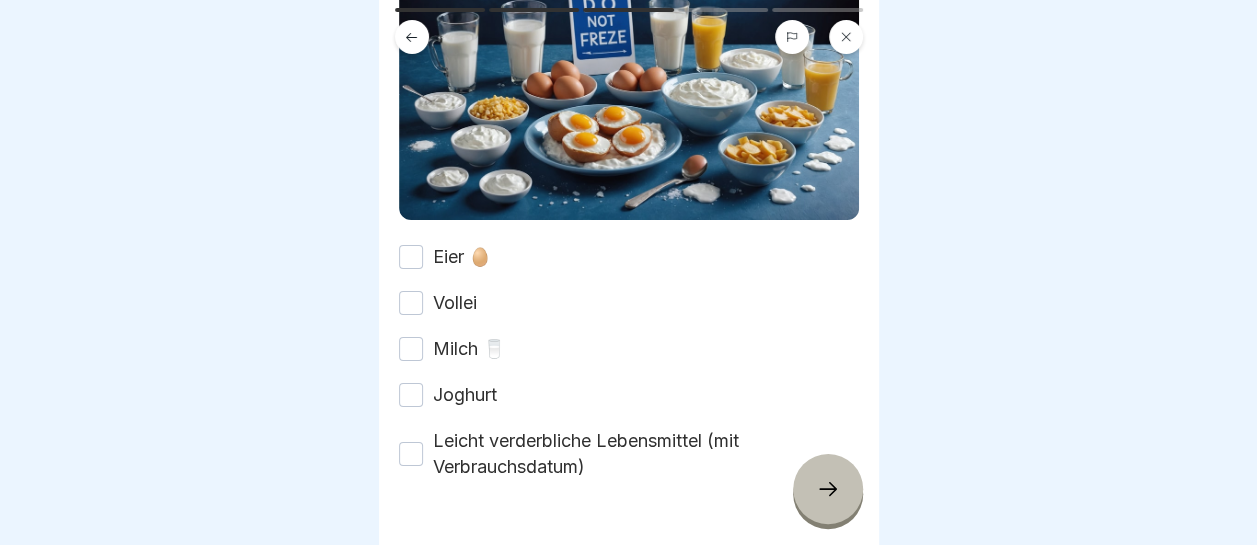 click on "Eier 🥚" at bounding box center [411, 257] 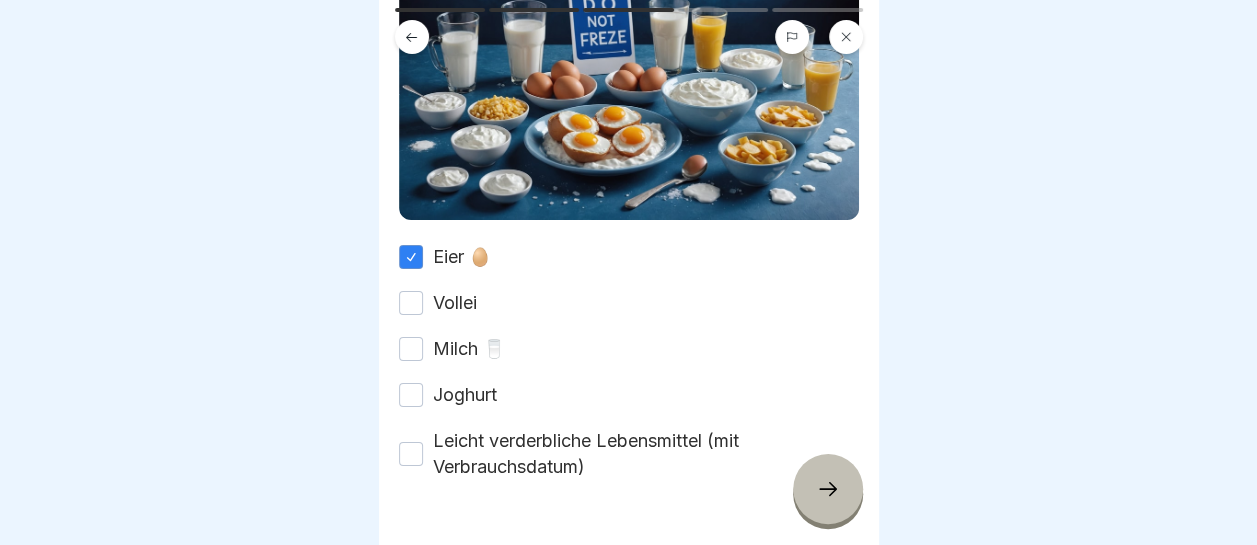click on "Vollei" at bounding box center (411, 303) 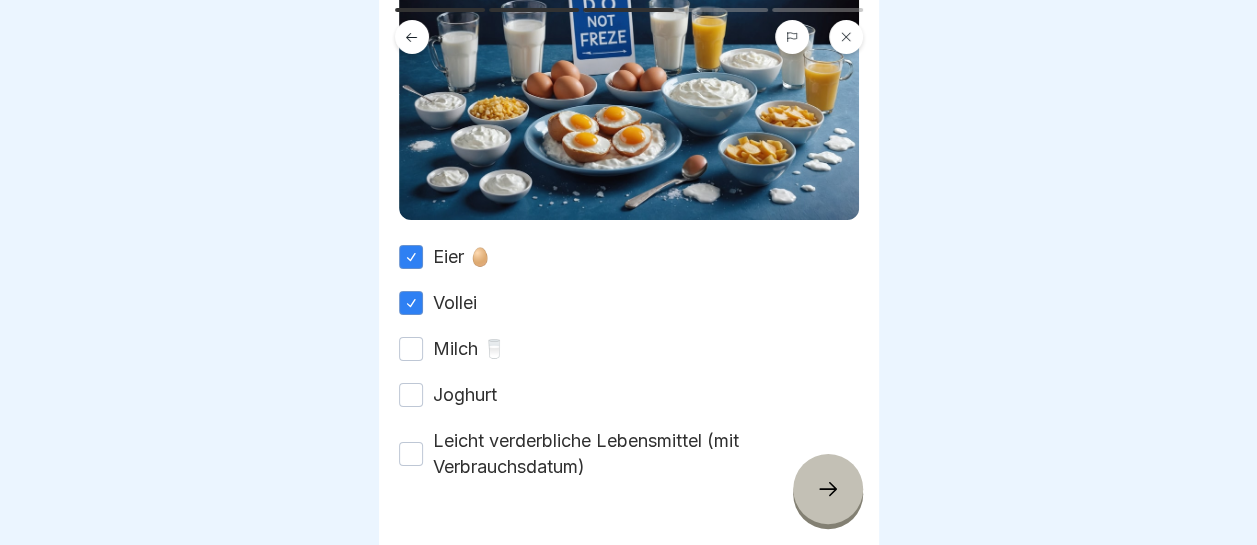 click on "Milch 🥛" at bounding box center (411, 349) 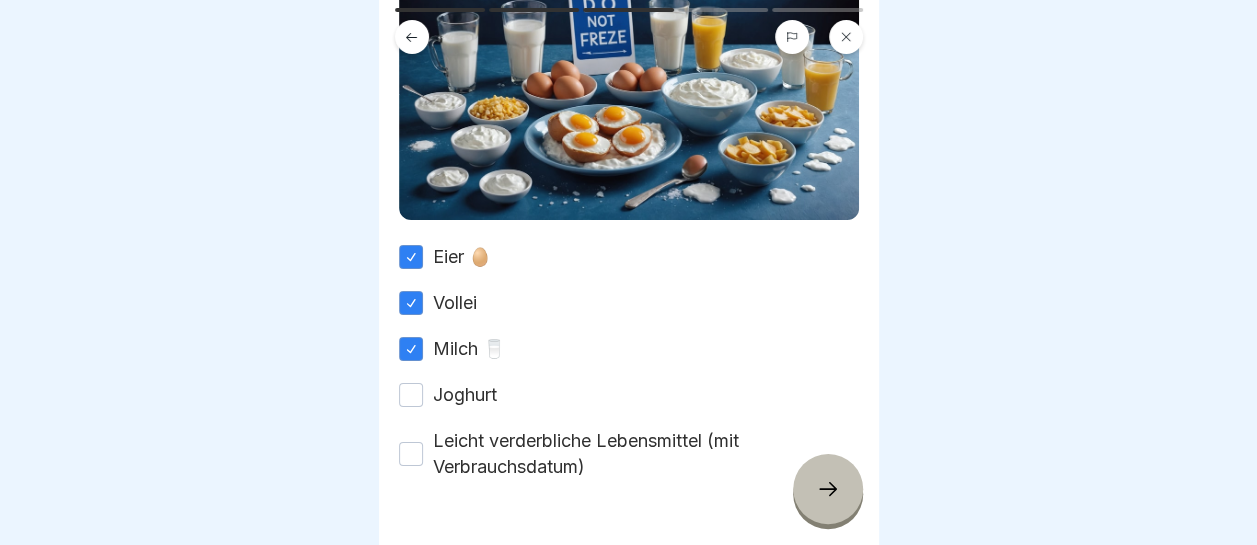 click on "Joghurt" at bounding box center [411, 395] 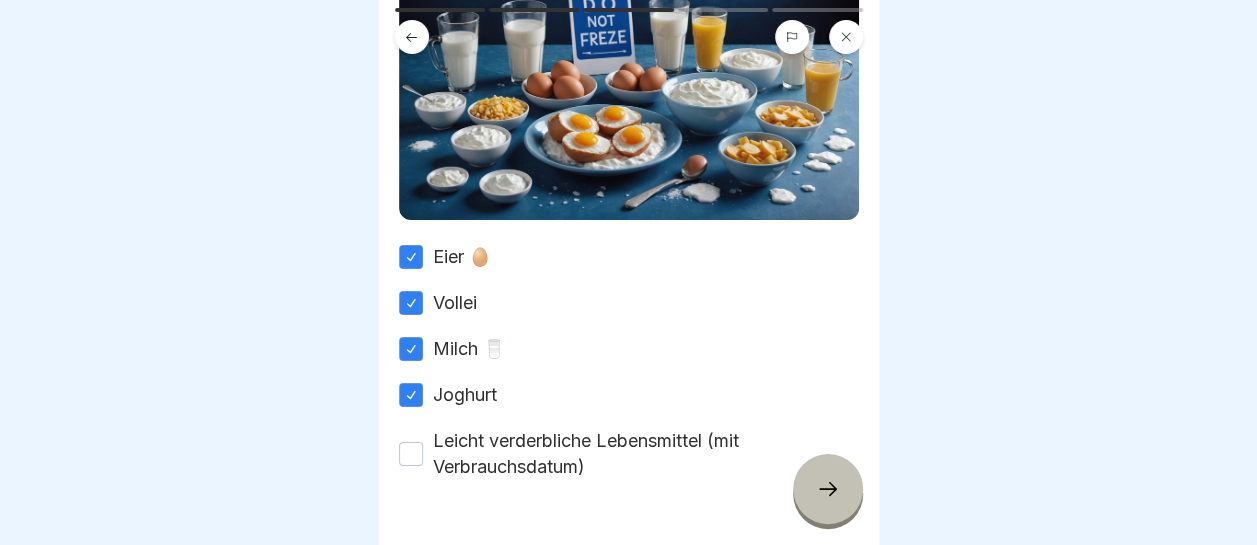 click on "Leicht verderbliche Lebensmittel (mit Verbrauchsdatum)" at bounding box center (411, 454) 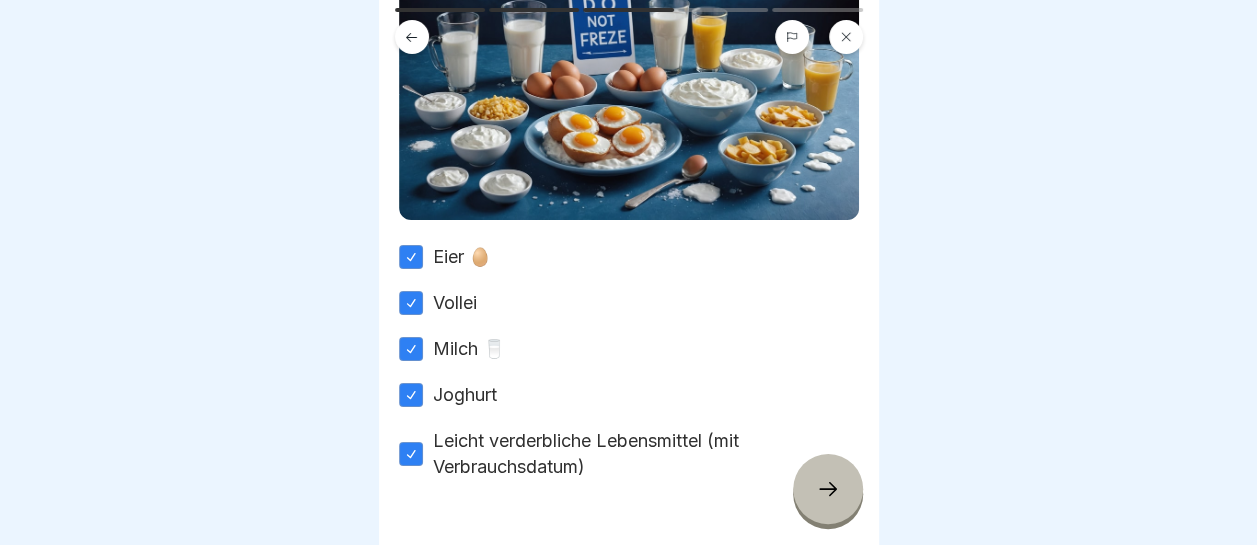 click at bounding box center (828, 489) 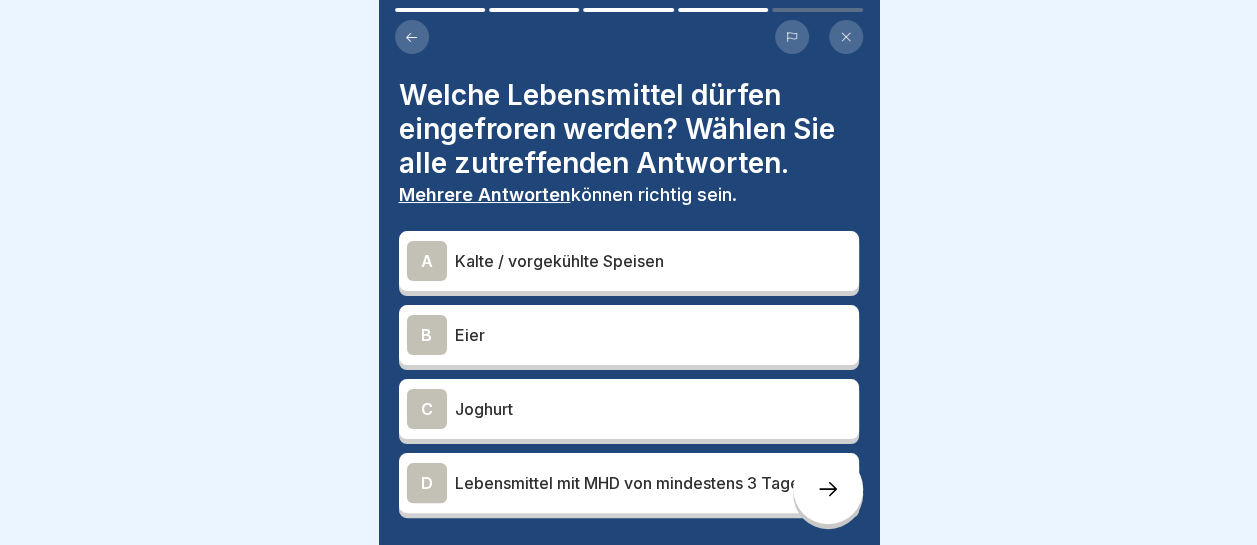 click on "Kalte / vorgekühlte Speisen" at bounding box center [653, 261] 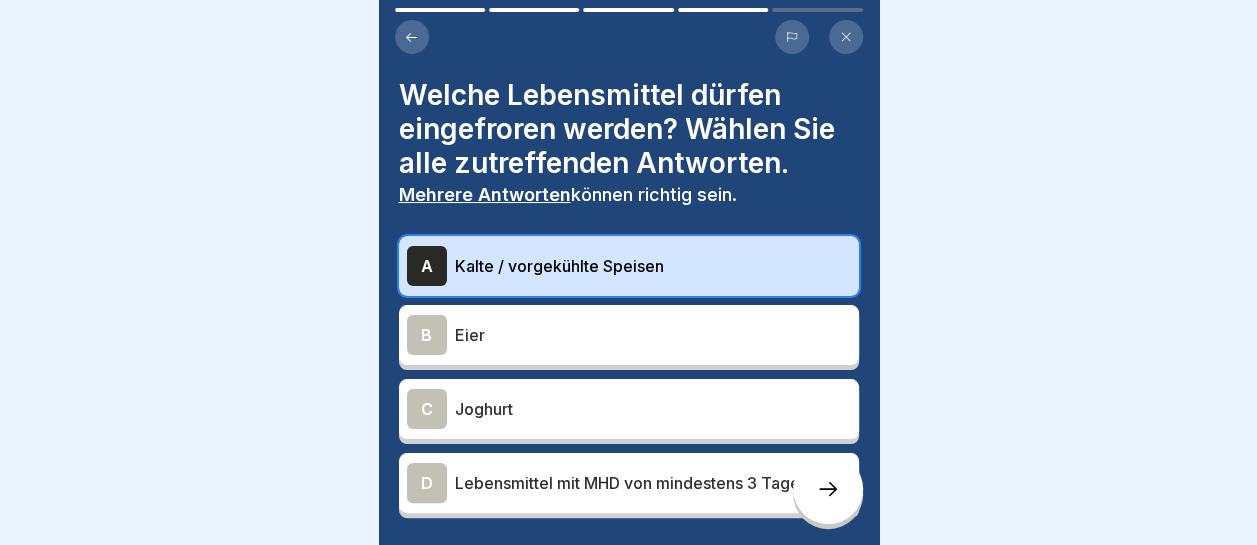 click on "Lebensmittel mit MHD von mindestens 3 Tagen" at bounding box center [653, 483] 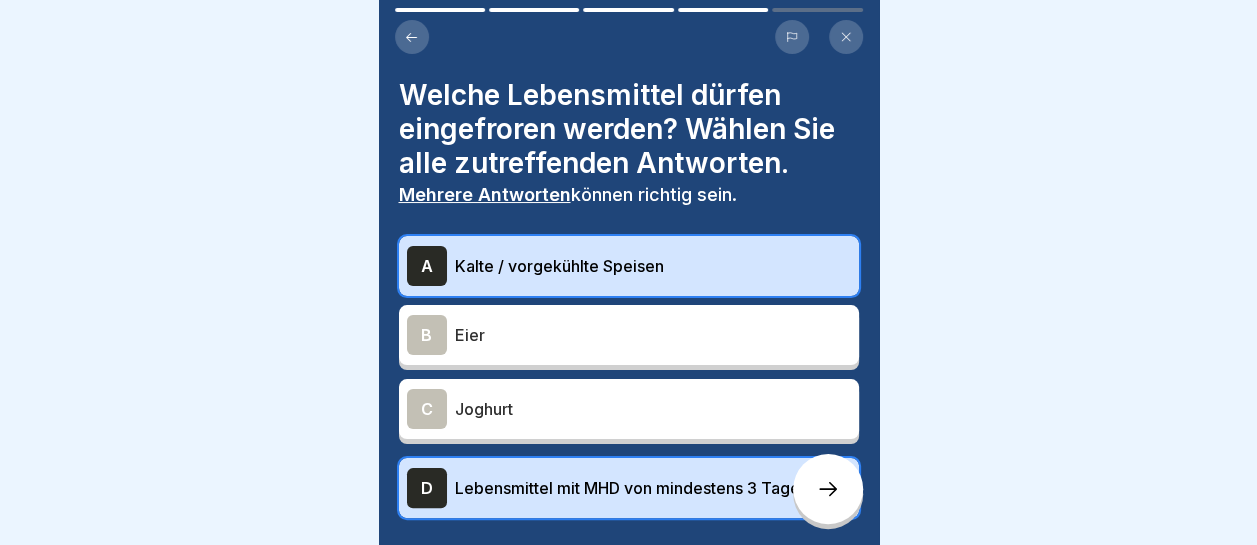 click 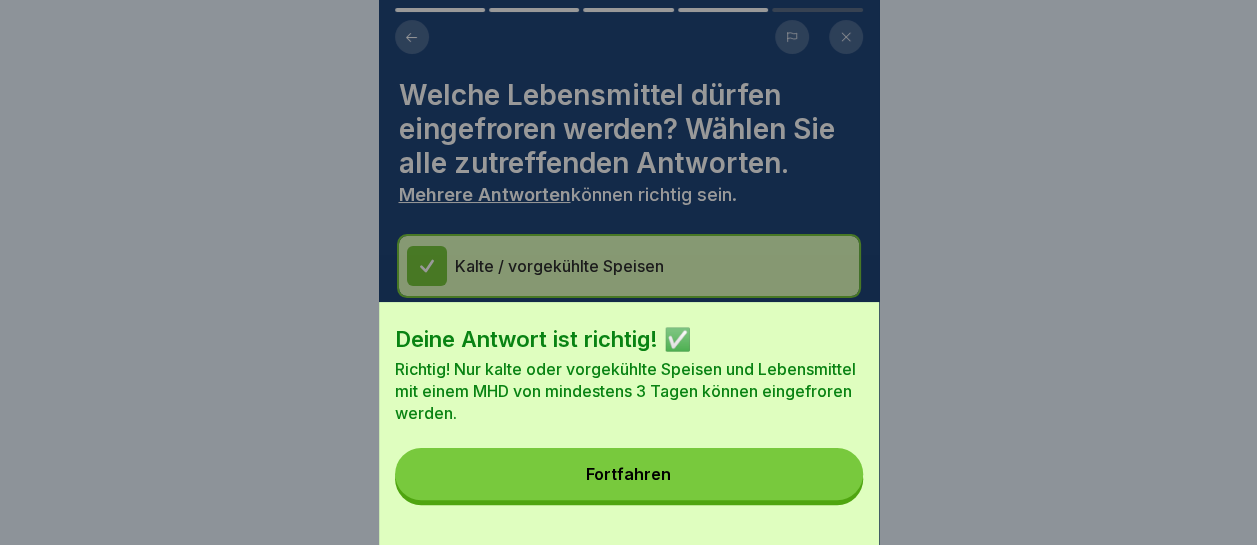 click on "Fortfahren" at bounding box center (629, 474) 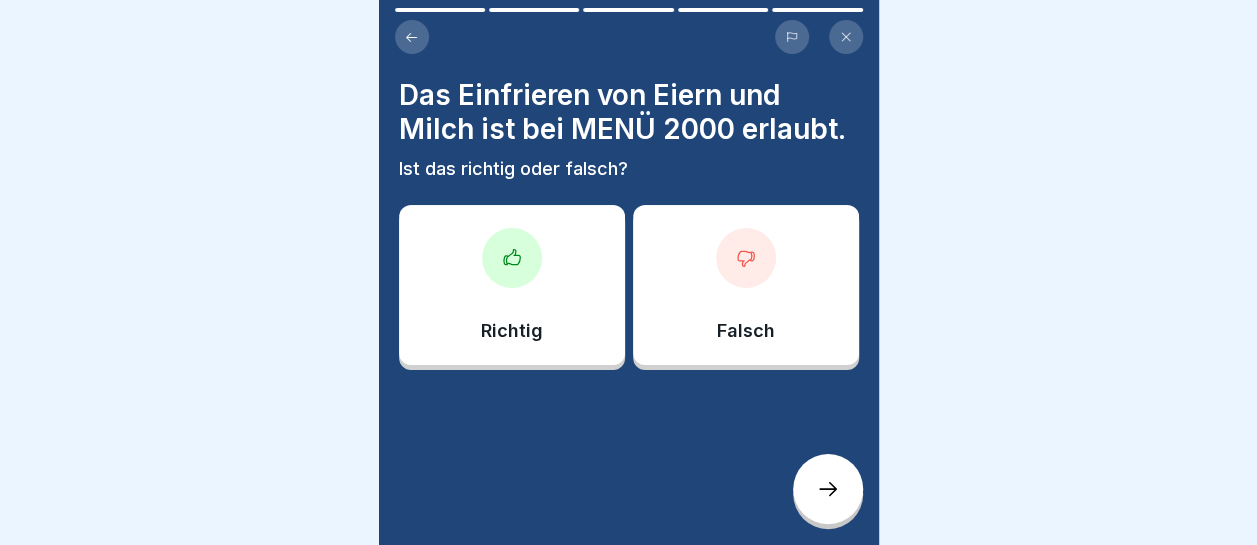 click at bounding box center [746, 258] 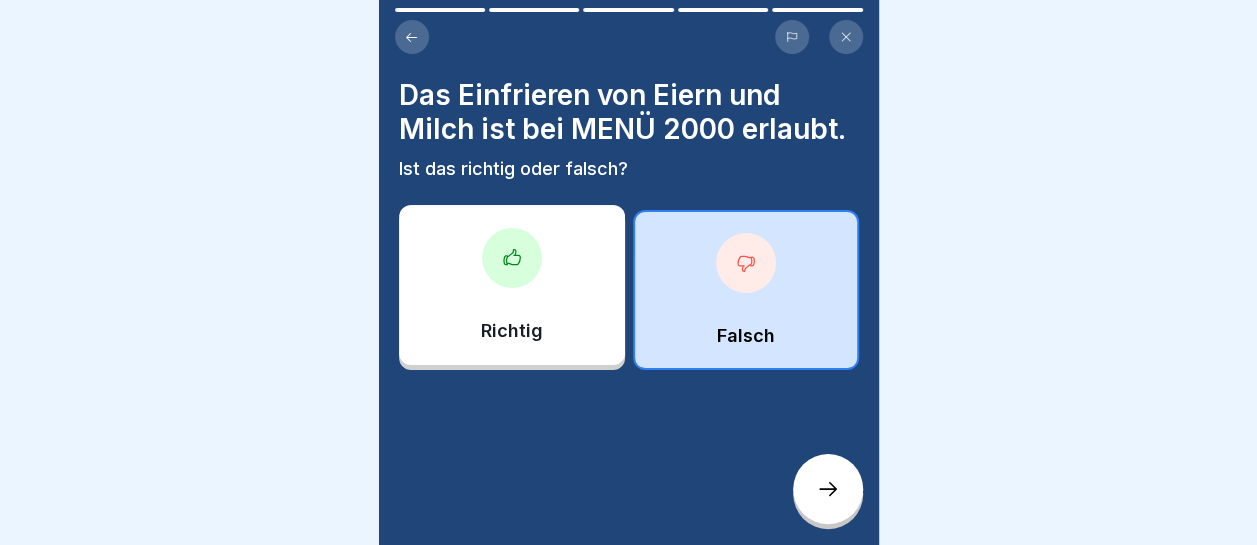 click 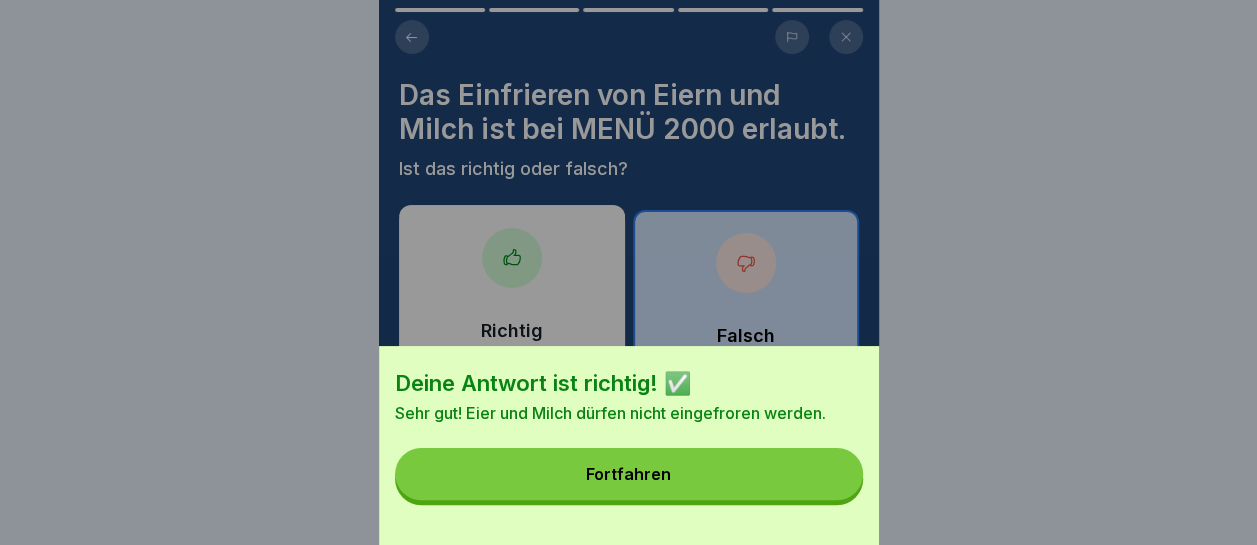 click on "Fortfahren" at bounding box center [629, 474] 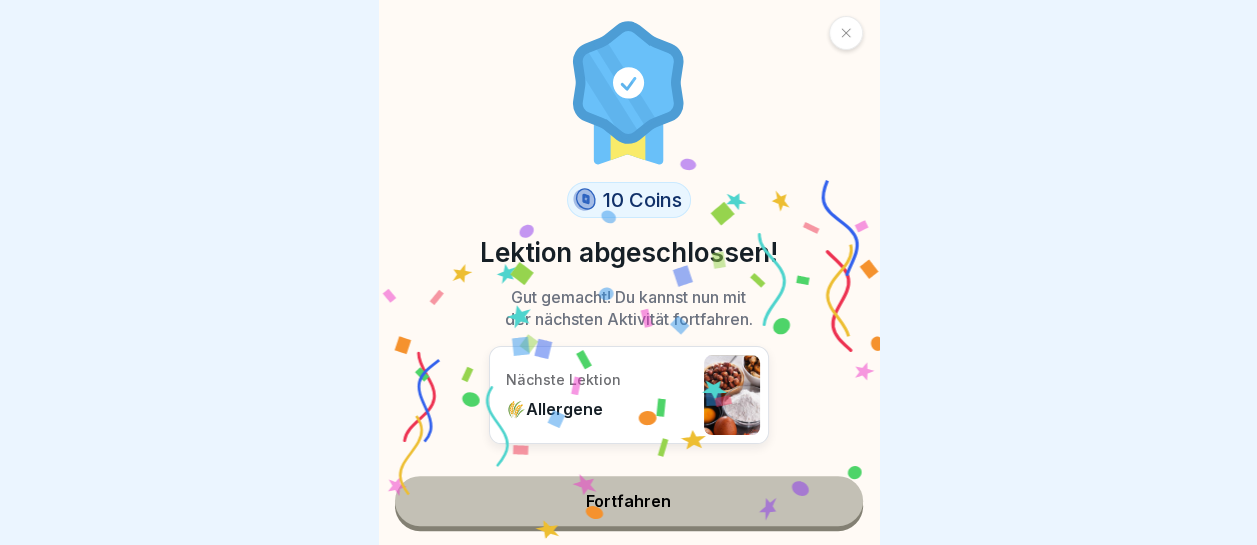 click on "Fortfahren" at bounding box center [629, 501] 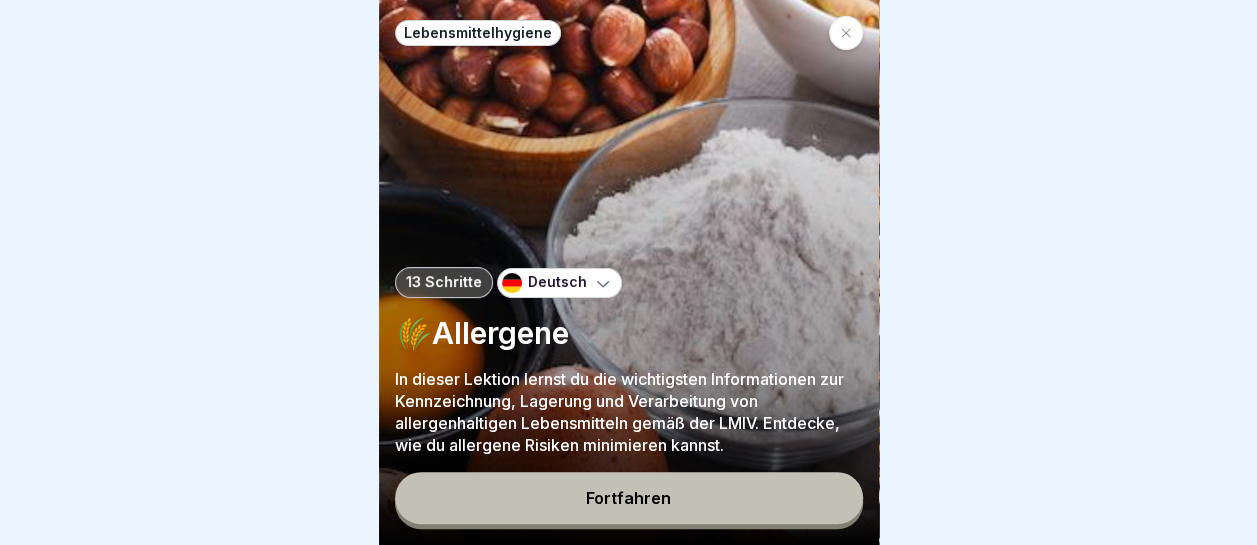 click on "Fortfahren" at bounding box center (628, 498) 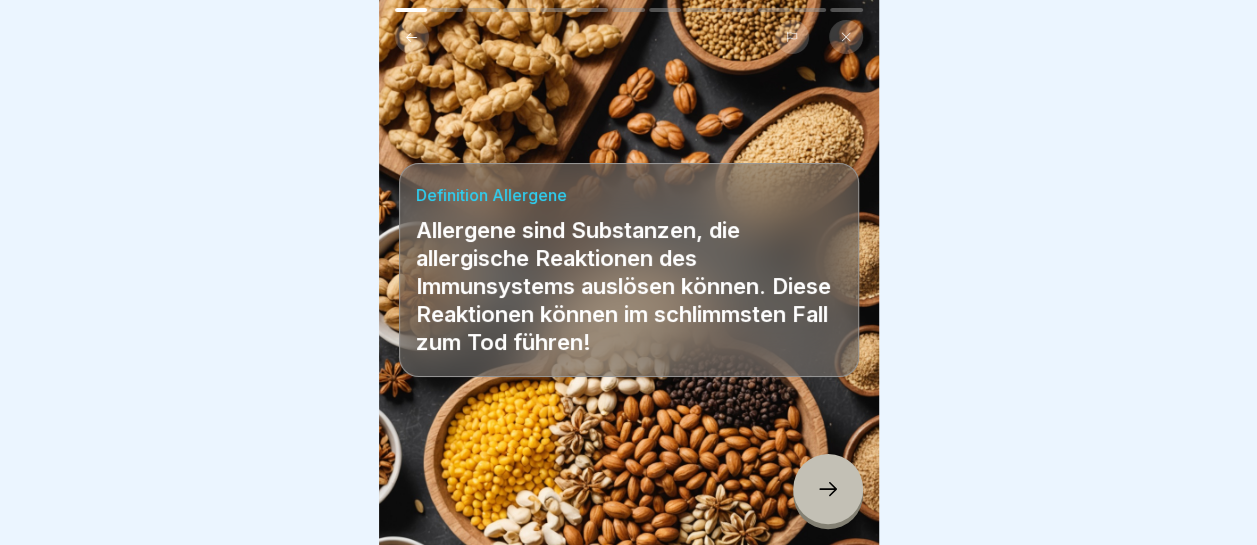 click 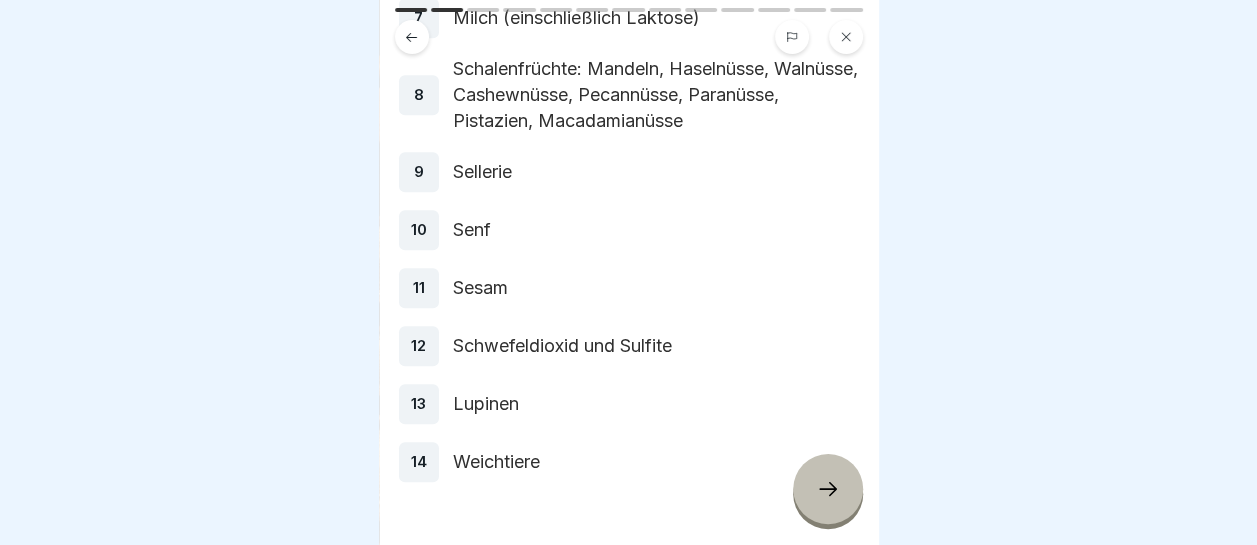 scroll, scrollTop: 535, scrollLeft: 0, axis: vertical 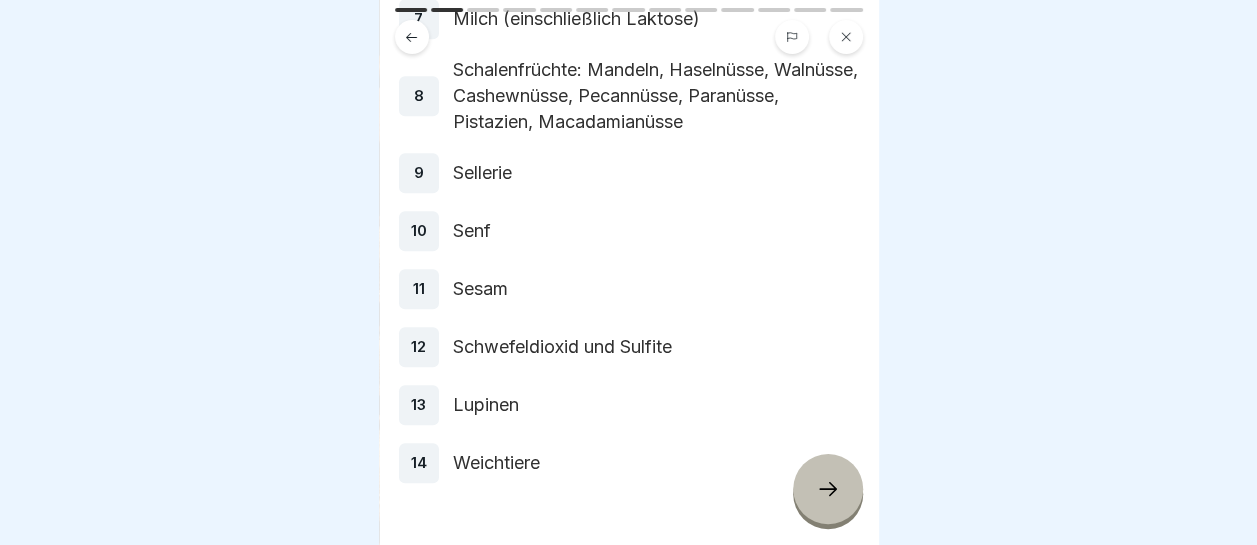 click at bounding box center [828, 489] 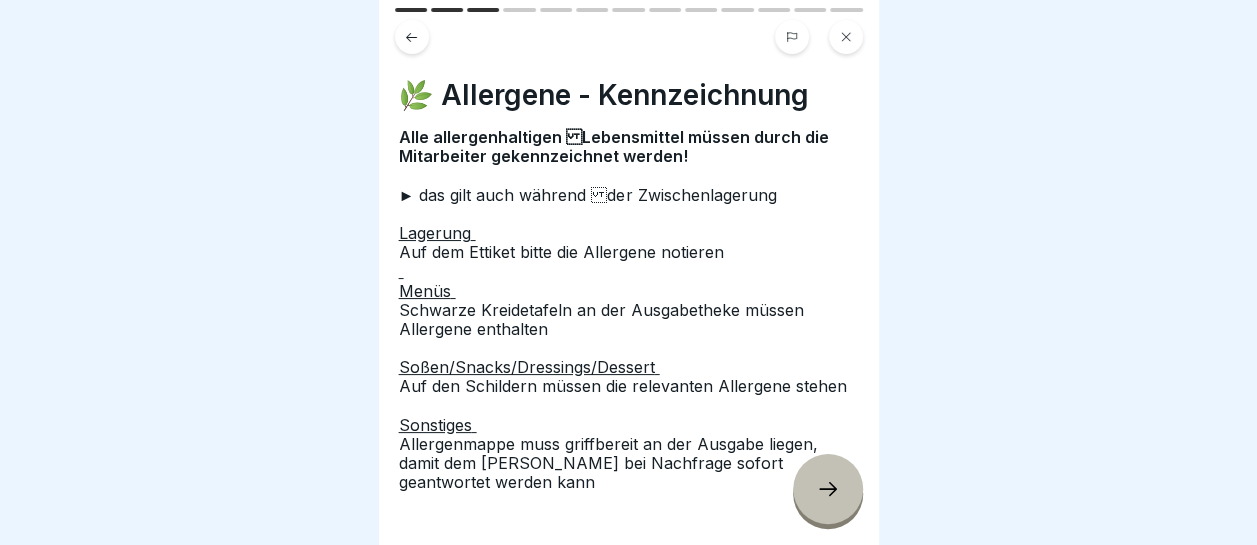 click 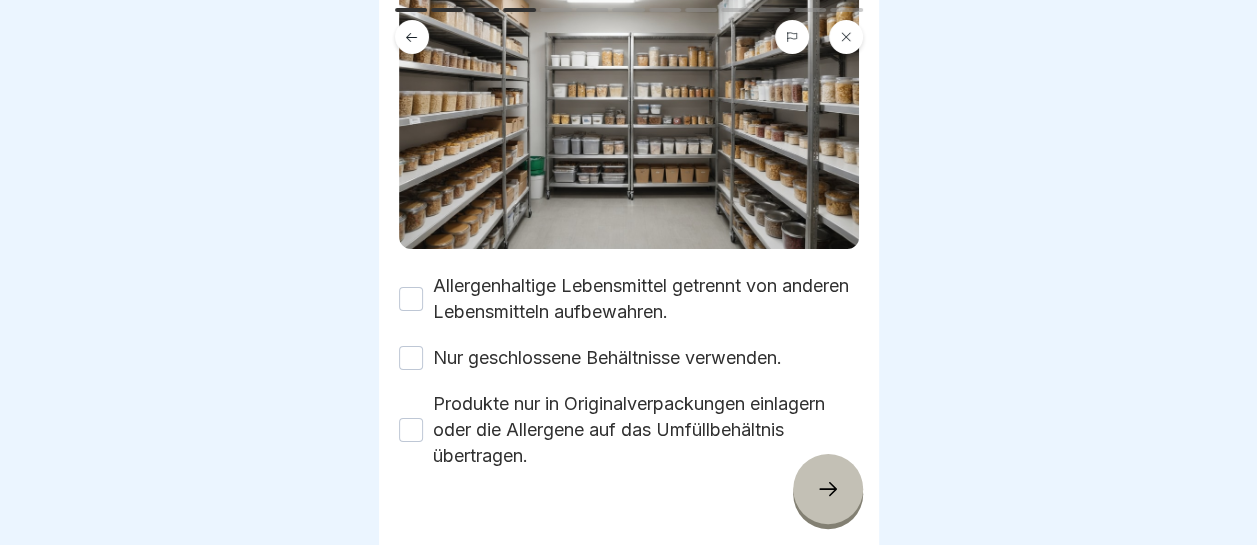 scroll, scrollTop: 222, scrollLeft: 0, axis: vertical 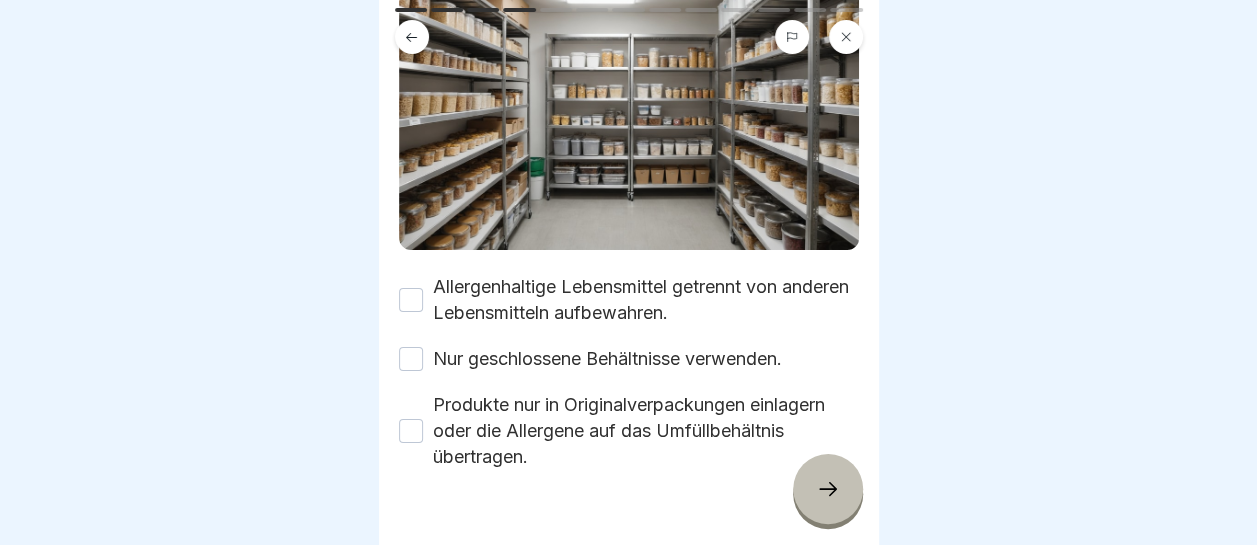 click on "Allergenhaltige Lebensmittel getrennt von anderen Lebensmitteln aufbewahren." at bounding box center (411, 300) 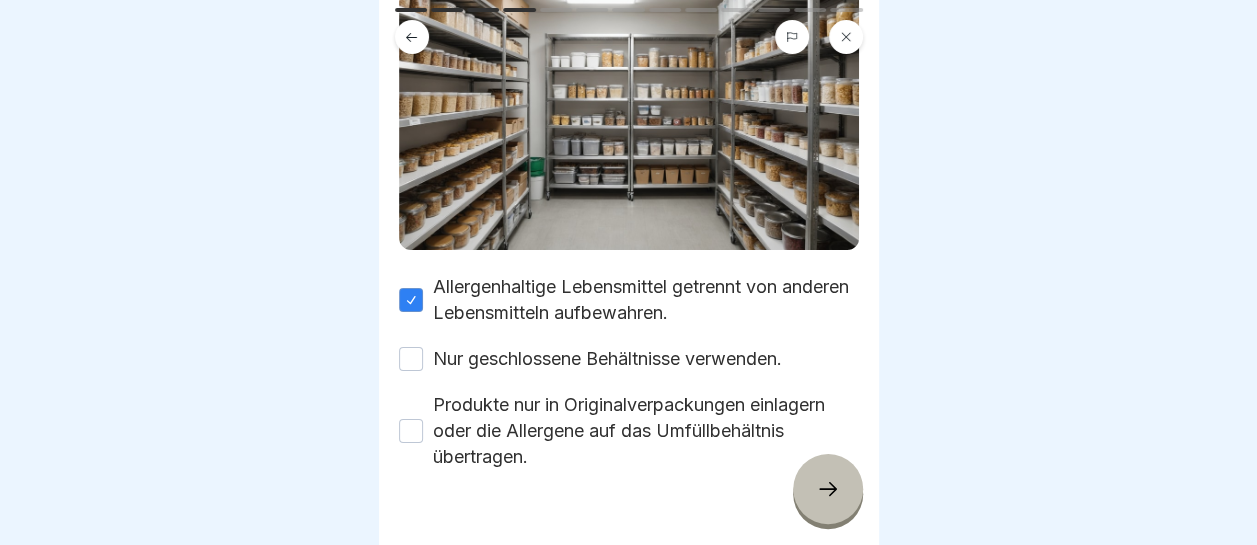 click on "Nur geschlossene Behältnisse verwenden." at bounding box center (411, 359) 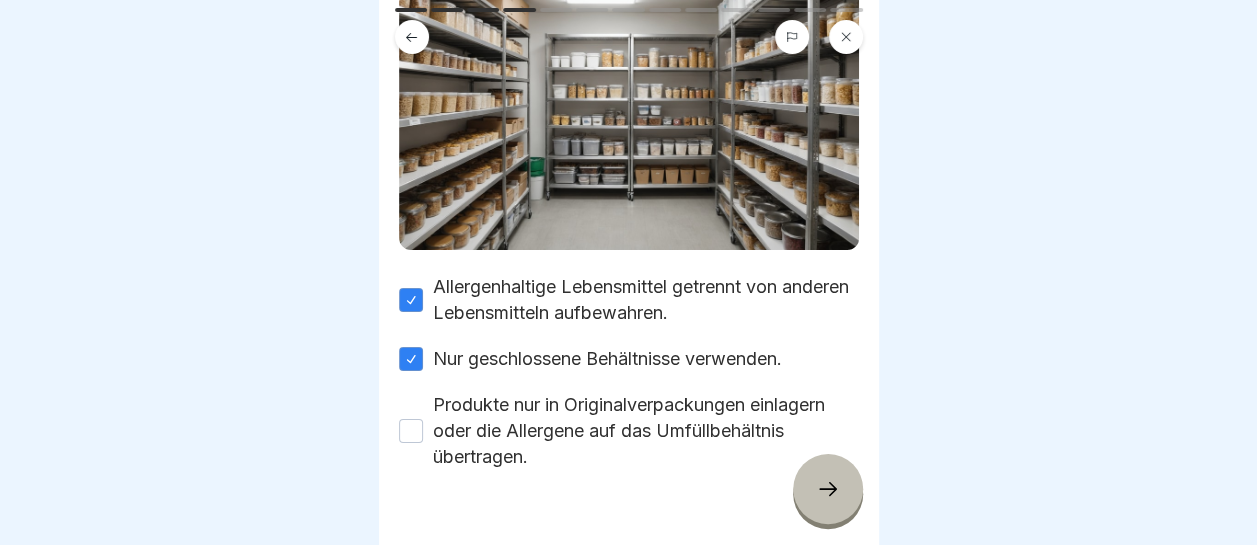 click on "Produkte nur in Originalverpackungen einlagern oder die Allergene auf das Umfüllbehältnis übertragen." at bounding box center (411, 431) 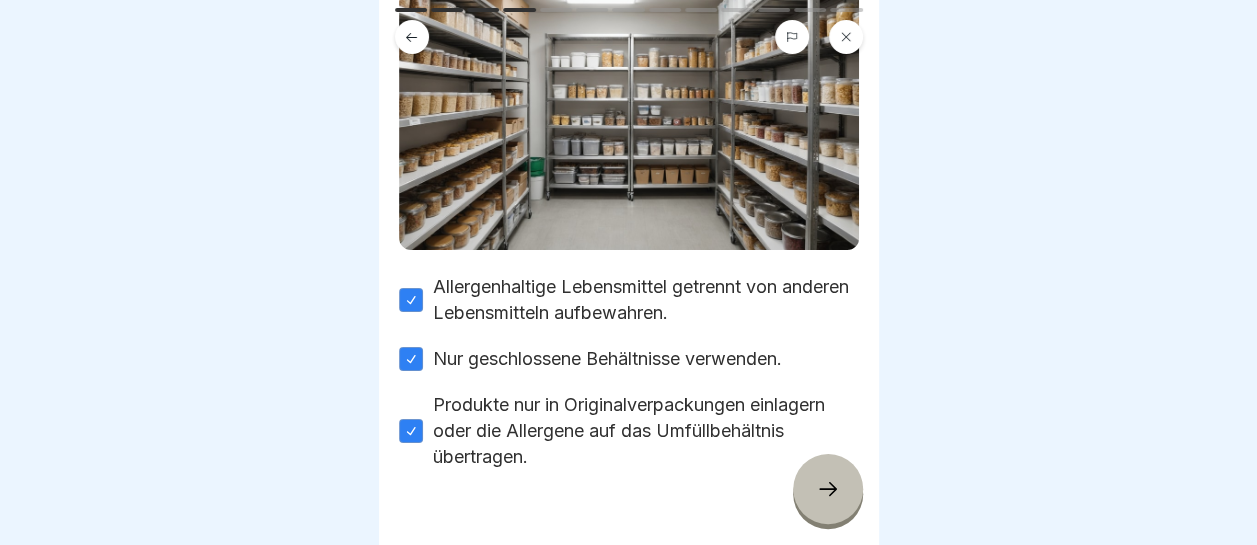 click 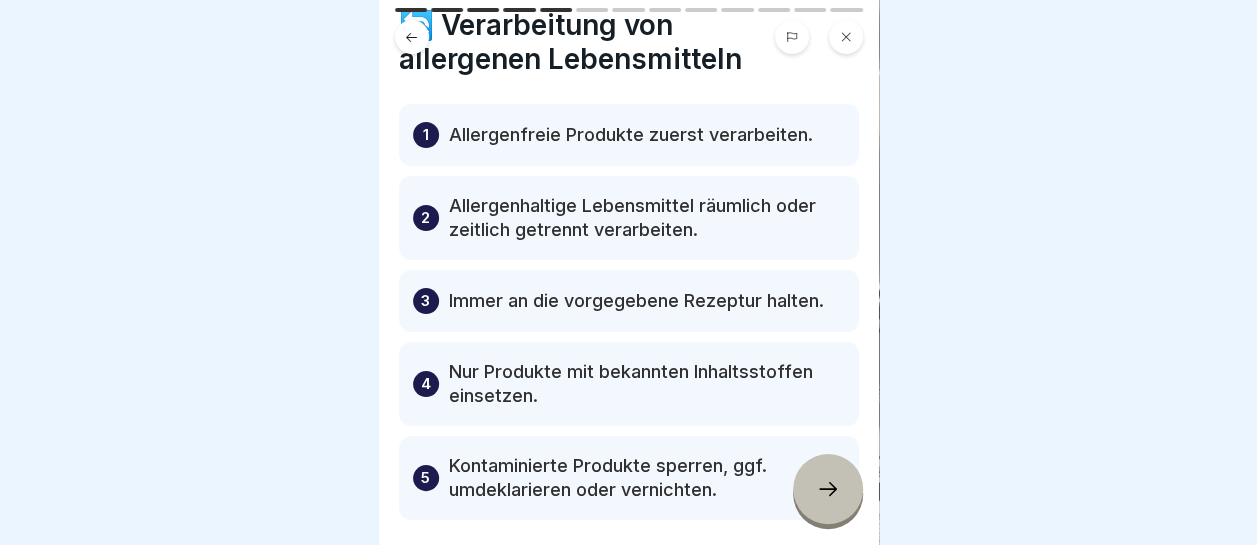 scroll, scrollTop: 69, scrollLeft: 0, axis: vertical 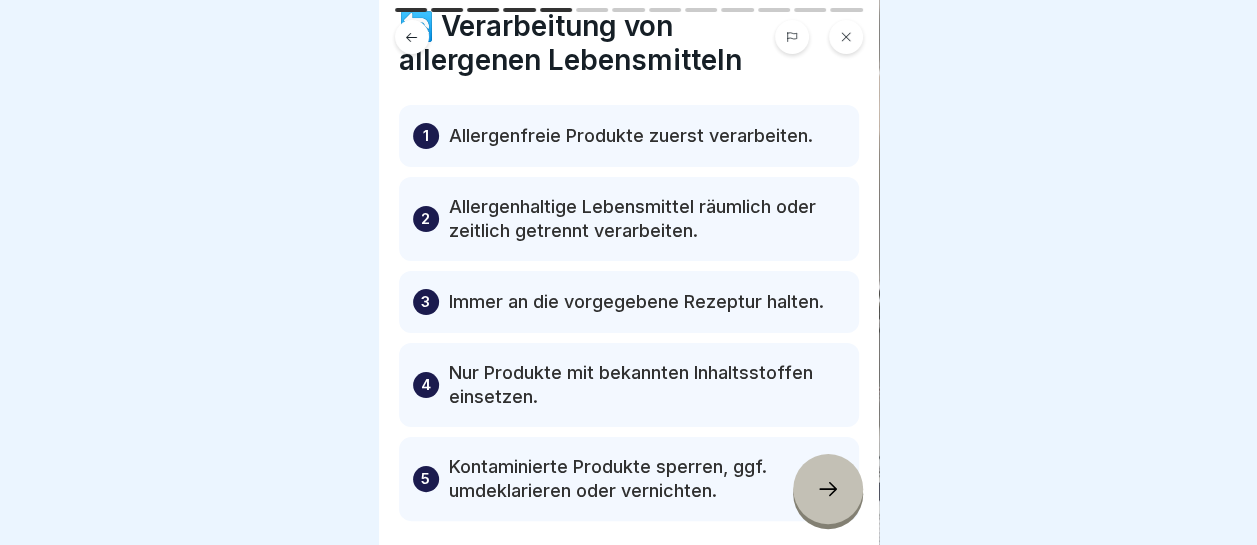 click at bounding box center (828, 489) 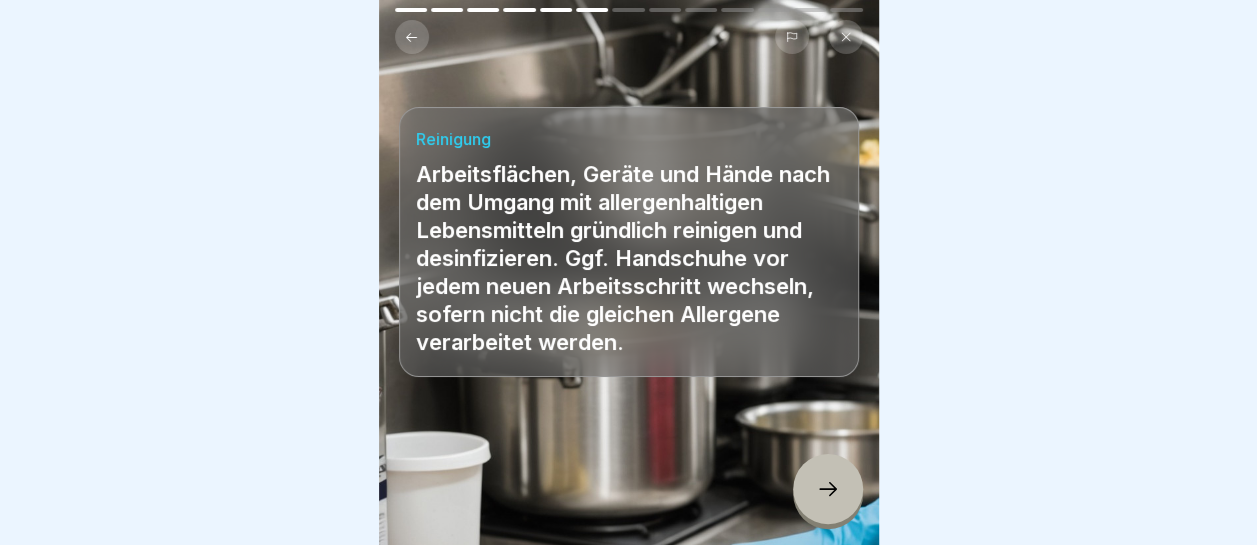 click 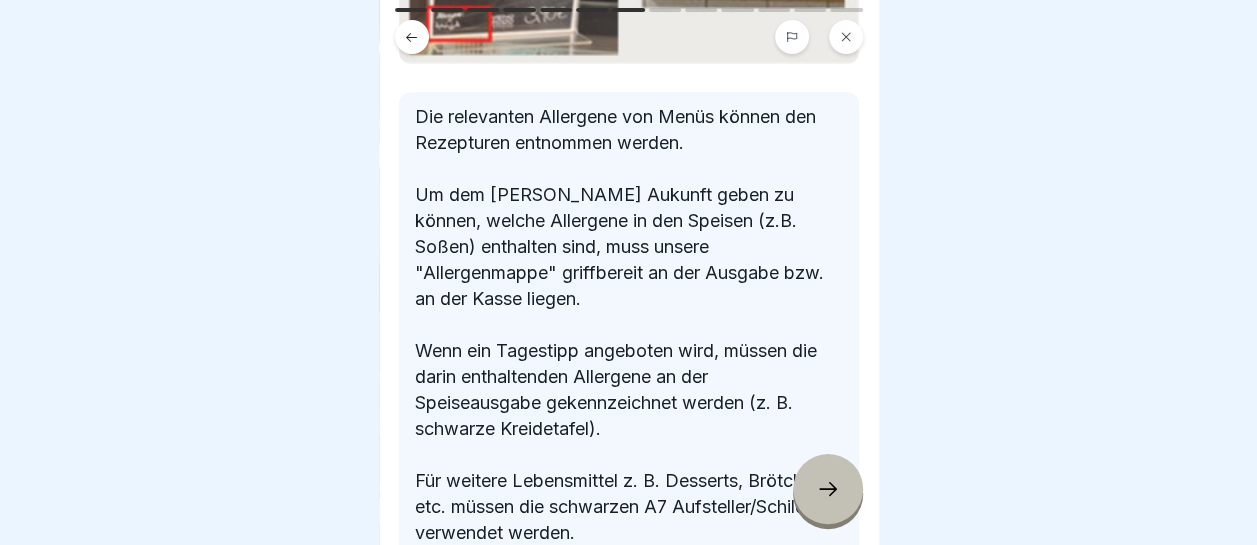 scroll, scrollTop: 711, scrollLeft: 0, axis: vertical 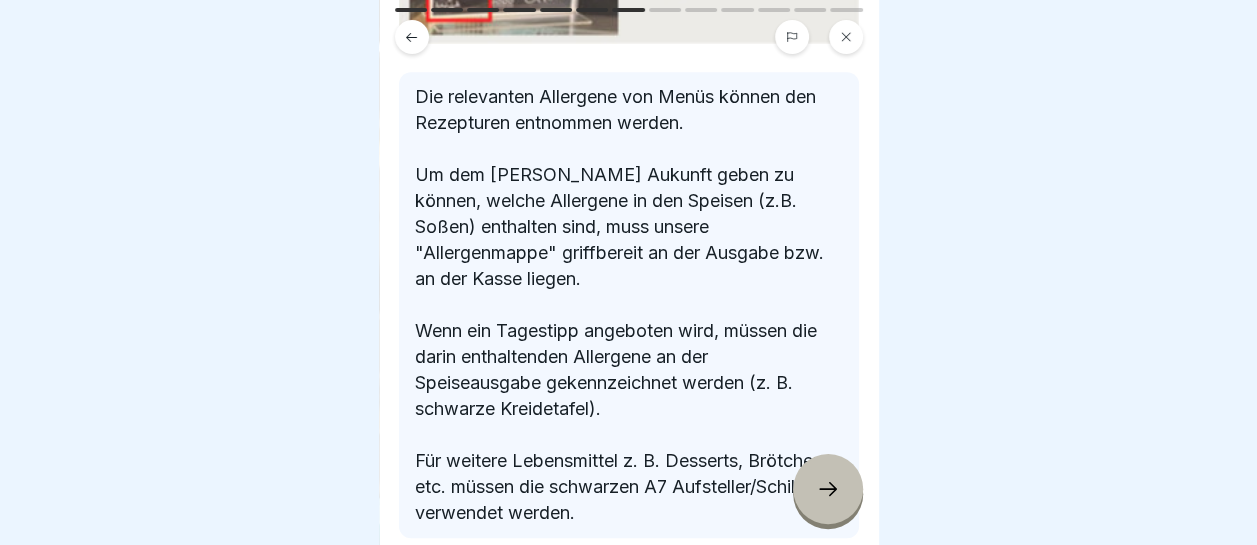 click 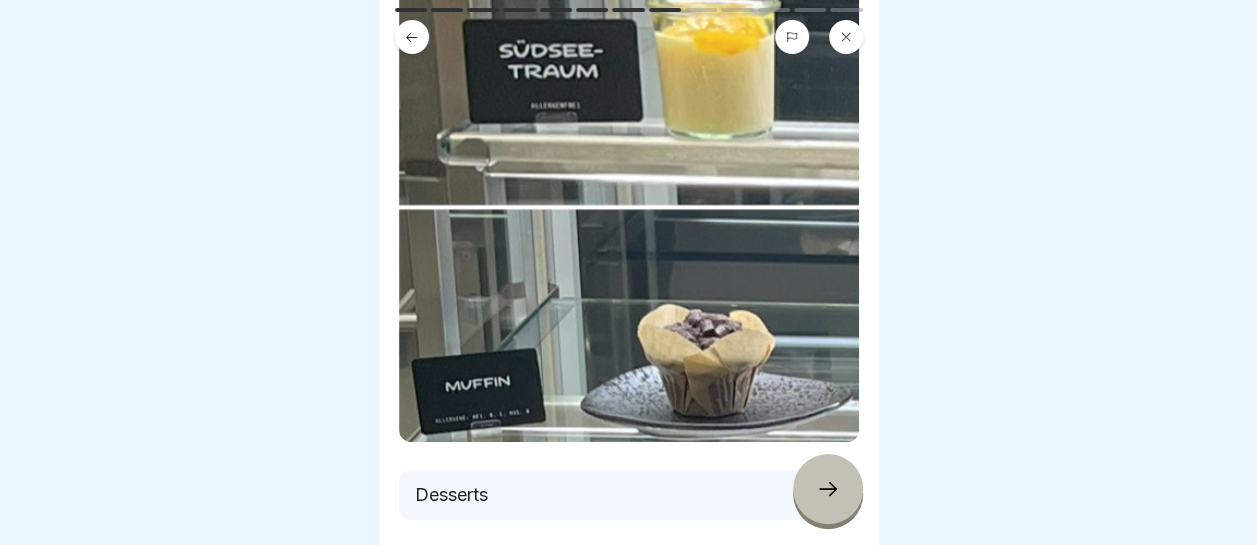 scroll, scrollTop: 220, scrollLeft: 0, axis: vertical 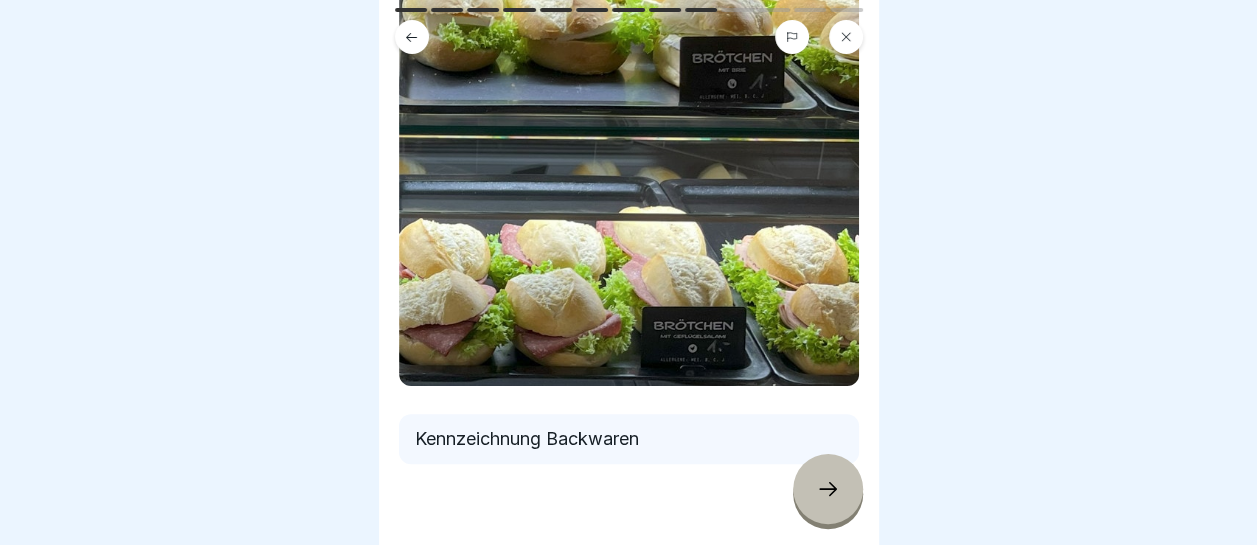 click 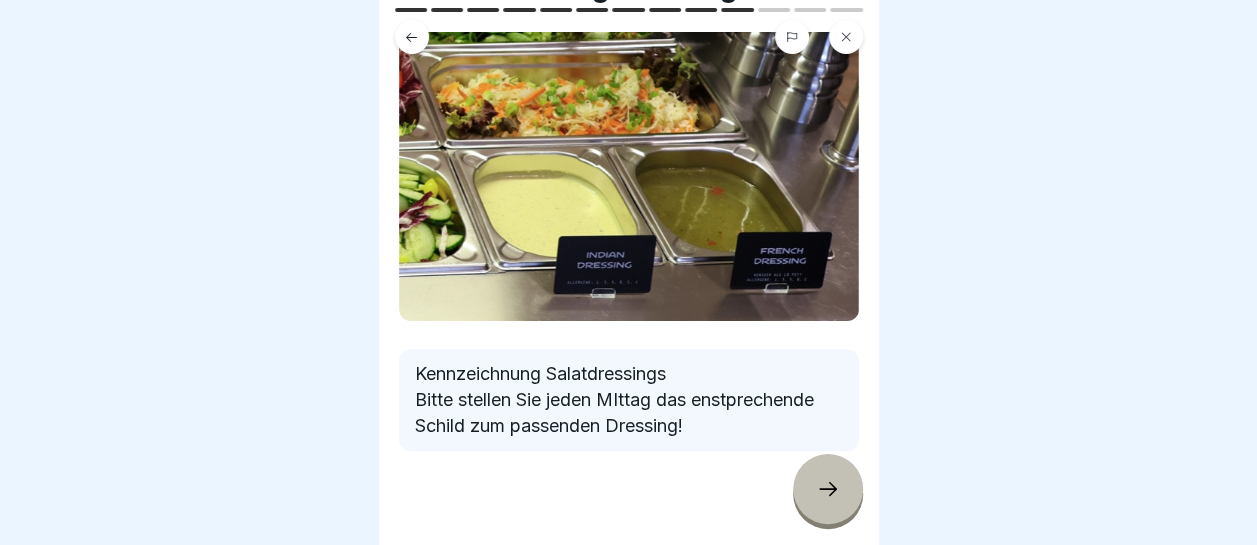 scroll, scrollTop: 143, scrollLeft: 0, axis: vertical 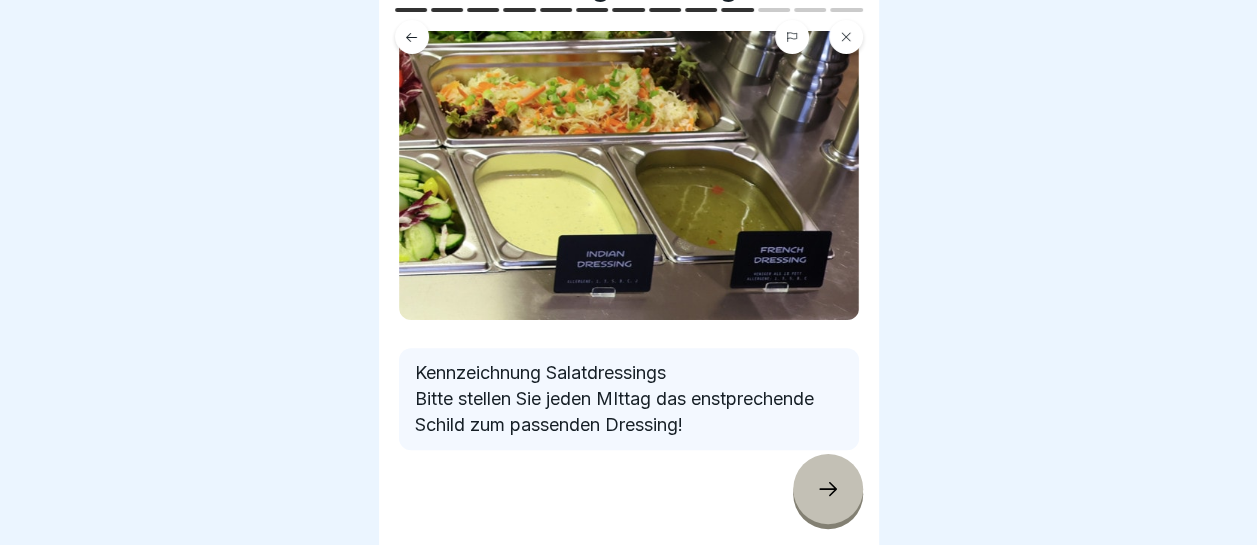 click at bounding box center (828, 489) 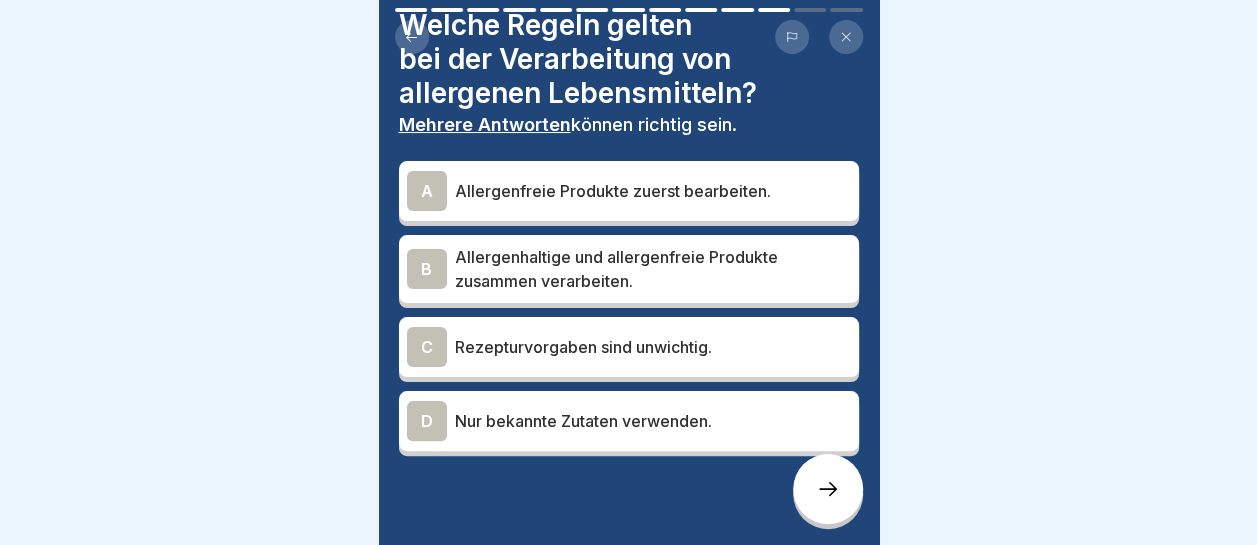 scroll, scrollTop: 68, scrollLeft: 0, axis: vertical 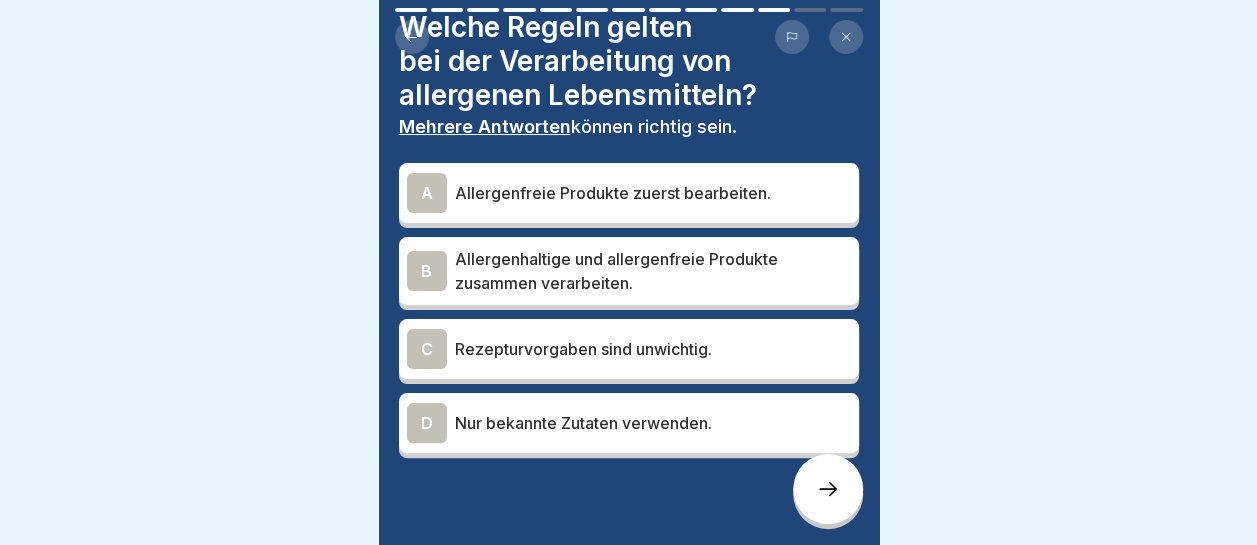 click on "Allergenfreie Produkte zuerst bearbeiten." at bounding box center (653, 193) 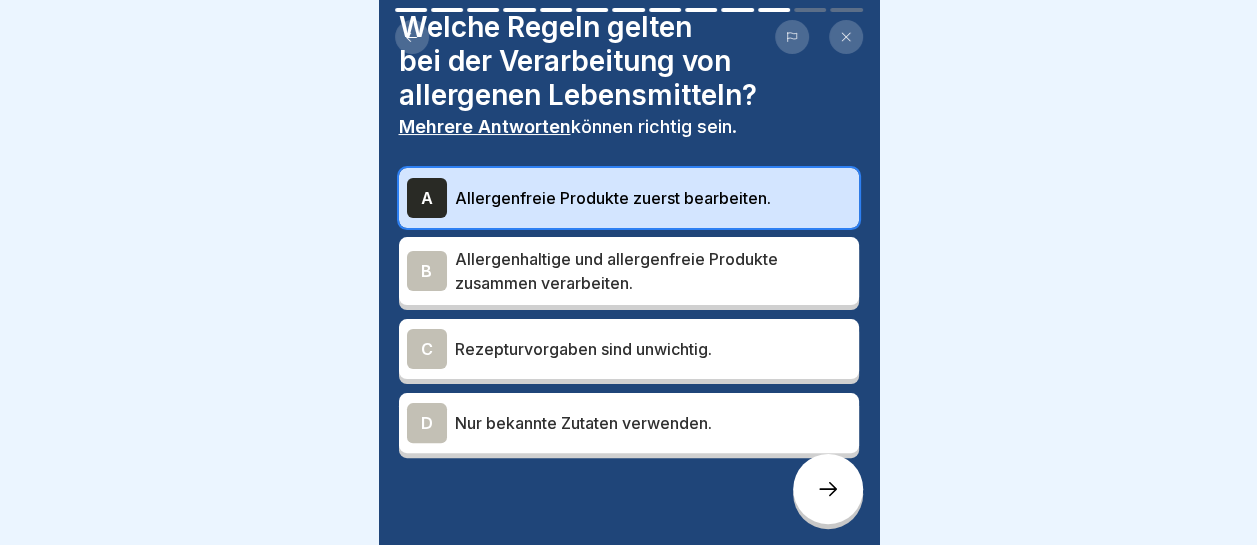 click on "Nur bekannte Zutaten verwenden." at bounding box center (653, 423) 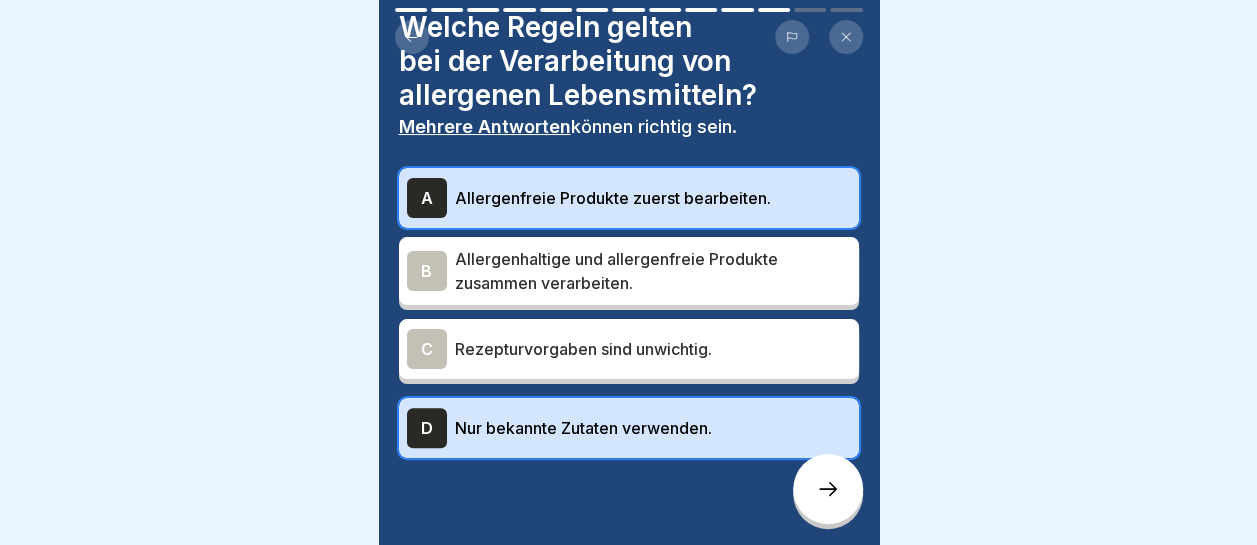 click 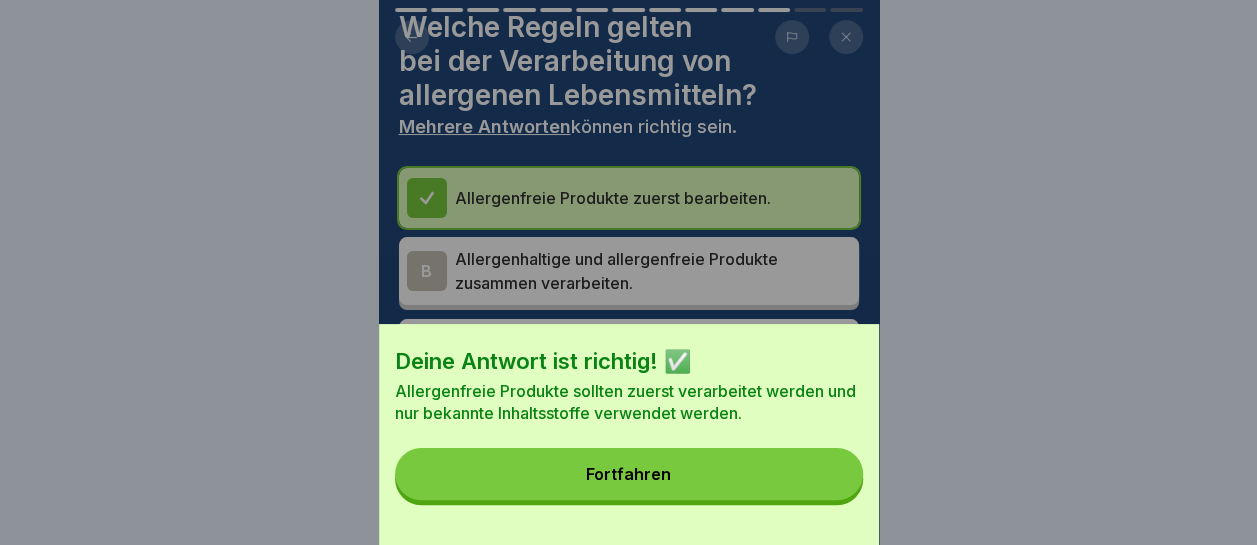 click on "Fortfahren" at bounding box center (629, 474) 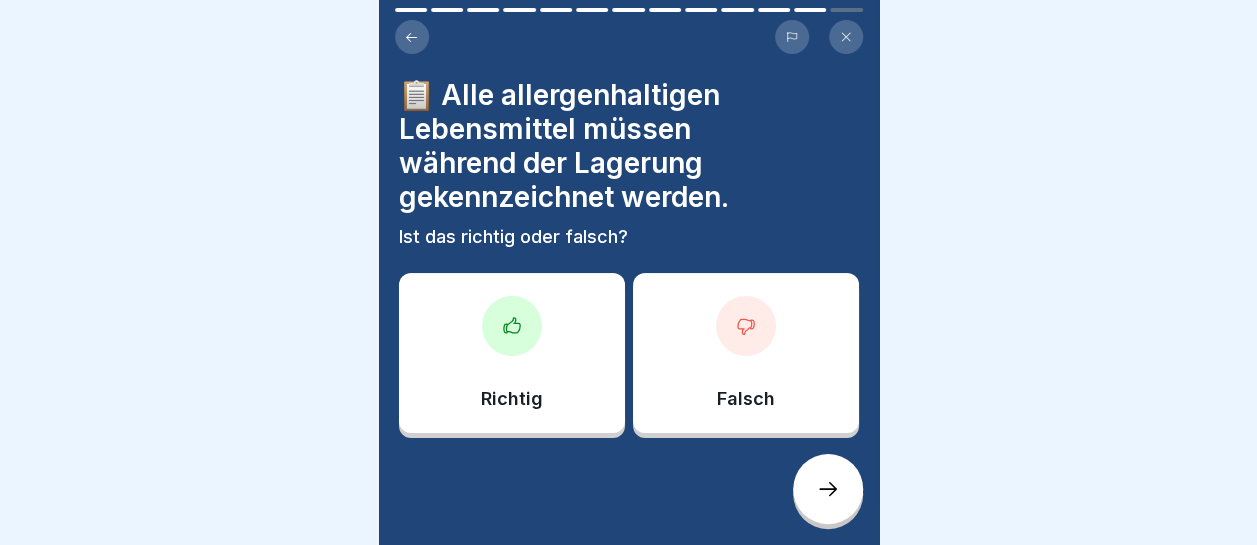 click on "Richtig" at bounding box center [512, 353] 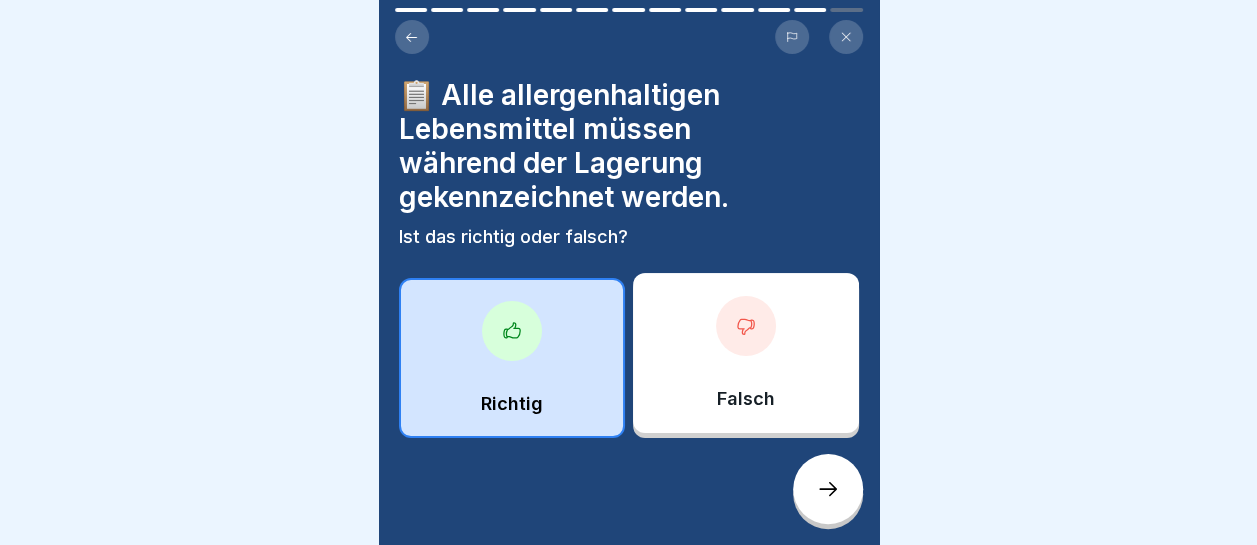 click 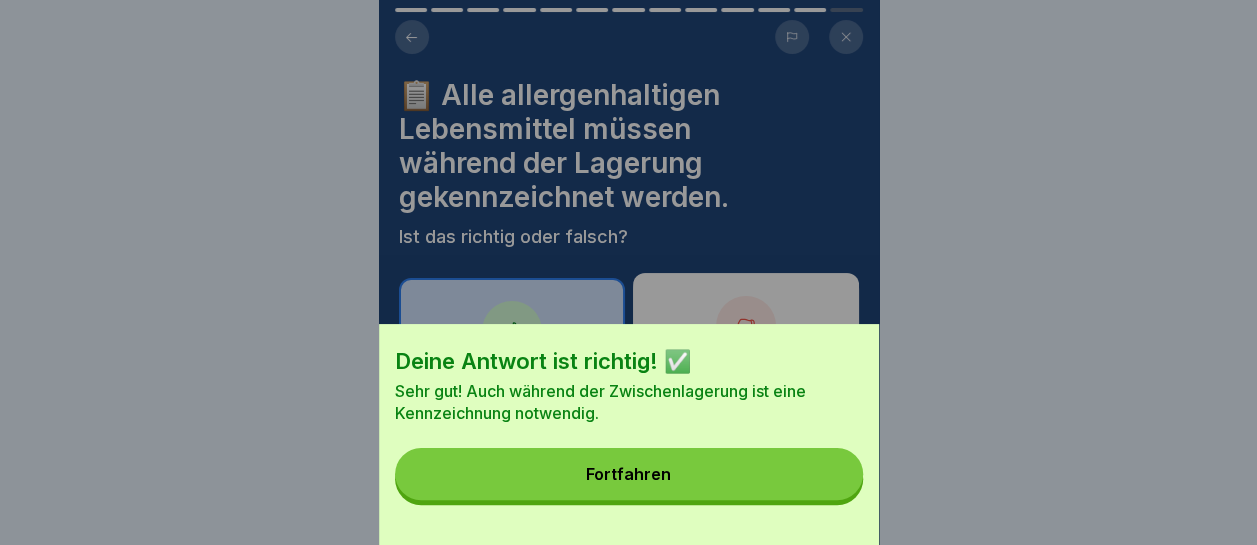 click on "Fortfahren" at bounding box center [629, 474] 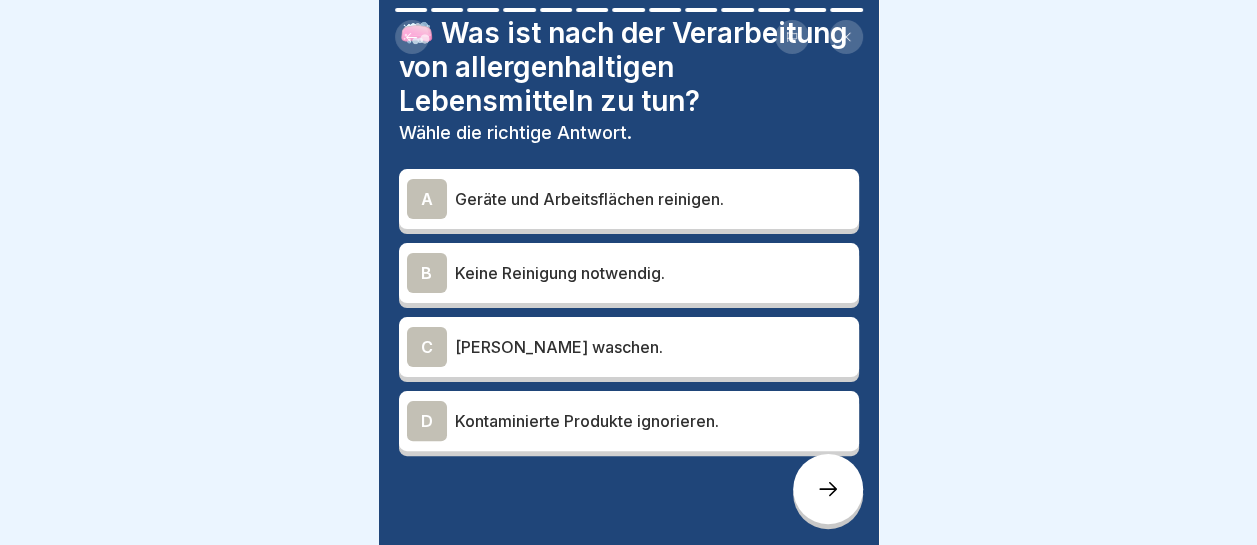 scroll, scrollTop: 62, scrollLeft: 0, axis: vertical 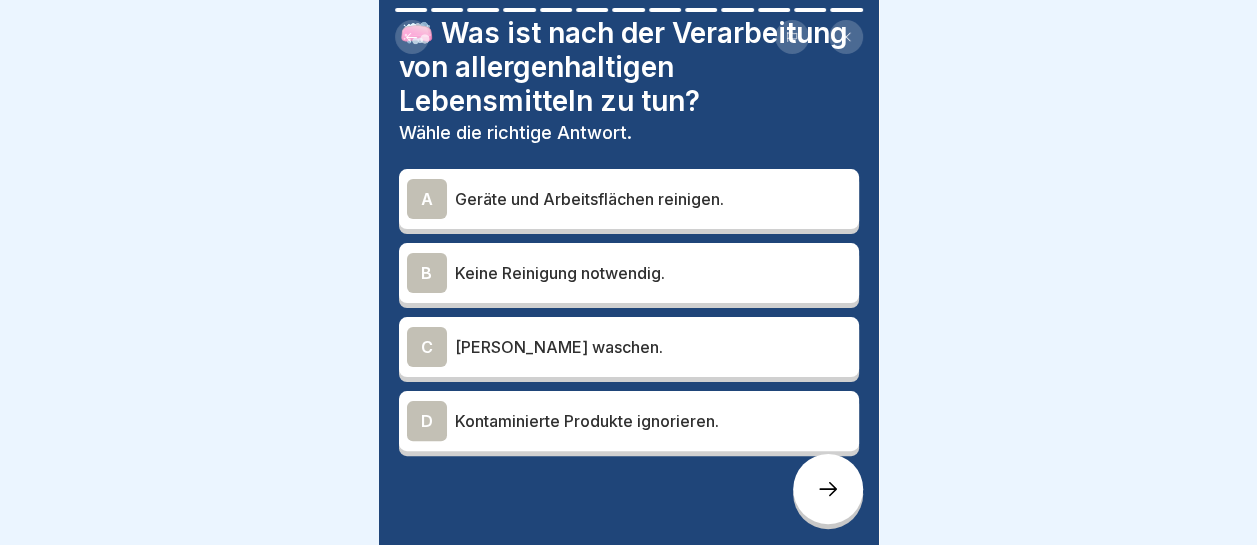 click on "Geräte und Arbeitsflächen reinigen." at bounding box center (653, 199) 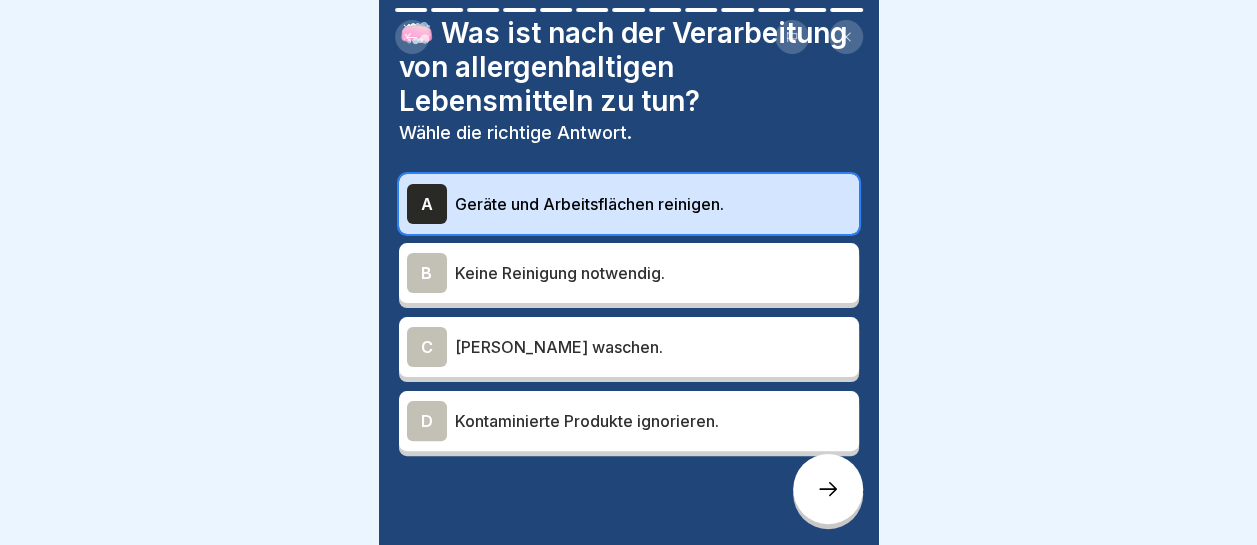 click 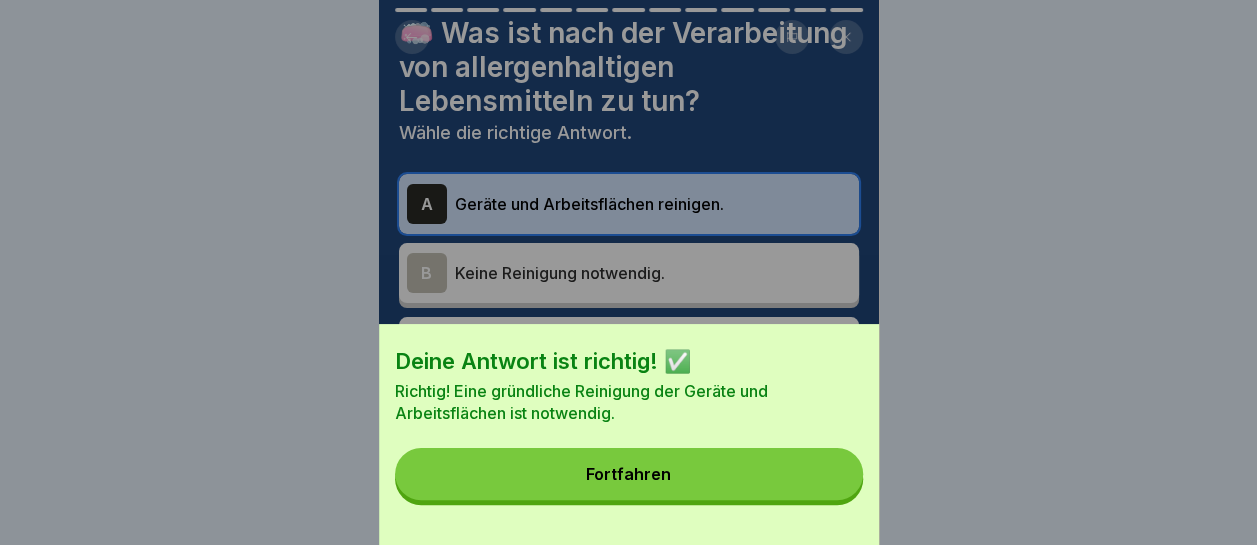 click on "Fortfahren" at bounding box center (629, 474) 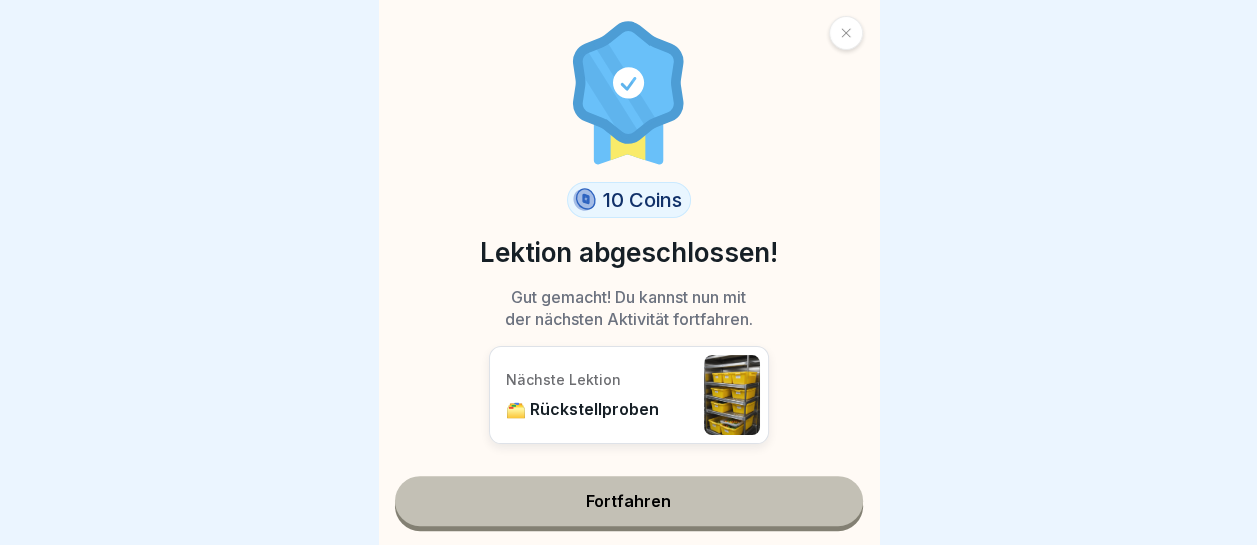 click on "Fortfahren" at bounding box center [629, 501] 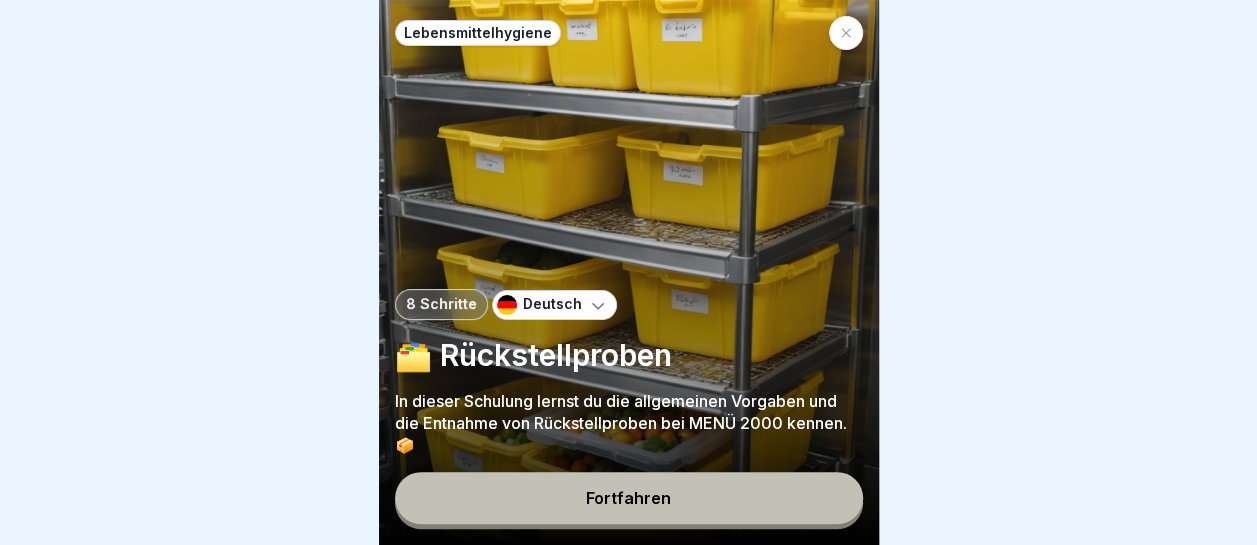 click on "Fortfahren" at bounding box center (629, 500) 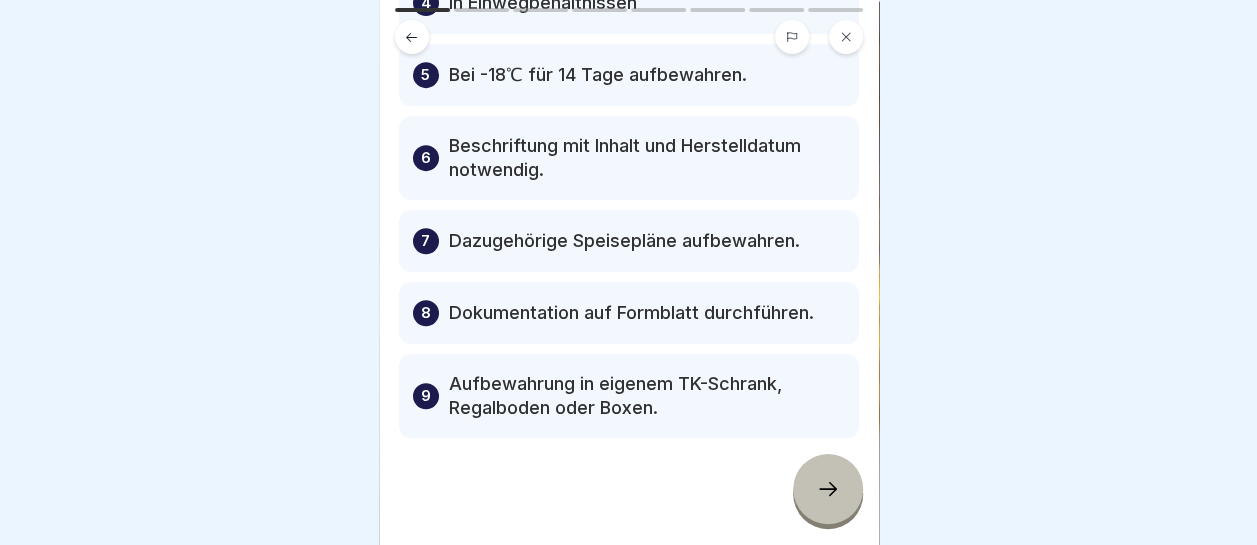 scroll, scrollTop: 453, scrollLeft: 0, axis: vertical 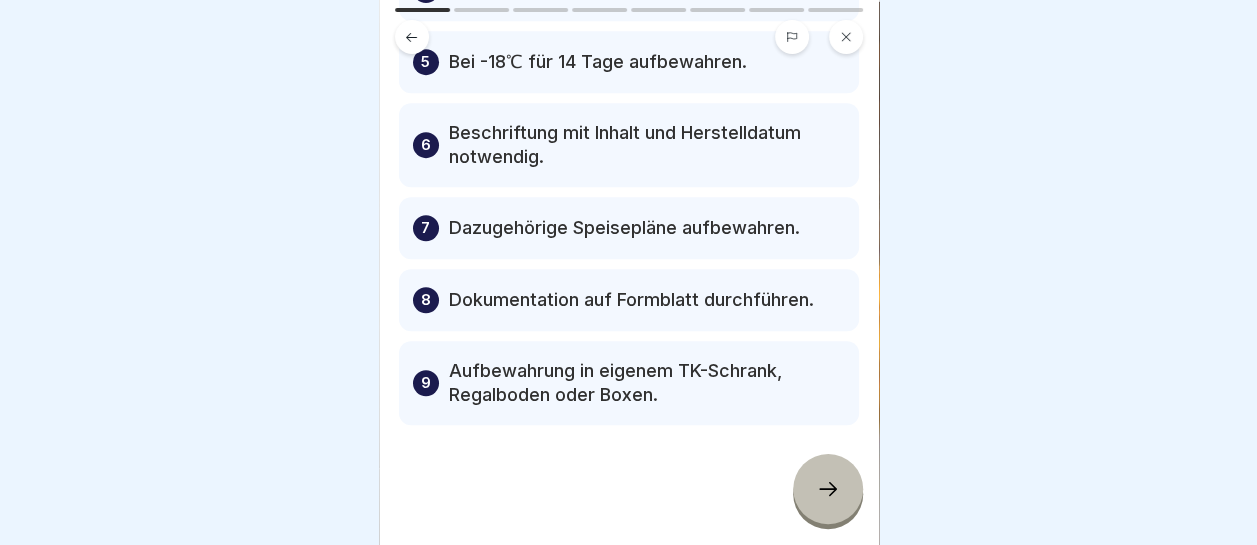 click at bounding box center [828, 489] 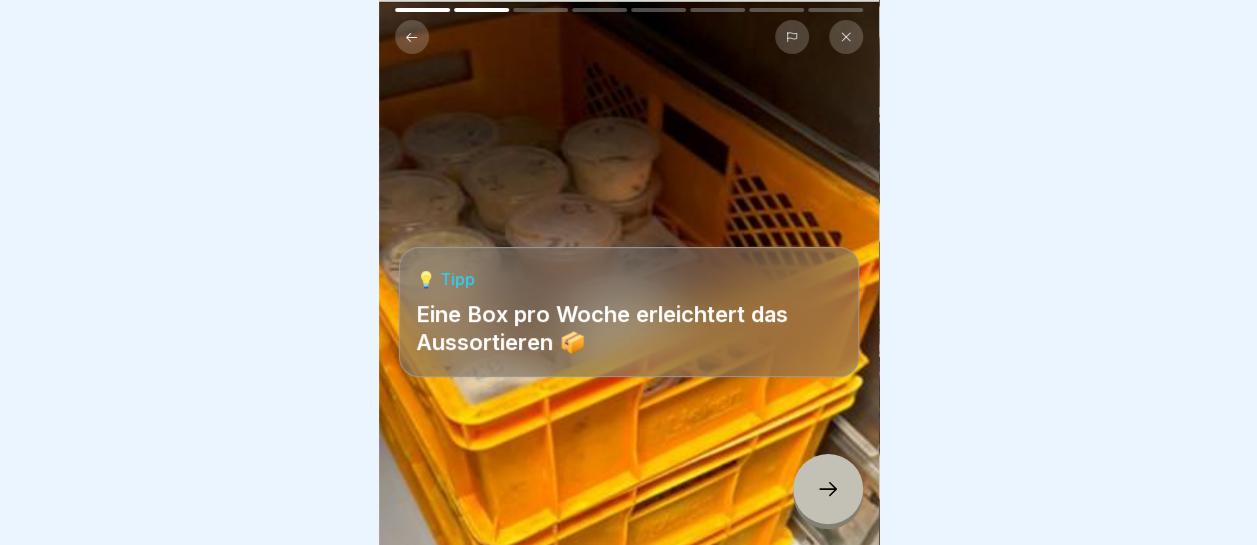 click at bounding box center [828, 489] 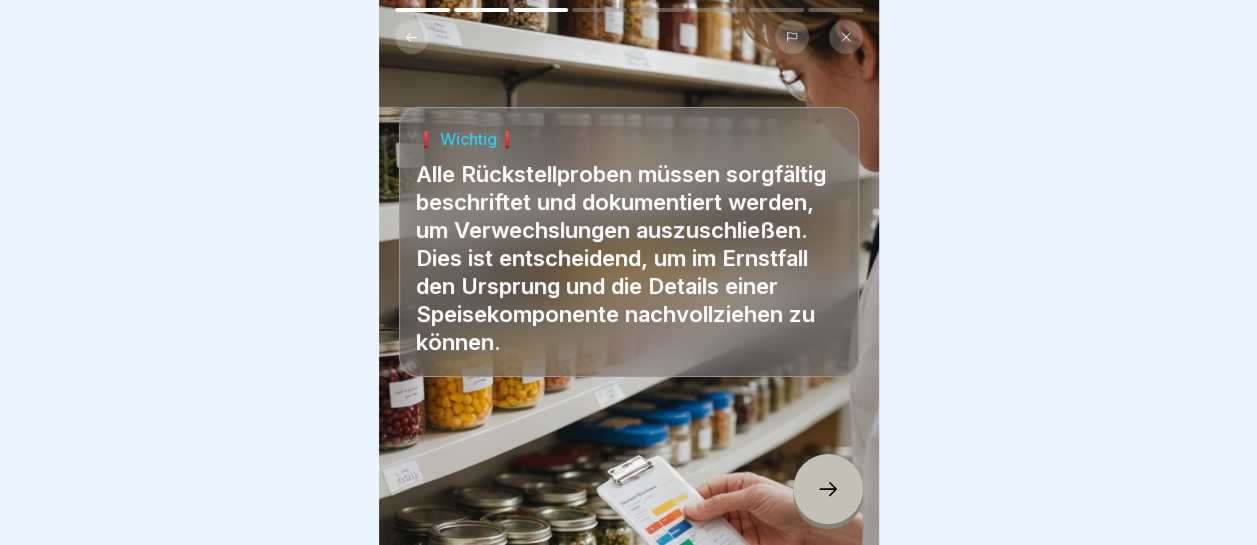 click at bounding box center (828, 489) 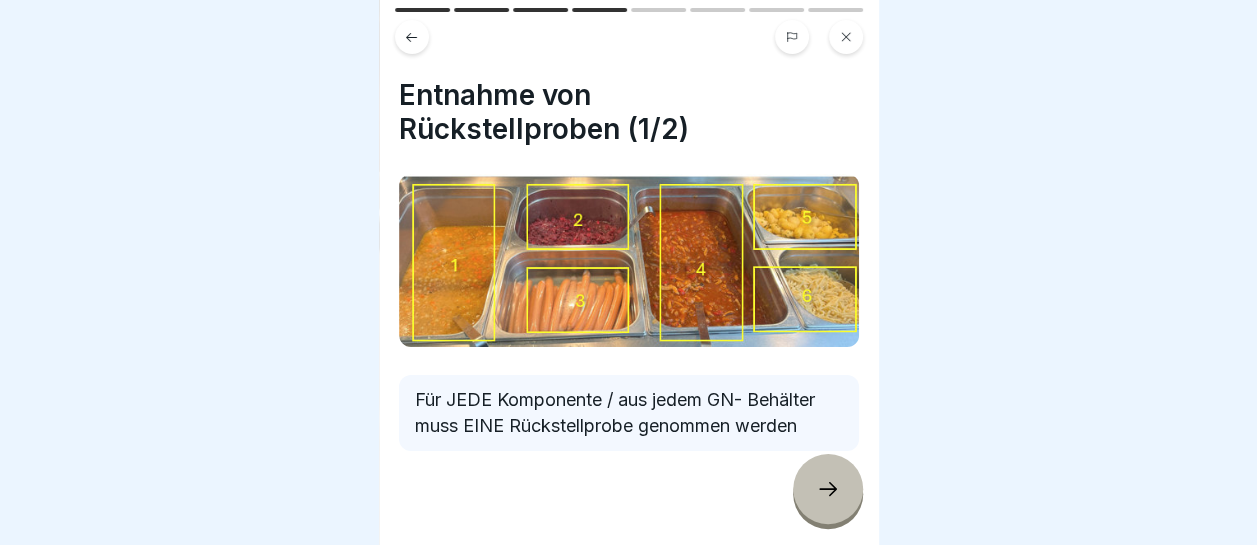 click at bounding box center [828, 489] 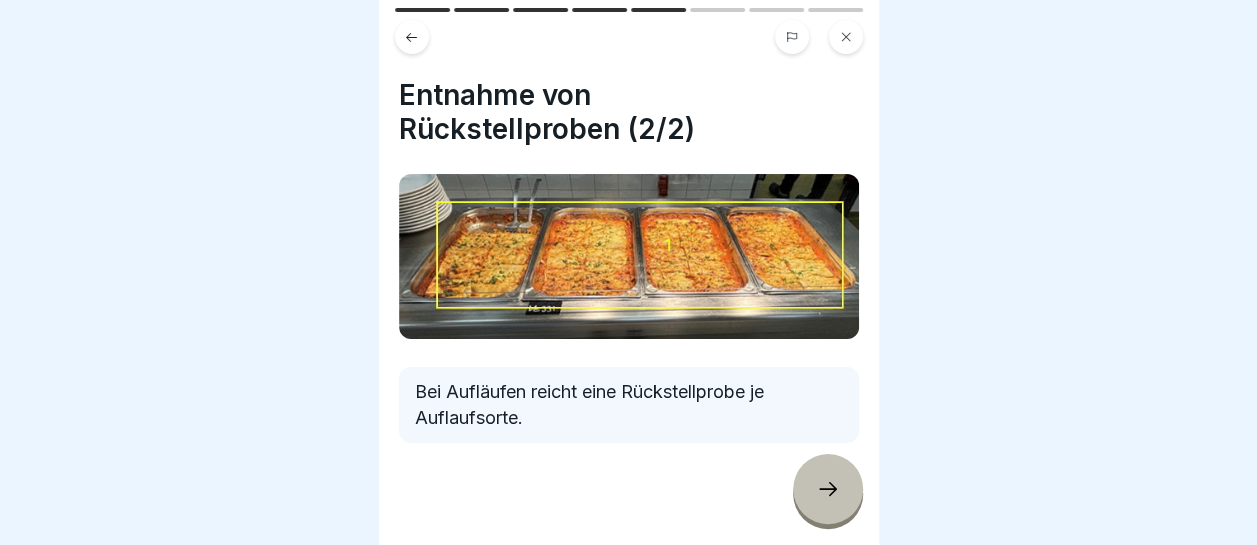 click at bounding box center (828, 489) 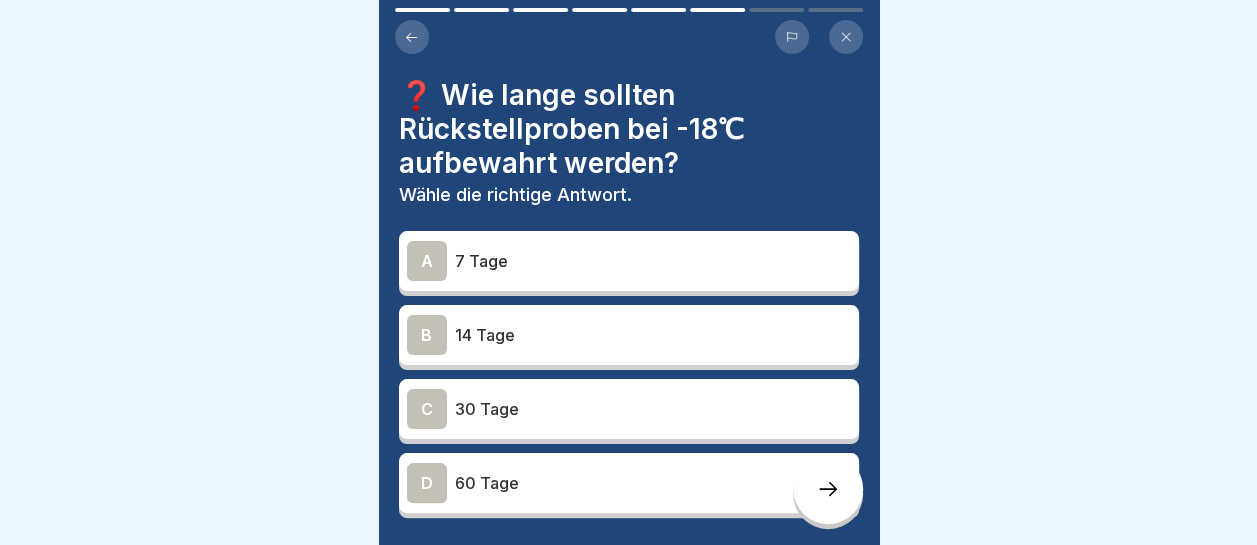 click on "14 Tage" at bounding box center [653, 335] 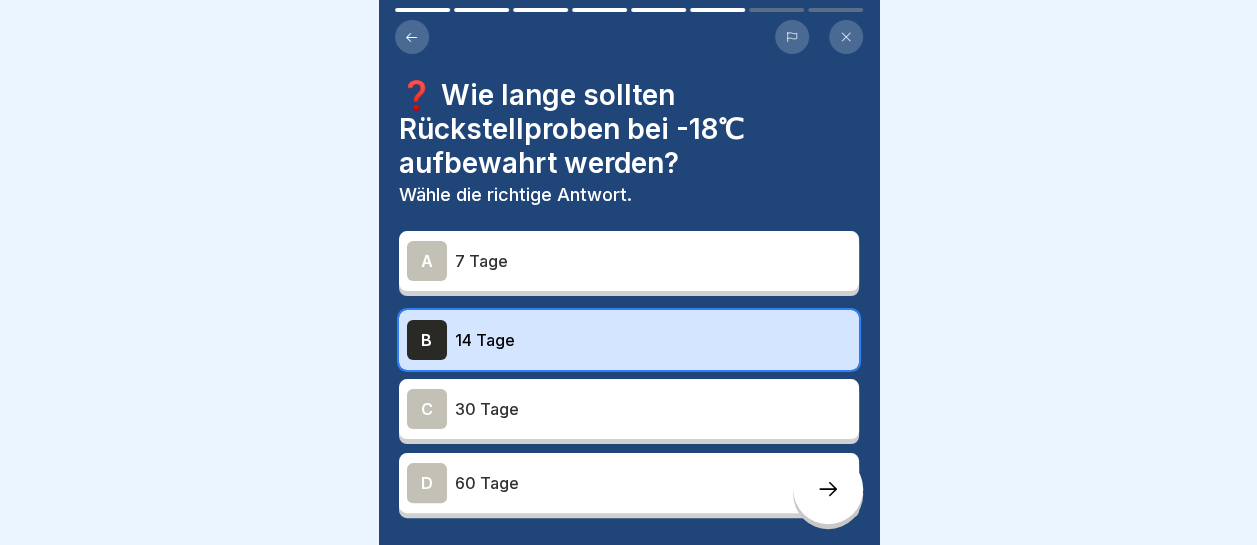 click 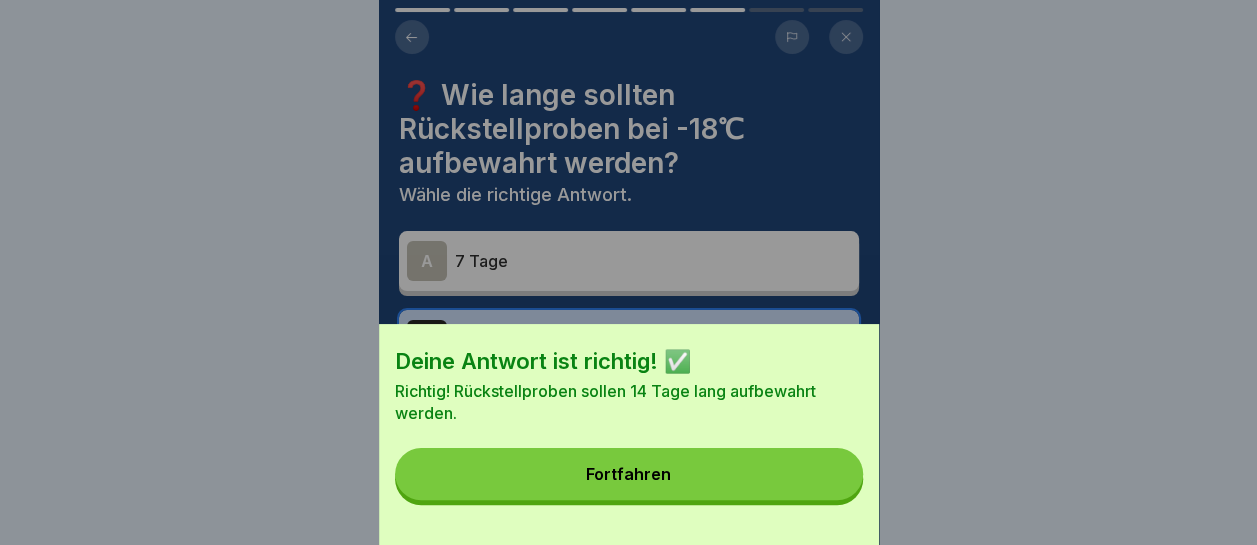 click on "Fortfahren" at bounding box center (629, 474) 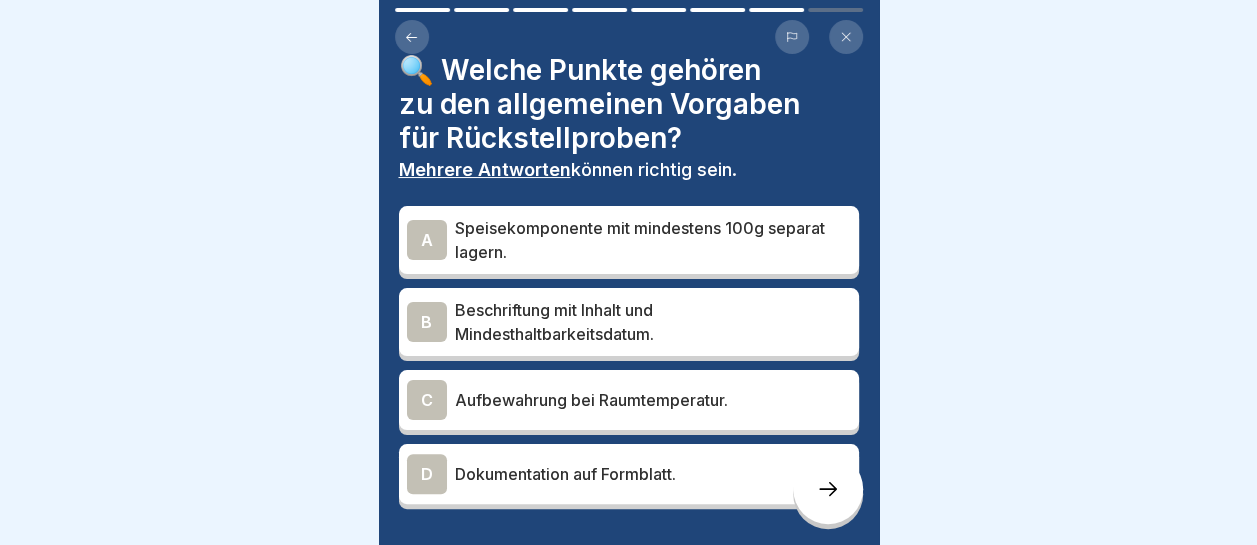 scroll, scrollTop: 26, scrollLeft: 0, axis: vertical 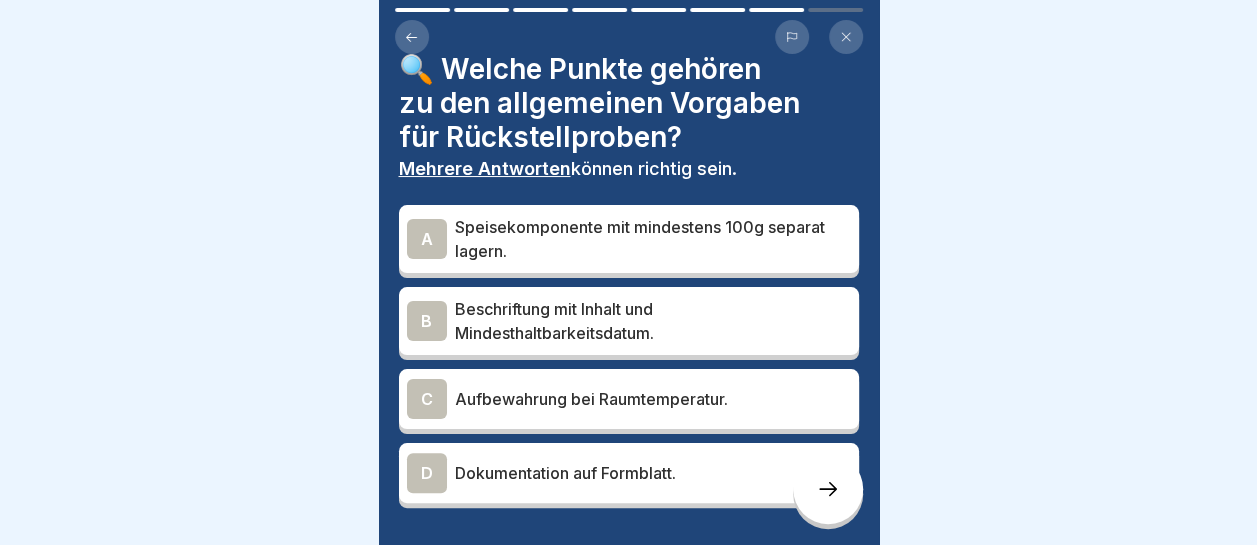 click on "Speisekomponente mit mindestens 100g separat lagern." at bounding box center (653, 239) 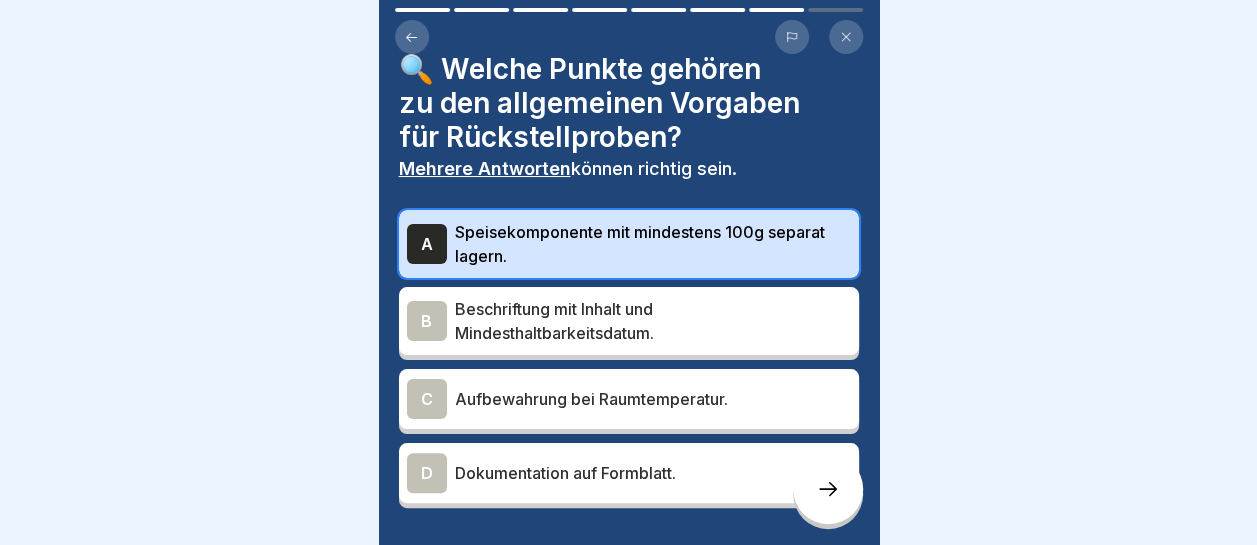click on "Dokumentation auf Formblatt." at bounding box center [653, 473] 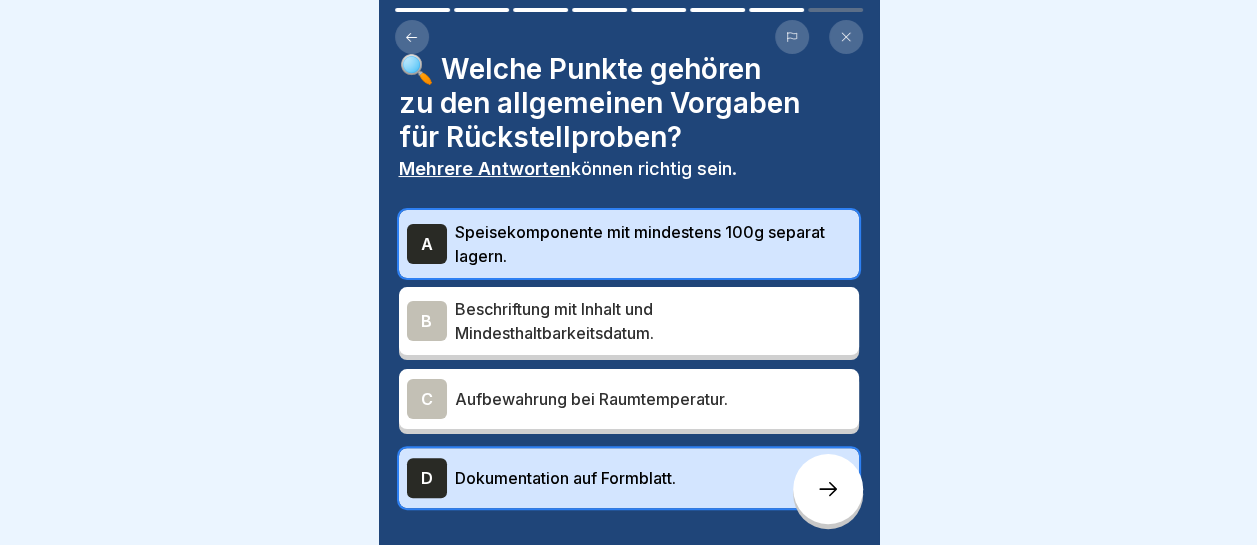 click 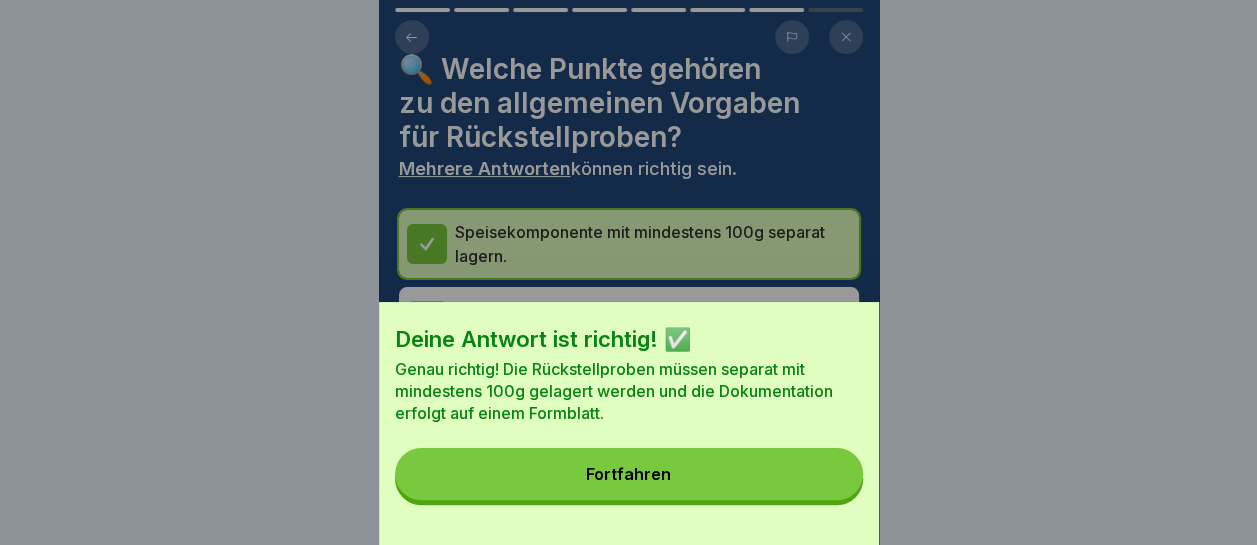 click on "Fortfahren" at bounding box center (629, 474) 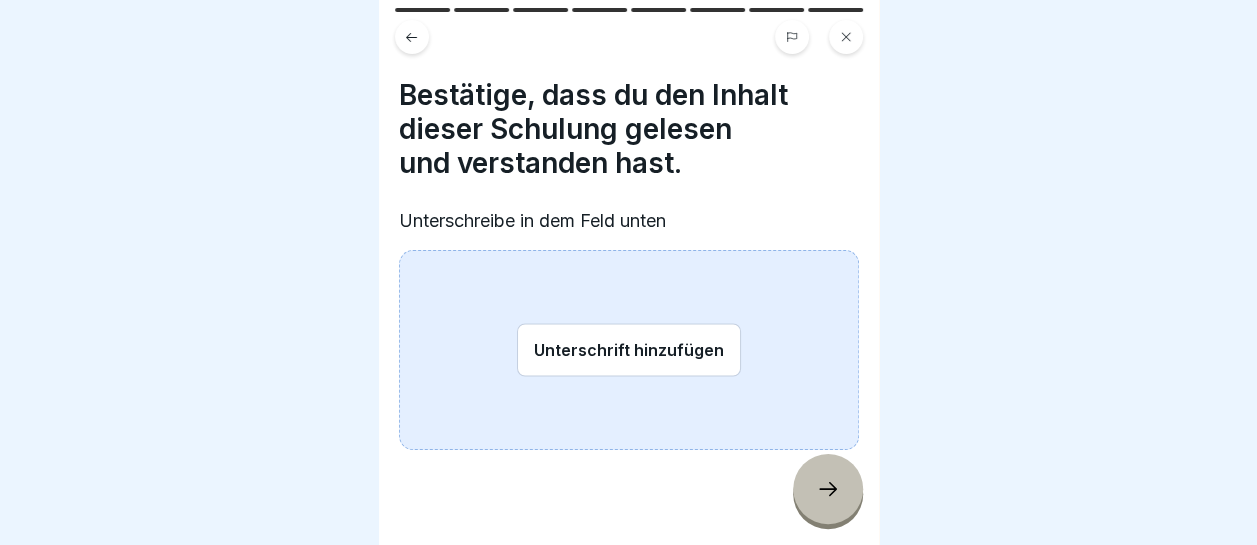 click on "Unterschrift hinzufügen" at bounding box center [629, 349] 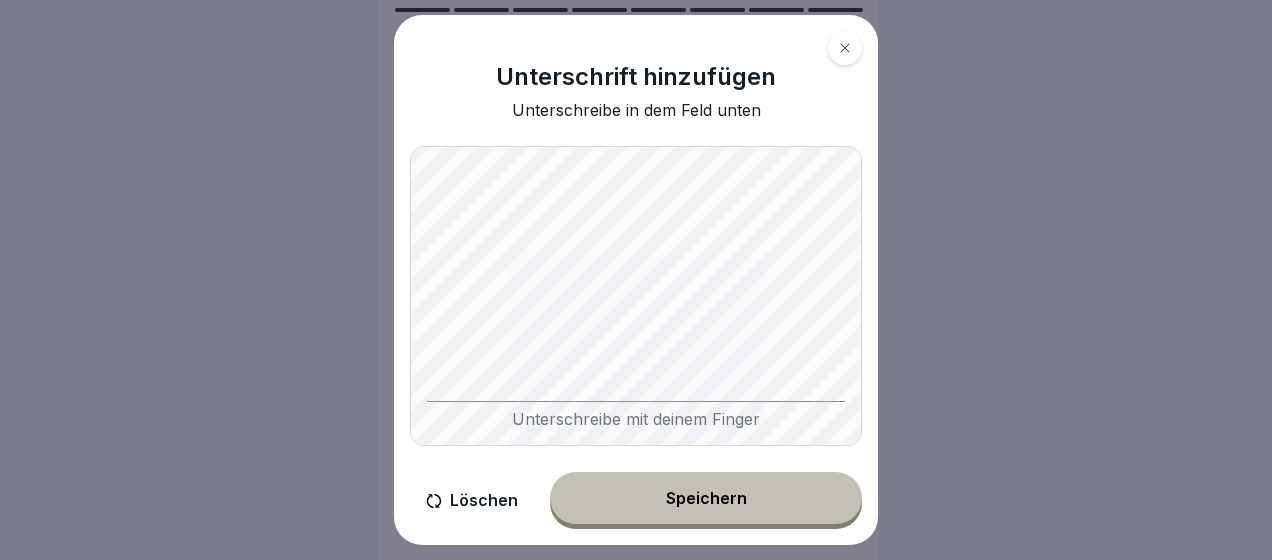 click 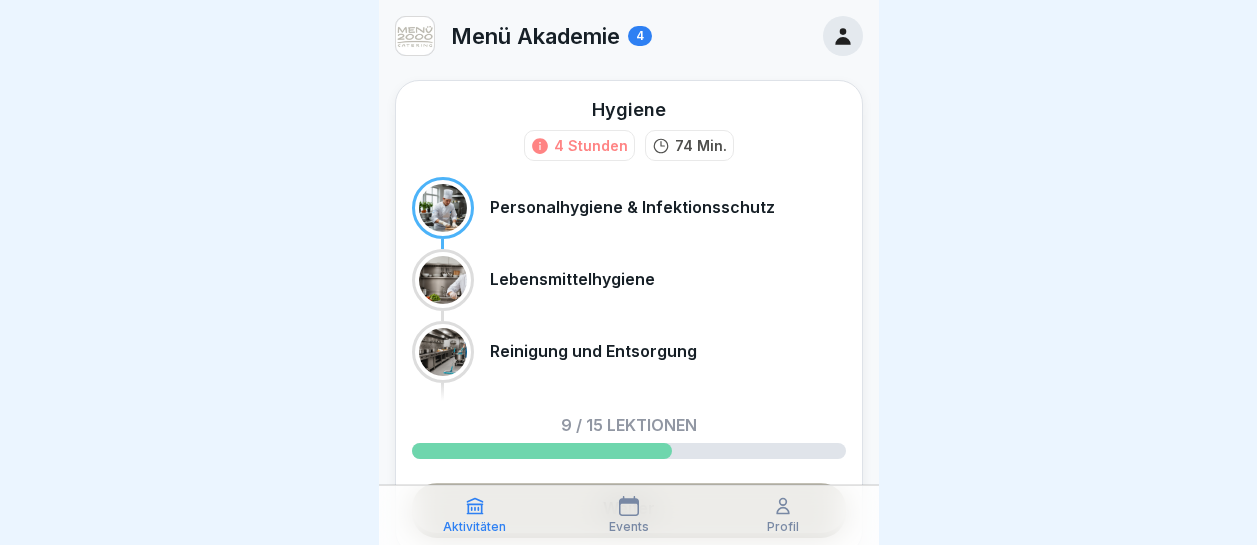 scroll, scrollTop: 0, scrollLeft: 0, axis: both 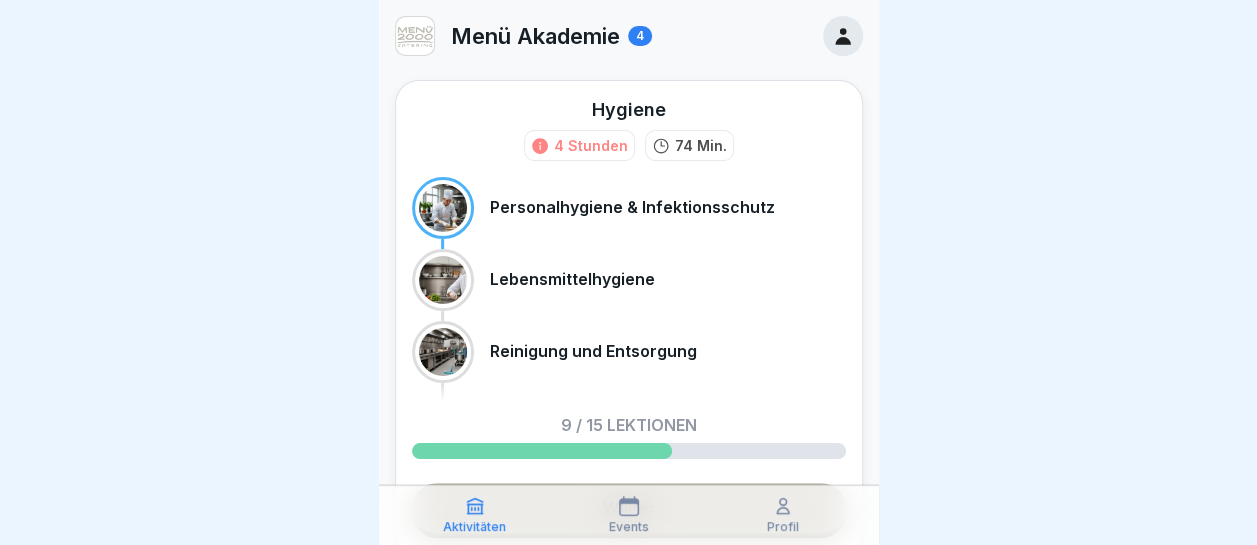 click on "Weiter" at bounding box center [629, 508] 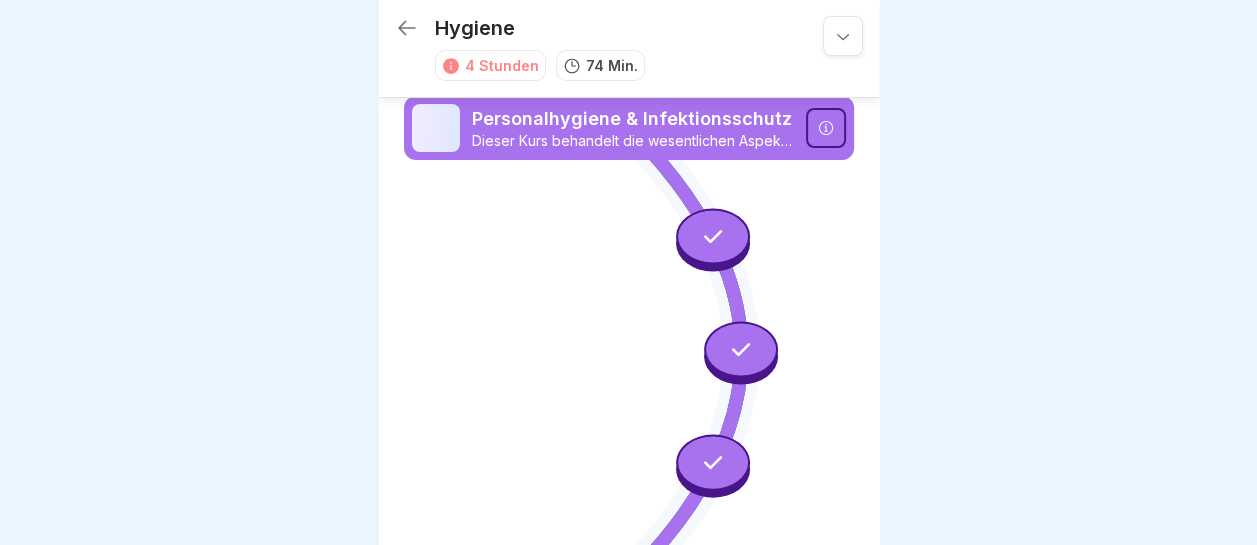 scroll, scrollTop: 7, scrollLeft: 0, axis: vertical 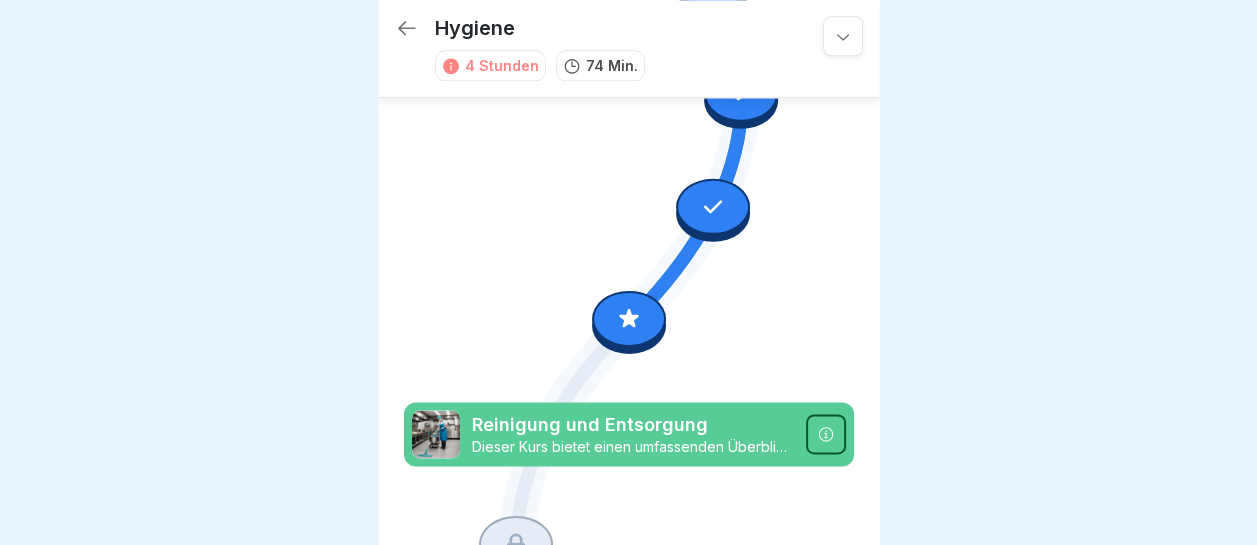 click 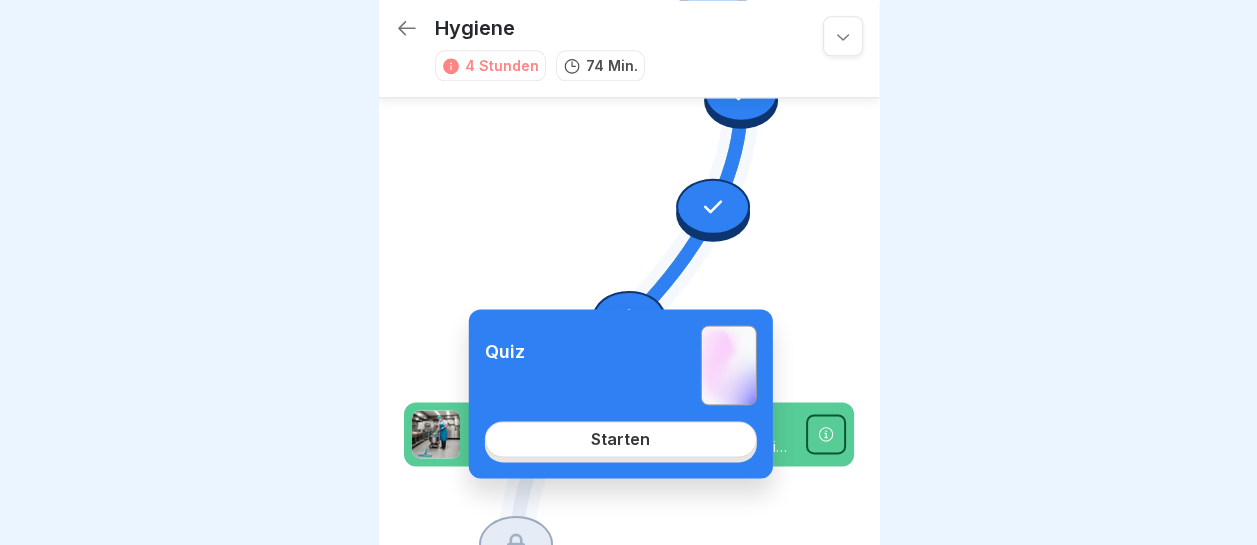 click on "Starten" at bounding box center (620, 439) 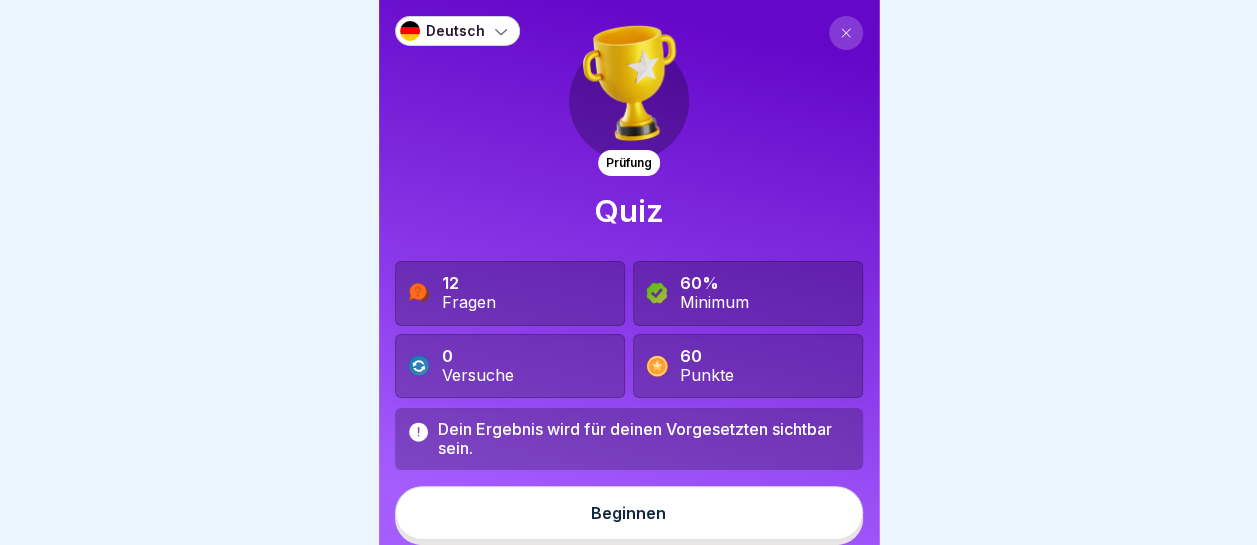 click on "Beginnen" at bounding box center [629, 513] 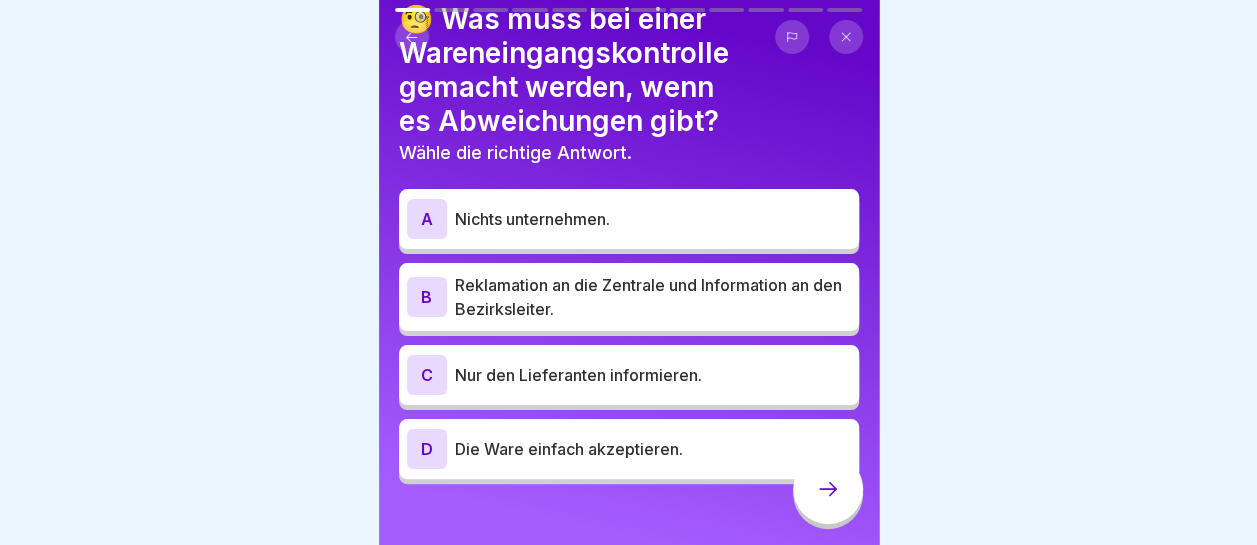 scroll, scrollTop: 96, scrollLeft: 0, axis: vertical 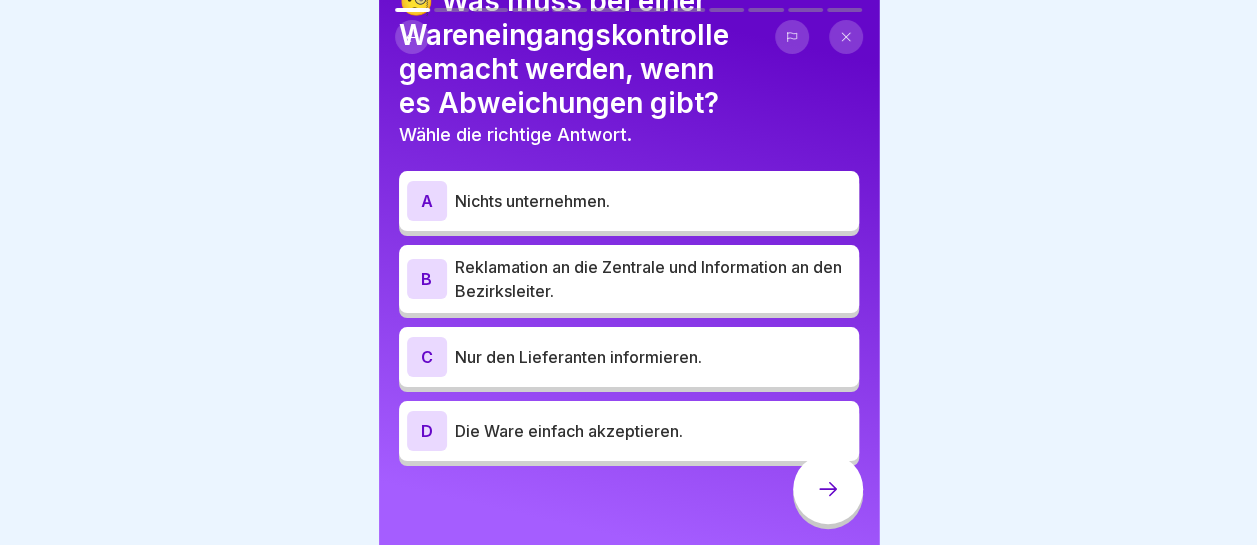 click on "Reklamation an die Zentrale und Information an den Bezirksleiter." at bounding box center [653, 279] 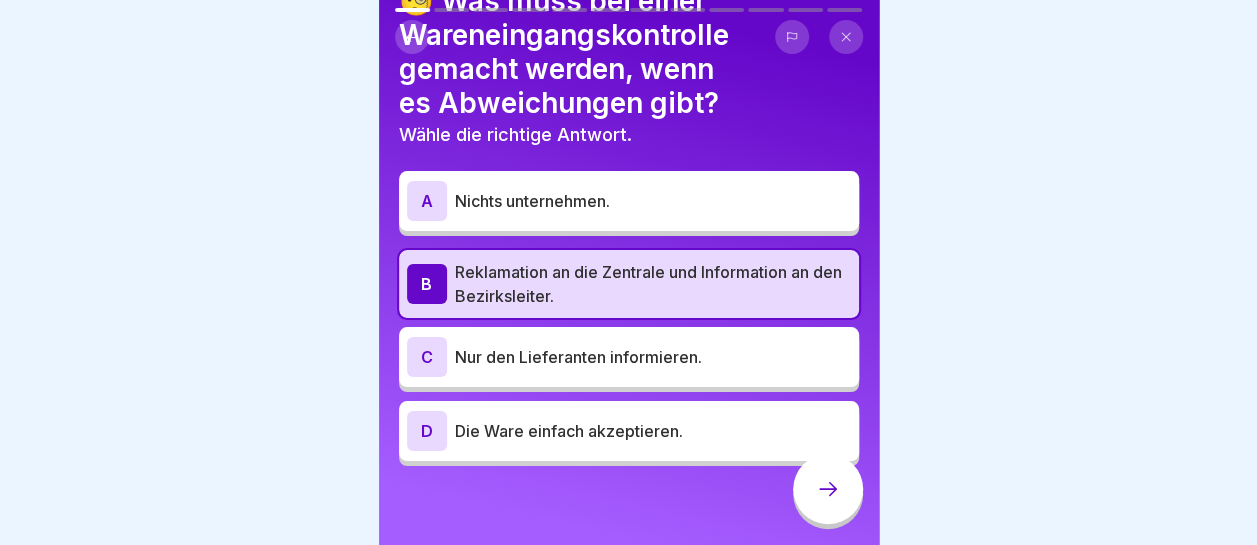 click at bounding box center [828, 489] 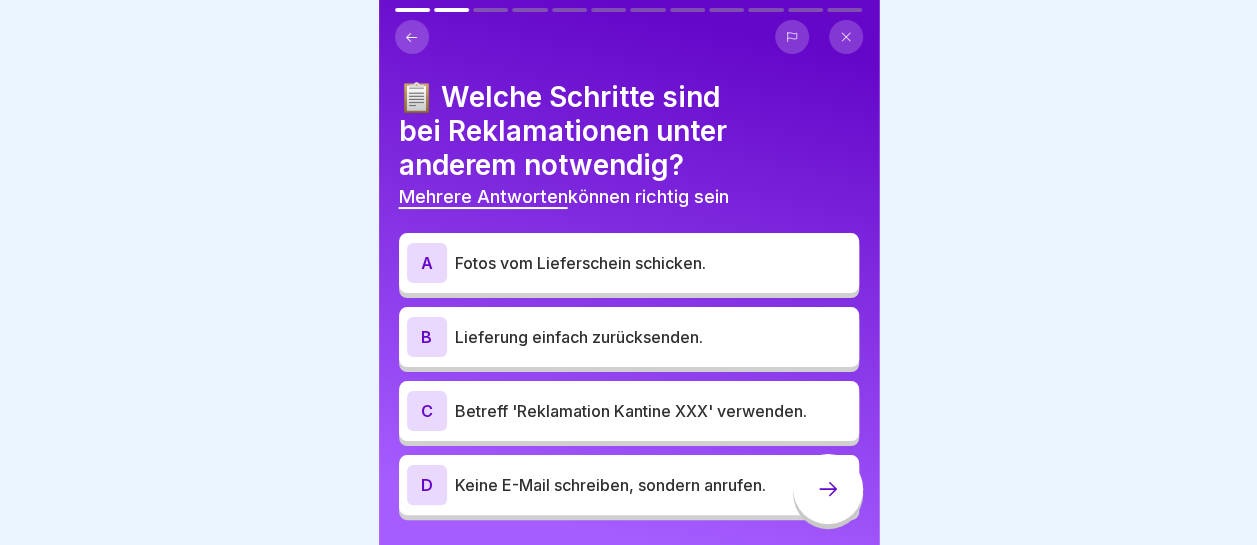 click on "Fotos vom Lieferschein schicken." at bounding box center [653, 263] 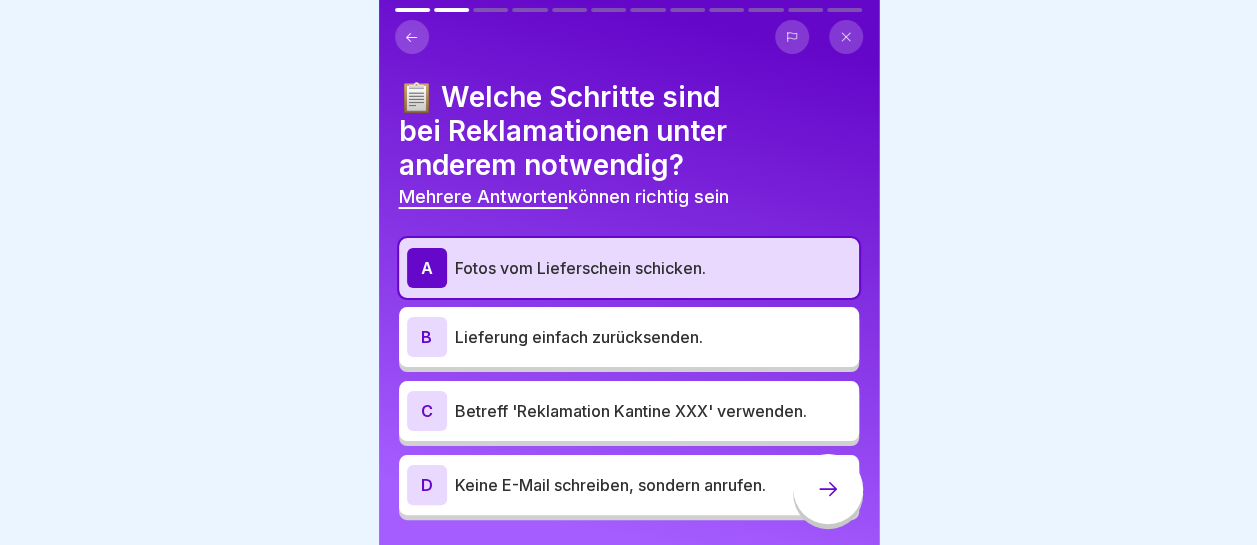 click on "Betreff 'Reklamation Kantine XXX' verwenden." at bounding box center [653, 411] 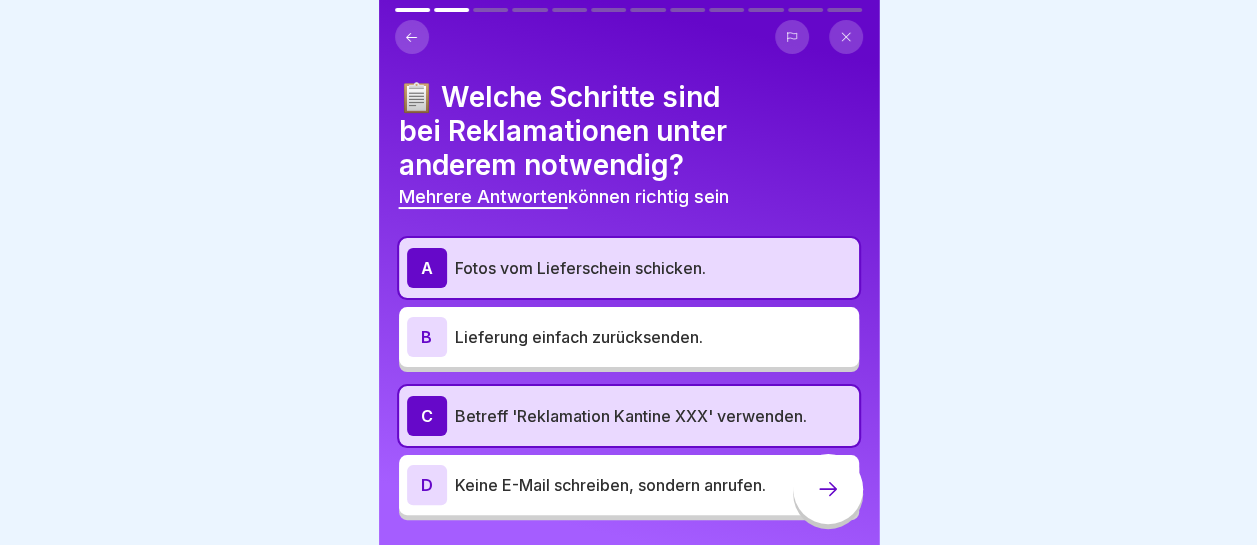 click at bounding box center (828, 489) 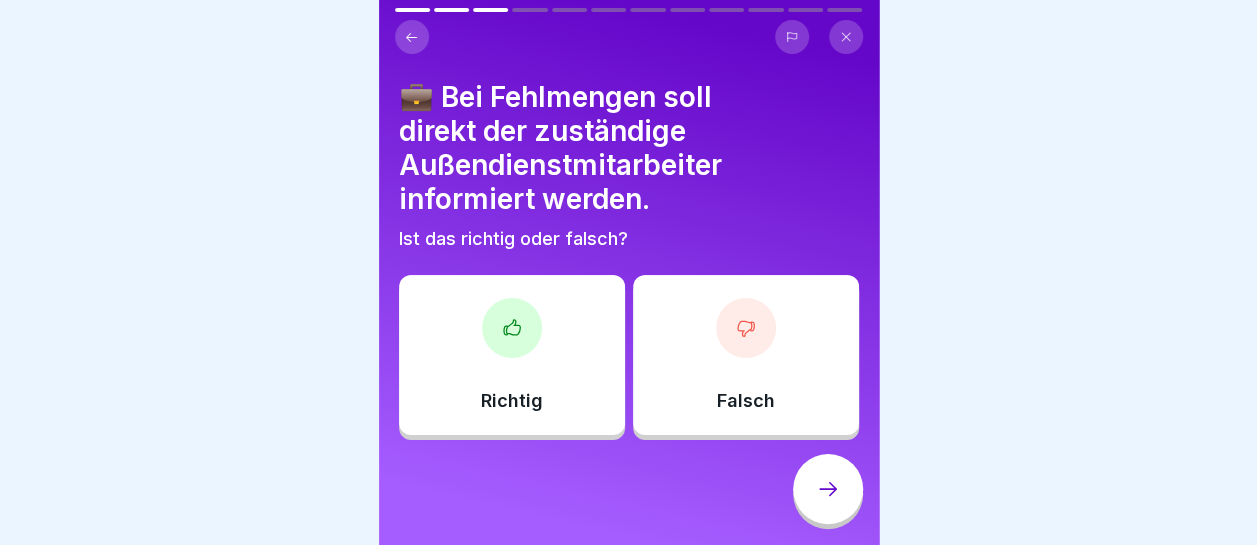 click at bounding box center [512, 328] 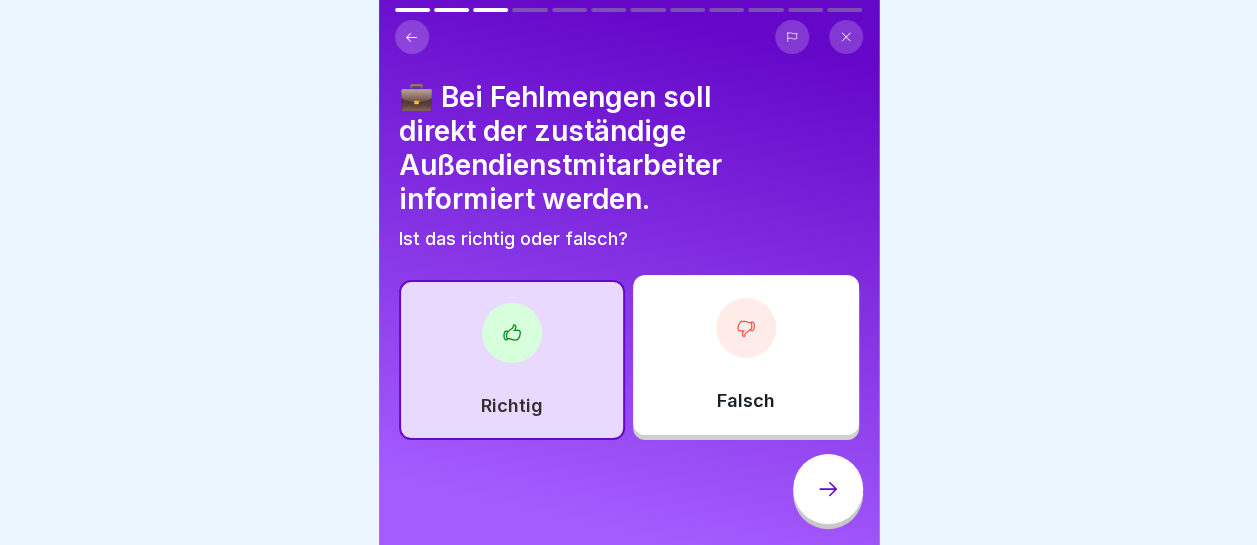 click 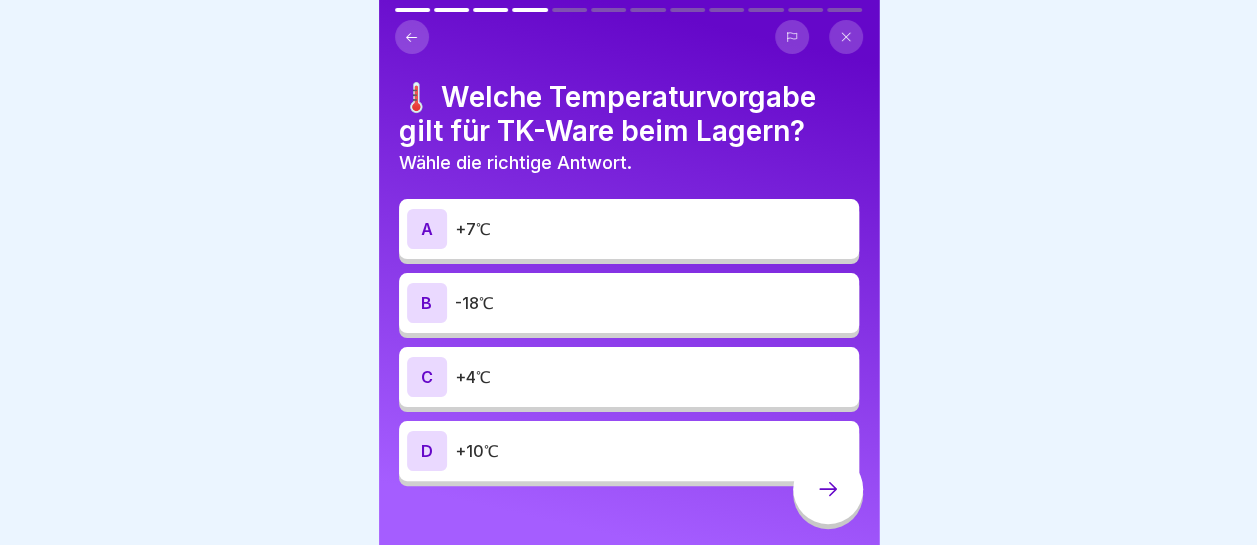 click on "-18℃" at bounding box center (653, 303) 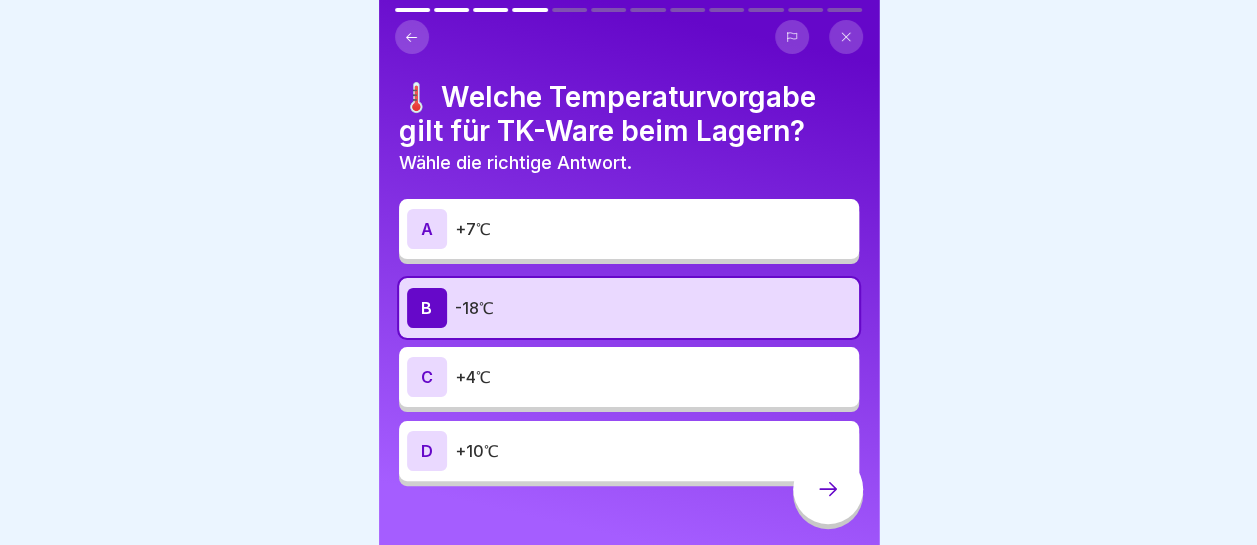 click 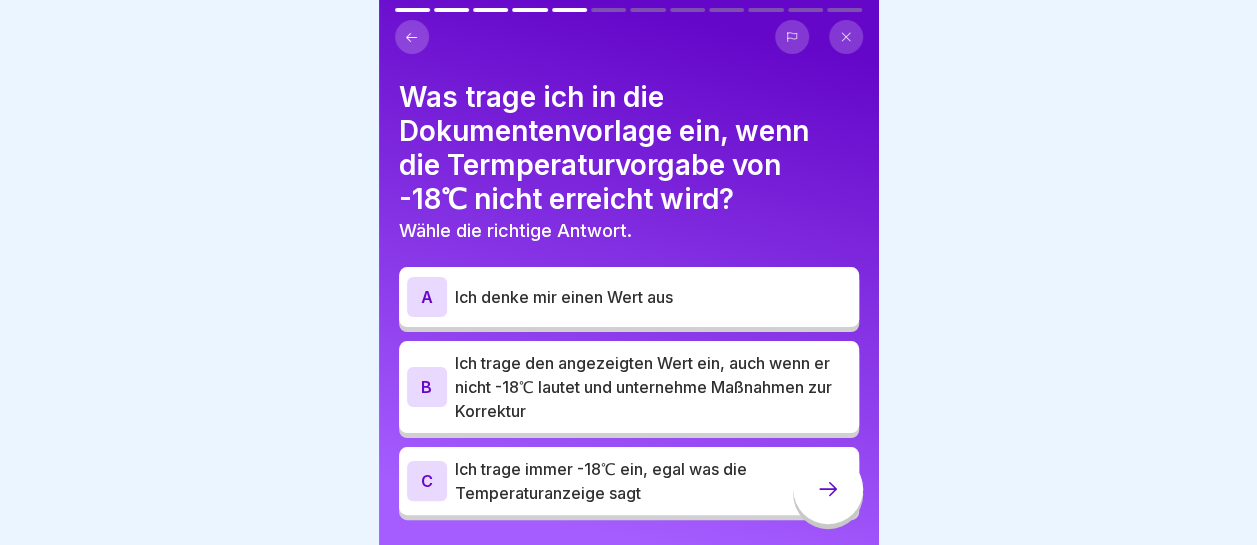 click on "Ich trage den angezeigten Wert ein, auch wenn er nicht -18℃ lautet und unternehme Maßnahmen zur Korrektur" at bounding box center [653, 387] 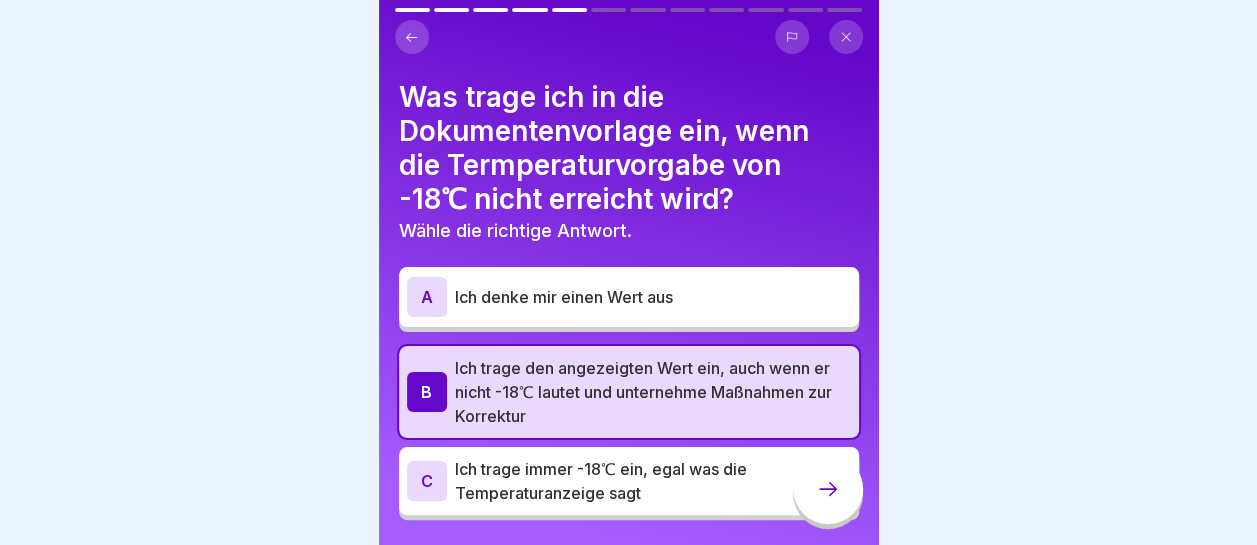 click 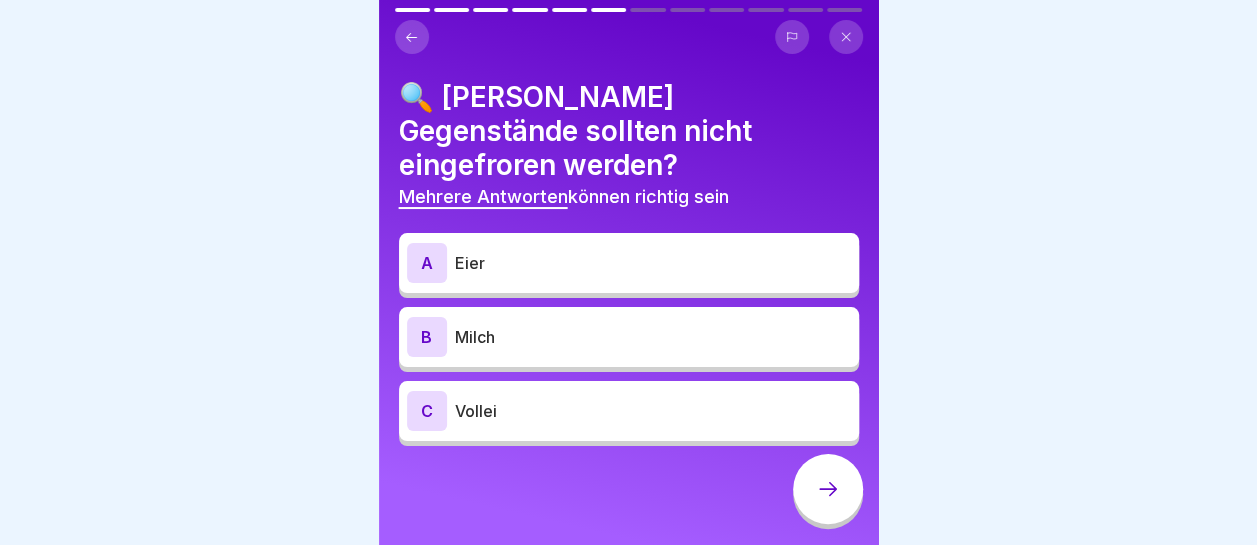 click on "Eier" at bounding box center (653, 263) 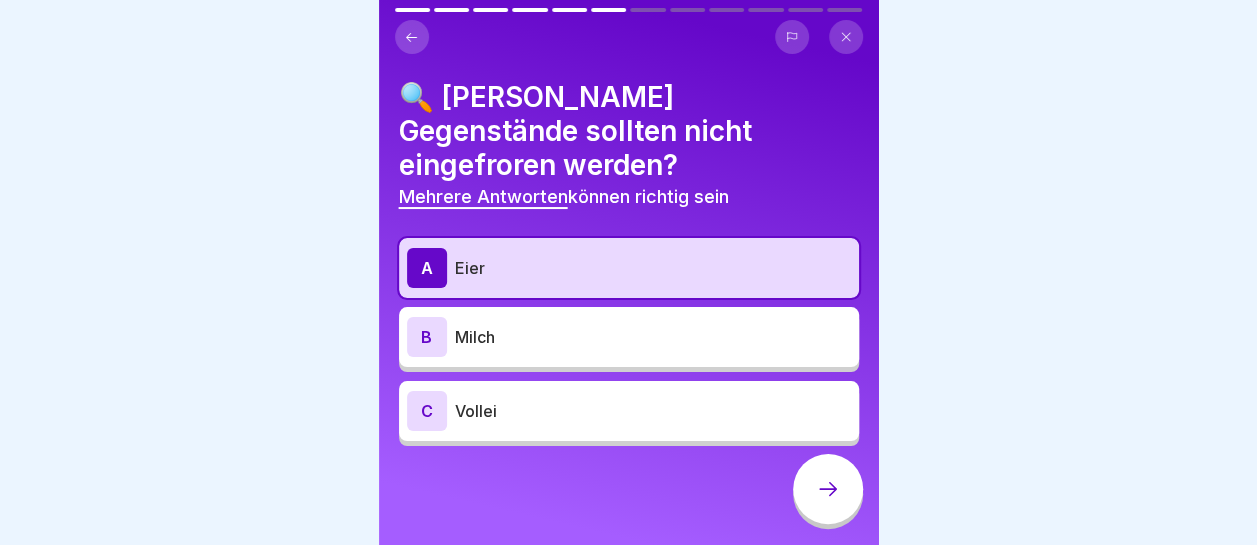 click on "Milch" at bounding box center [653, 337] 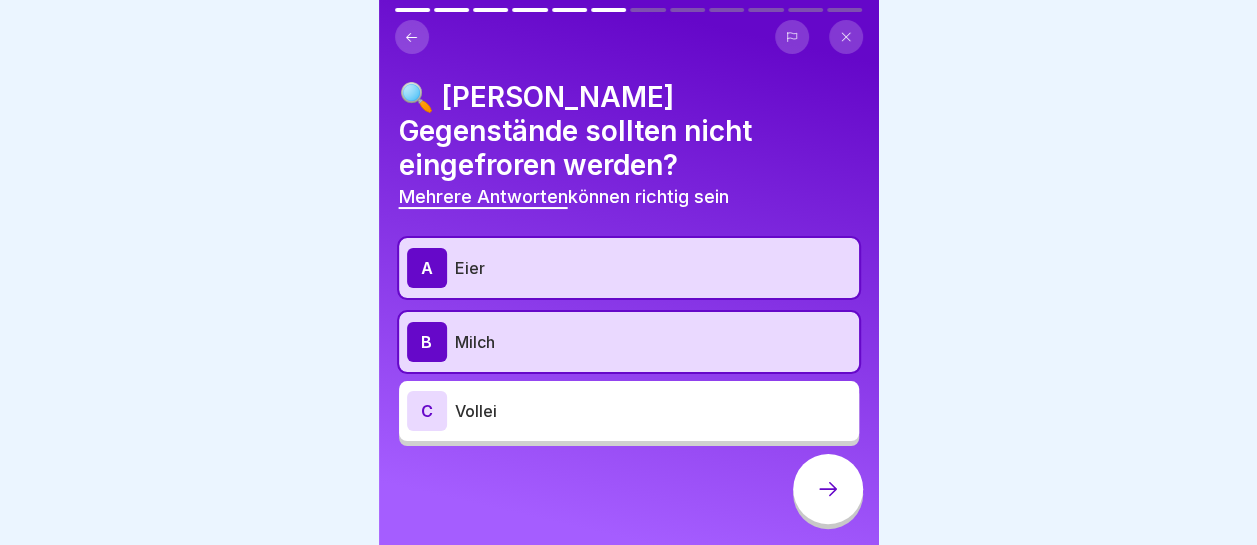 click on "Vollei" at bounding box center [653, 411] 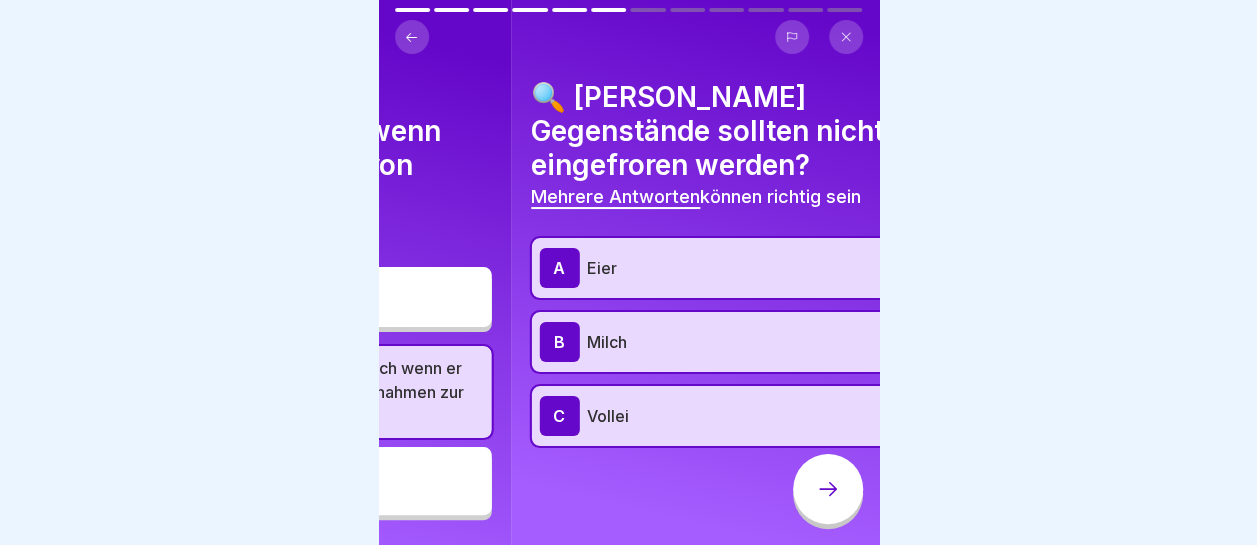 click on "🔍 Welche Gegenstände sollten nicht eingefroren werden? Mehrere Antworten  können richtig sein A Eier B Milch C Vollei" at bounding box center [761, 272] 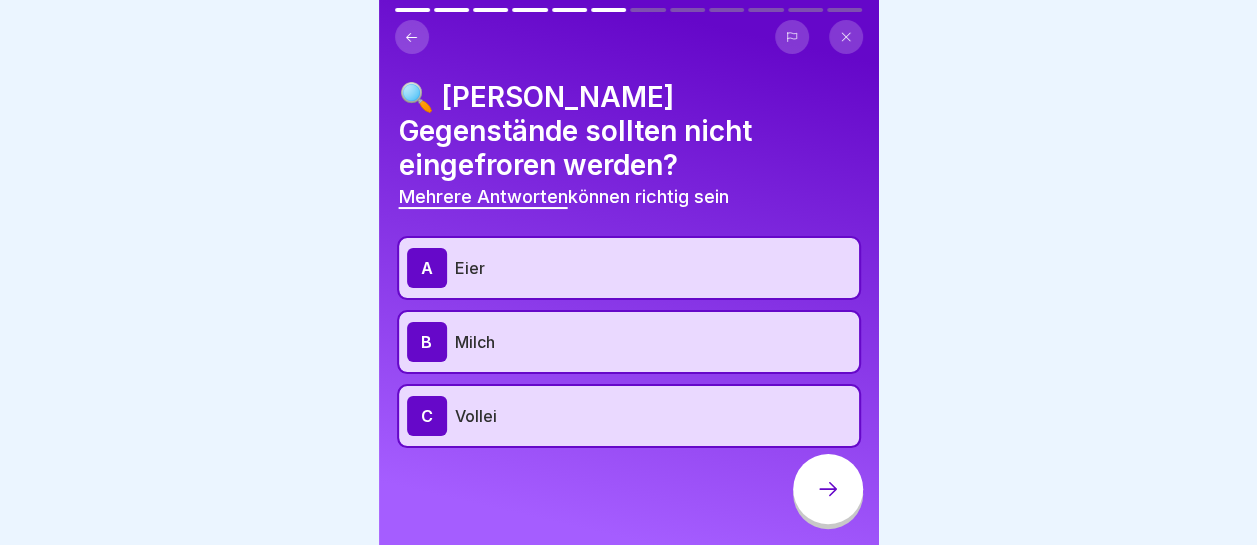 click 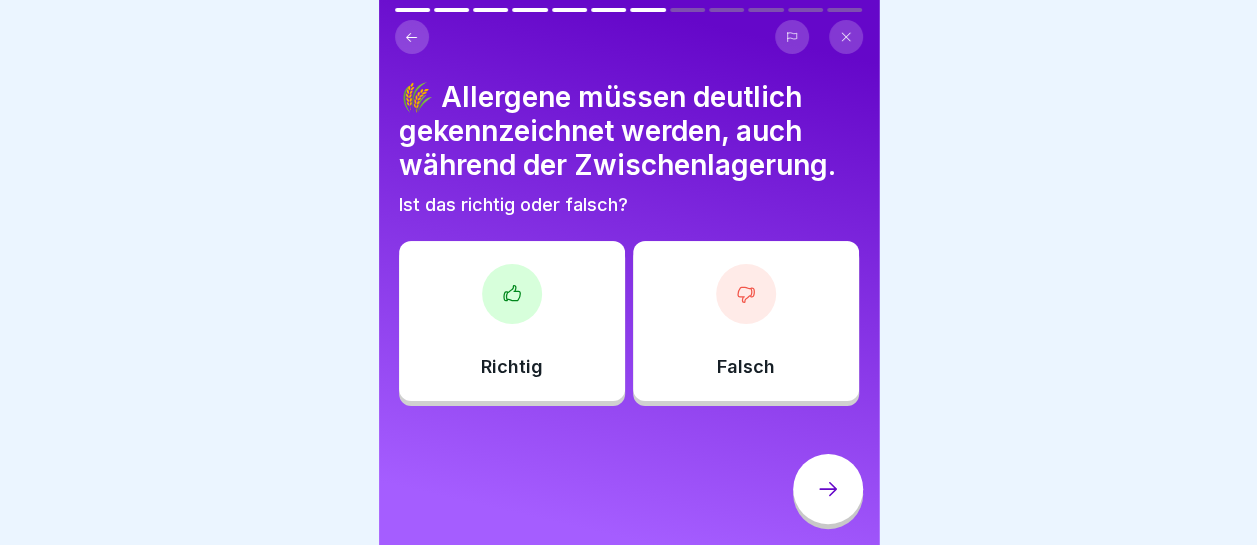 click on "Richtig" at bounding box center (512, 321) 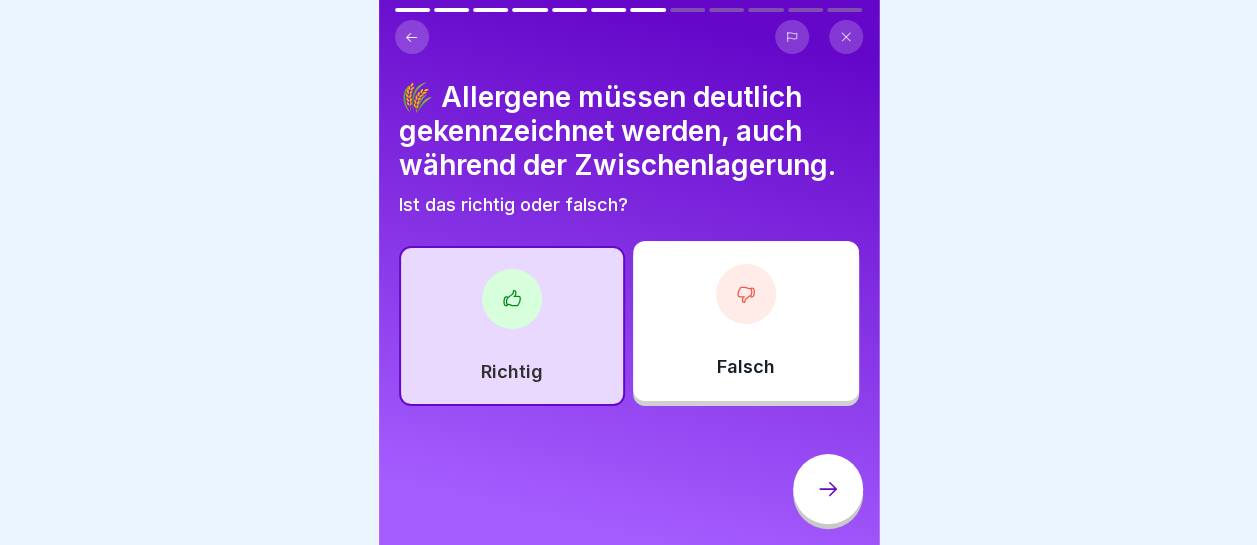click at bounding box center (828, 489) 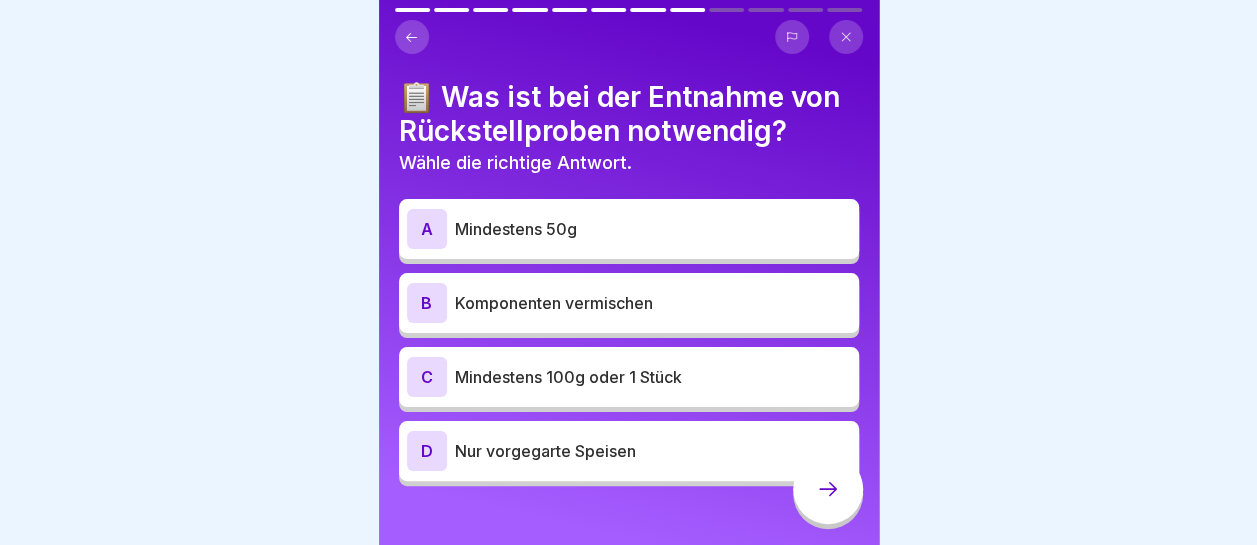 click on "Mindestens 100g oder 1 Stück" at bounding box center (653, 377) 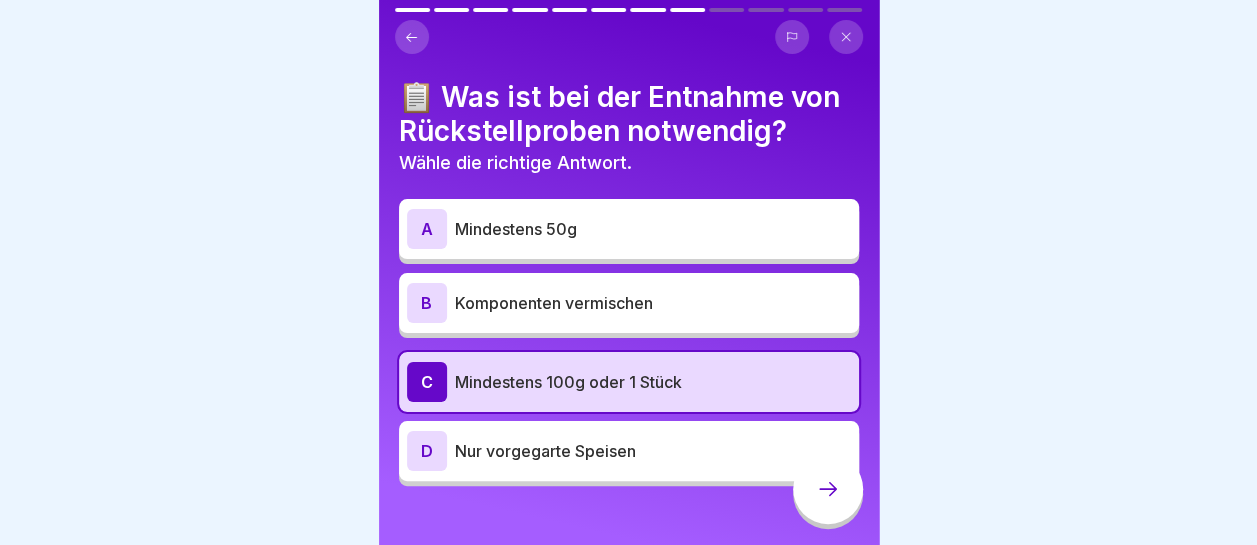 click 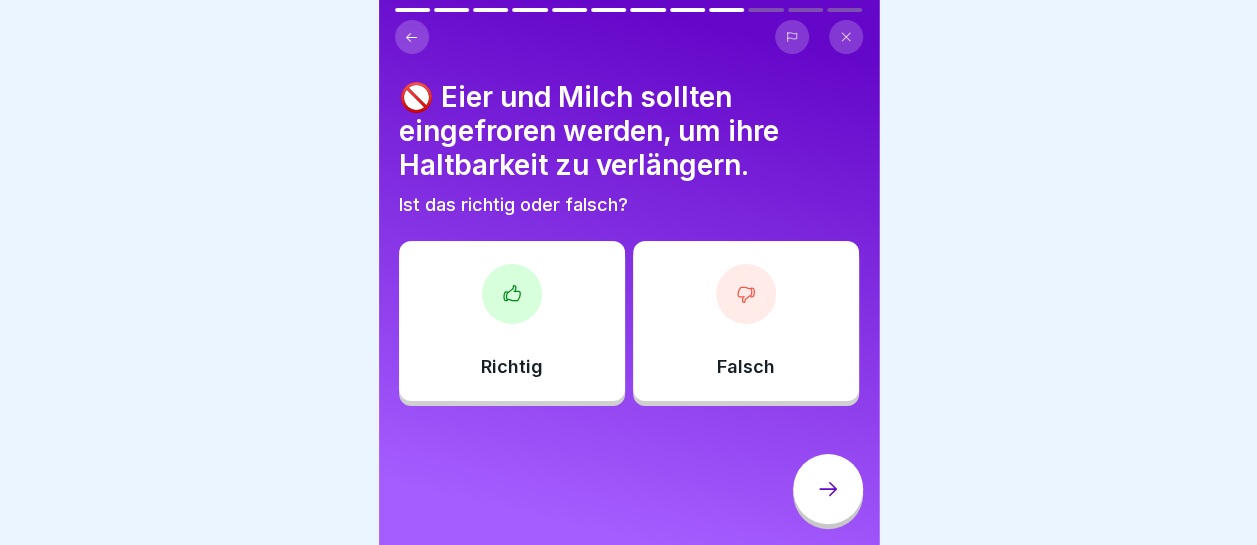 click on "Falsch" at bounding box center [746, 321] 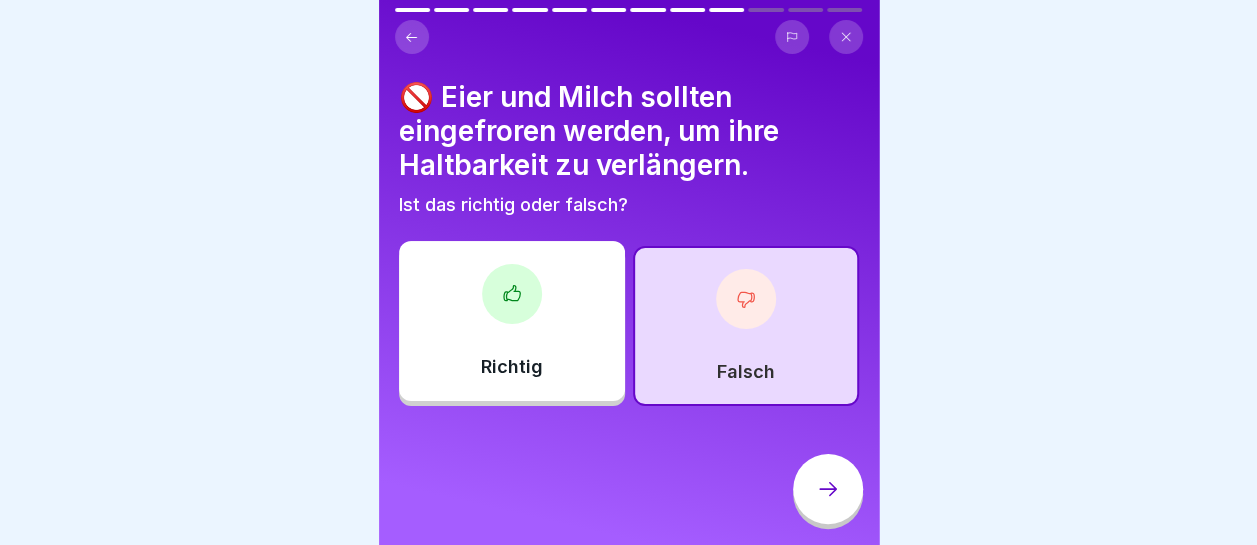 click at bounding box center [828, 489] 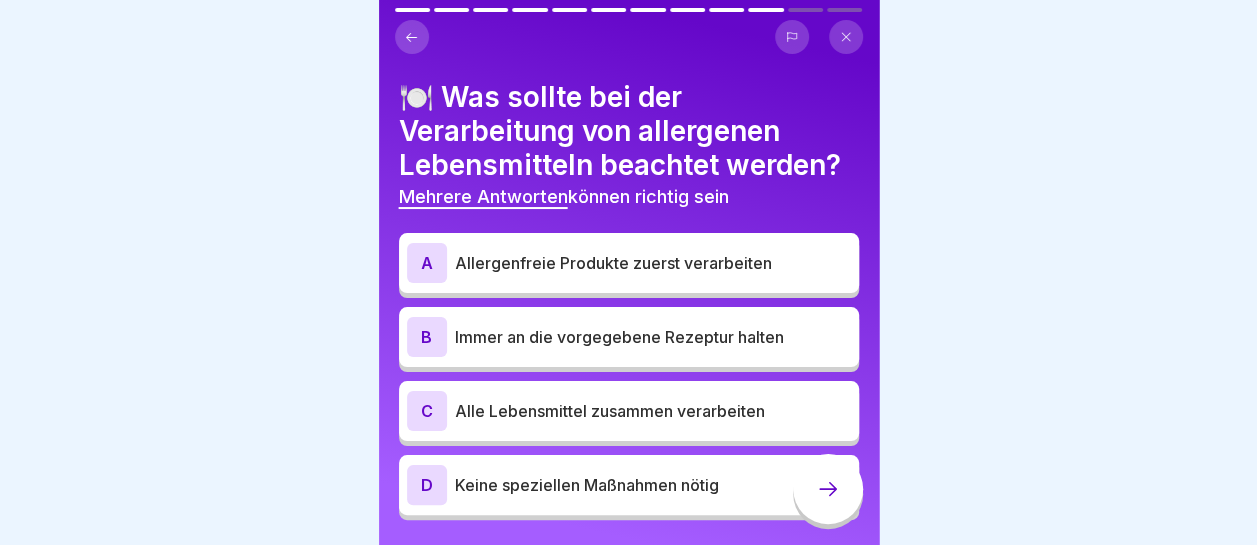 click on "Allergenfreie Produkte zuerst verarbeiten" at bounding box center [653, 263] 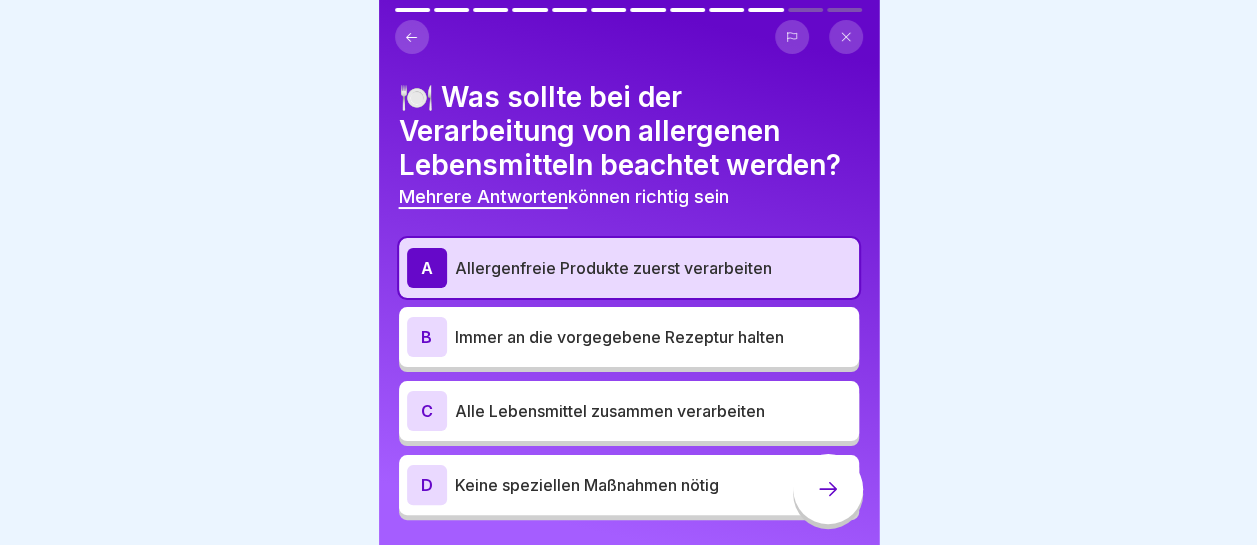 click on "Immer an die vorgegebene Rezeptur halten" at bounding box center [653, 337] 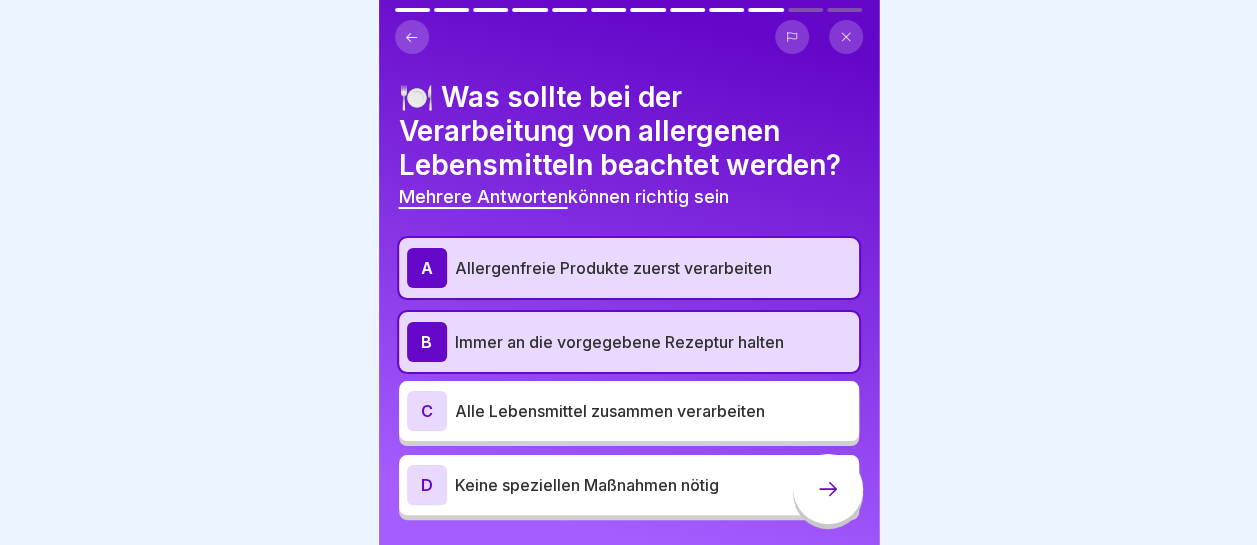 click 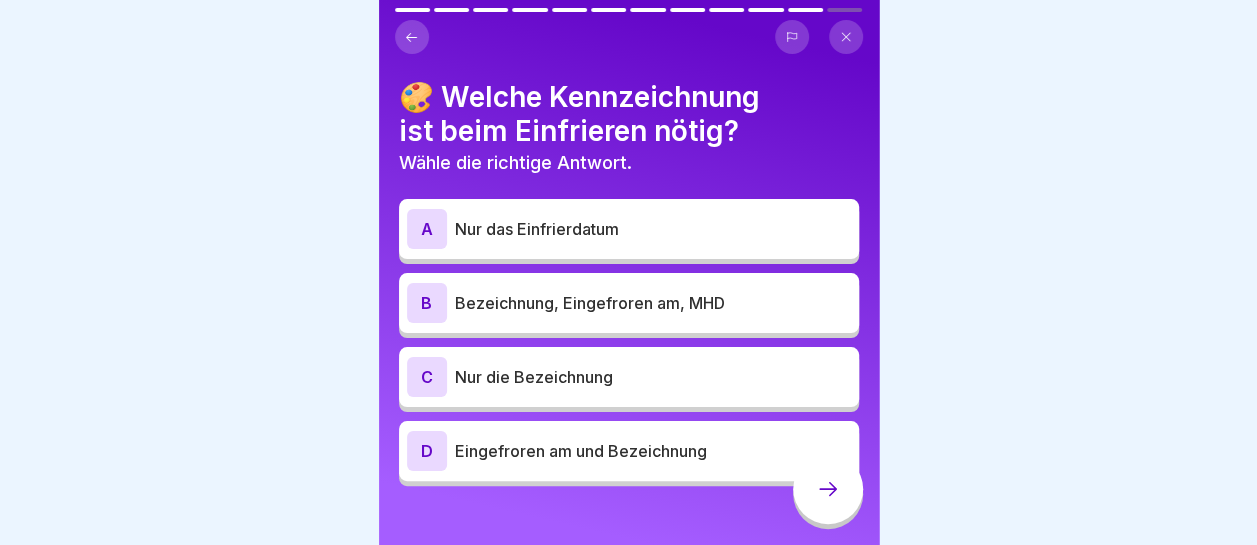 click on "Bezeichnung, Eingefroren am, MHD" at bounding box center (653, 303) 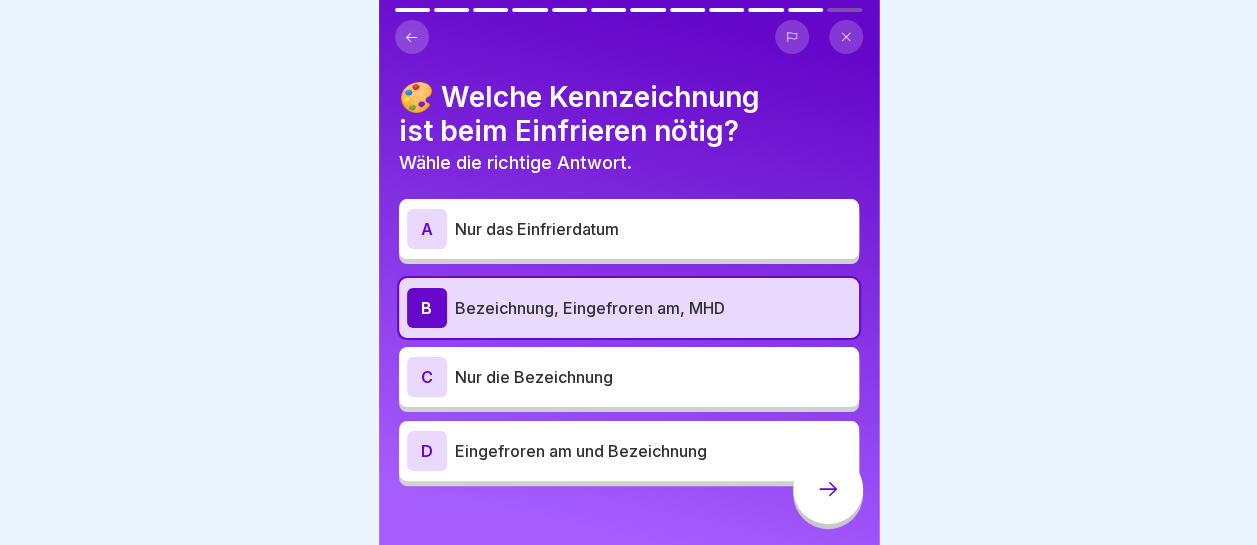 click 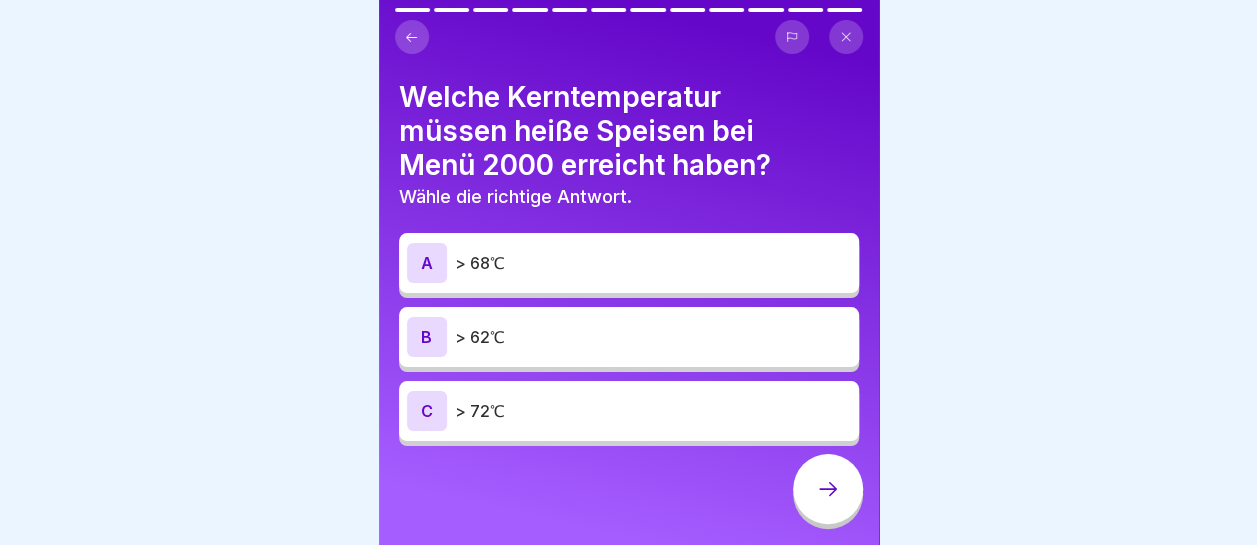 click on "C > 72℃" at bounding box center [629, 411] 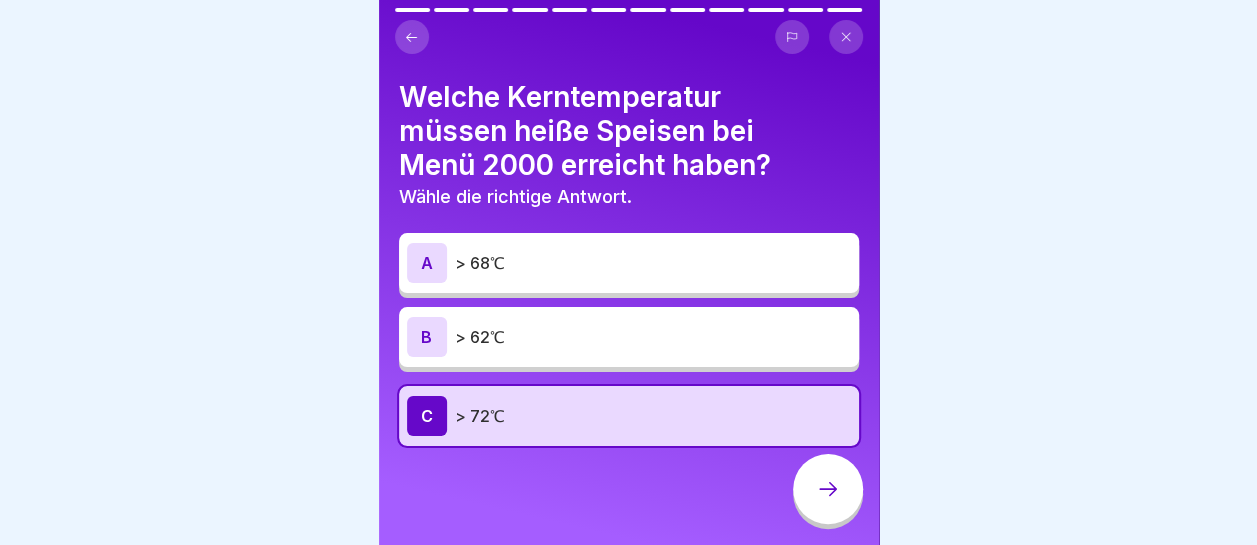 click 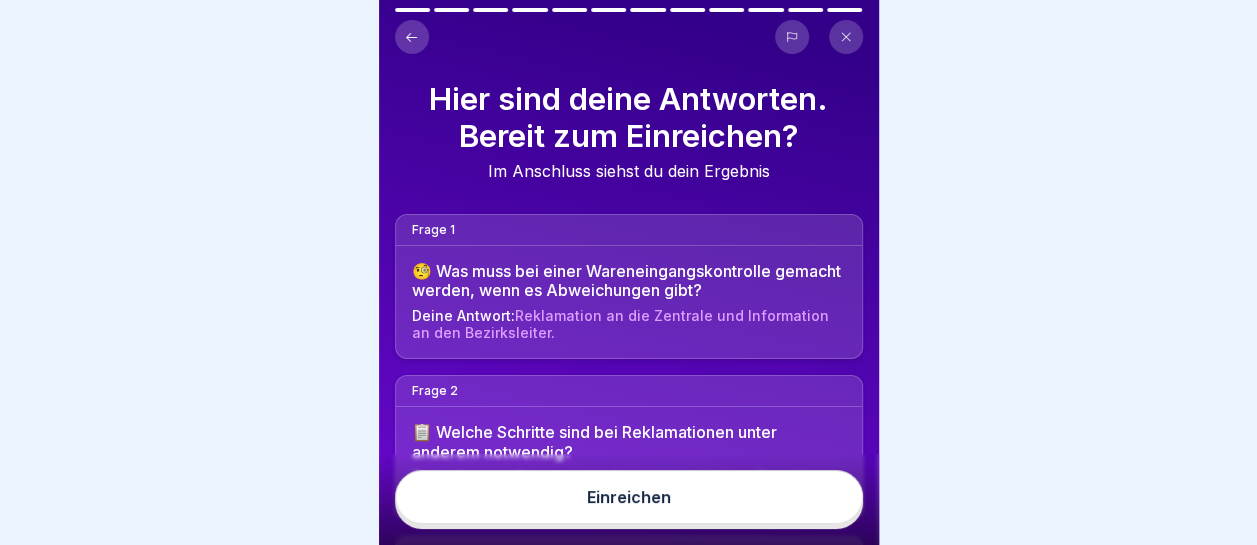 click on "Einreichen" at bounding box center [629, 497] 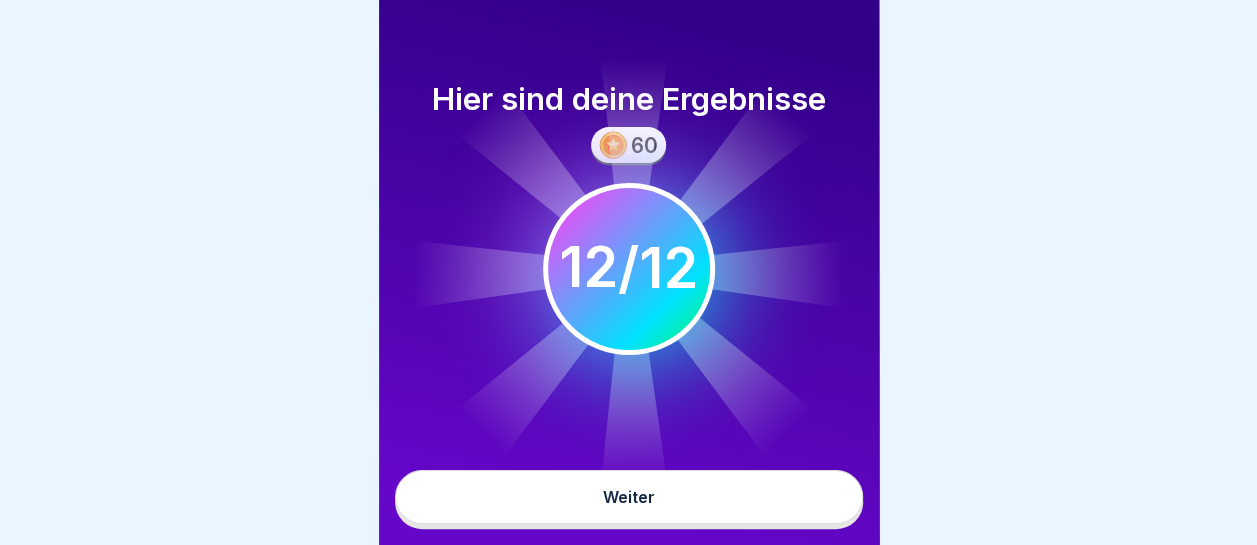 click on "Weiter" at bounding box center [629, 497] 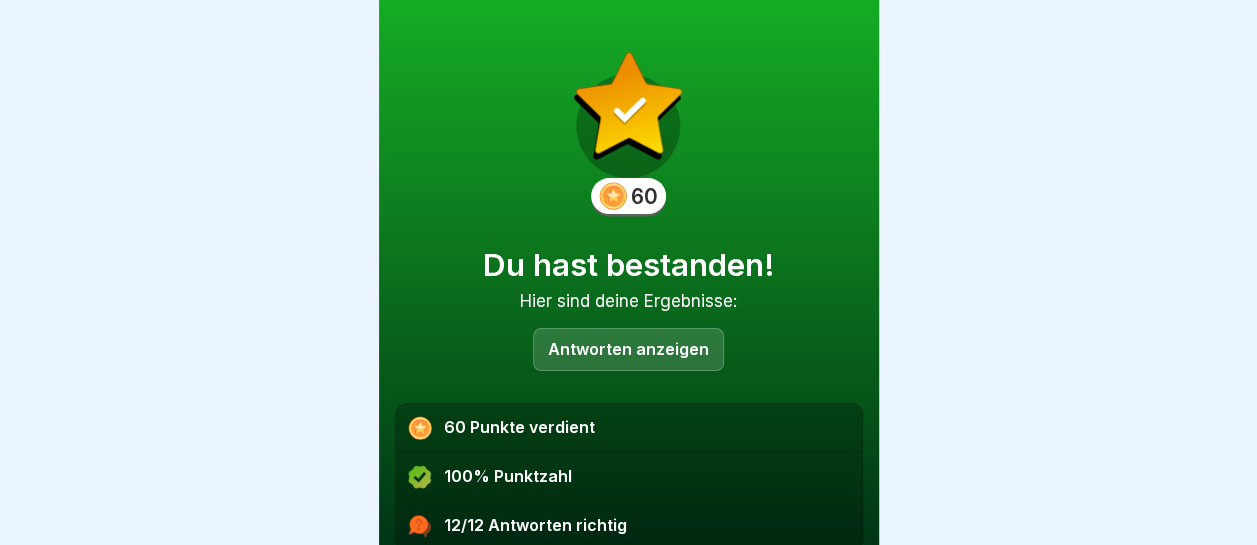 scroll, scrollTop: 79, scrollLeft: 0, axis: vertical 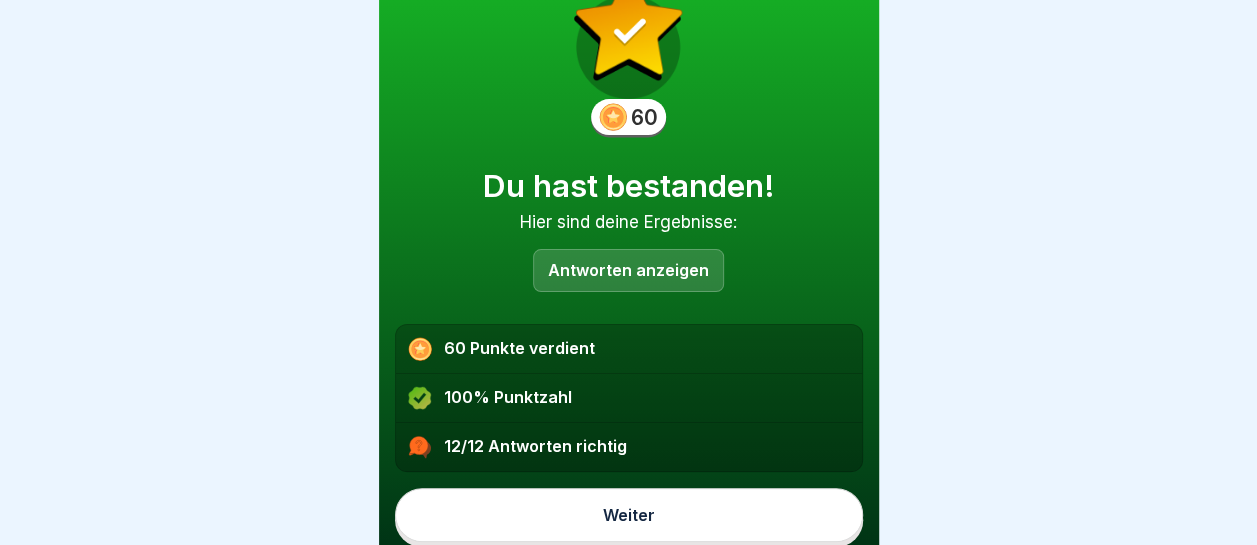 click on "Weiter" at bounding box center [629, 515] 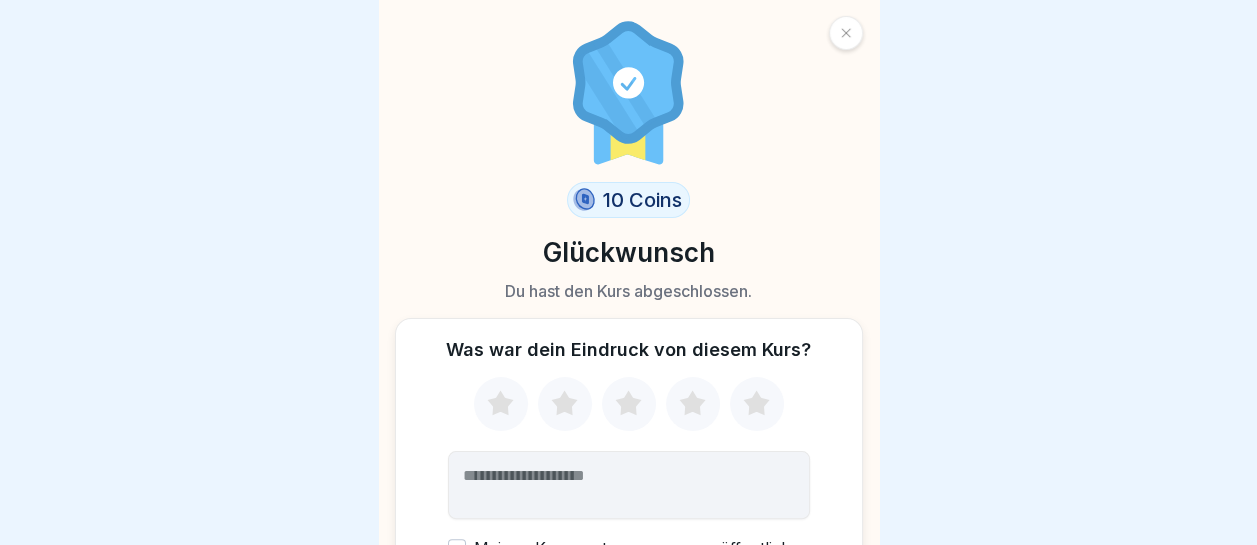 click 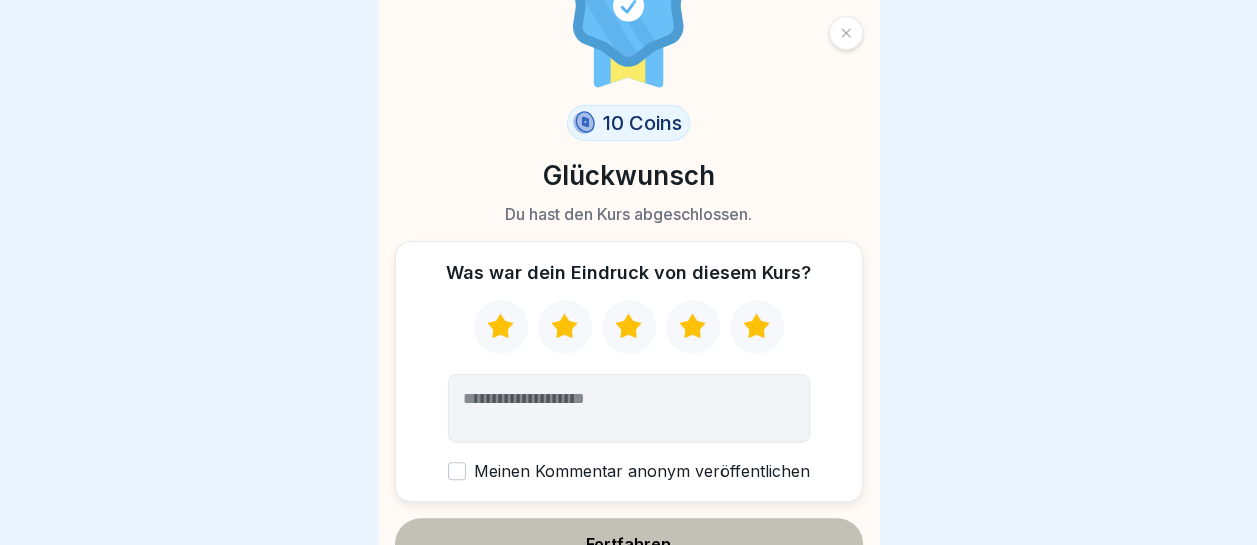 scroll, scrollTop: 106, scrollLeft: 0, axis: vertical 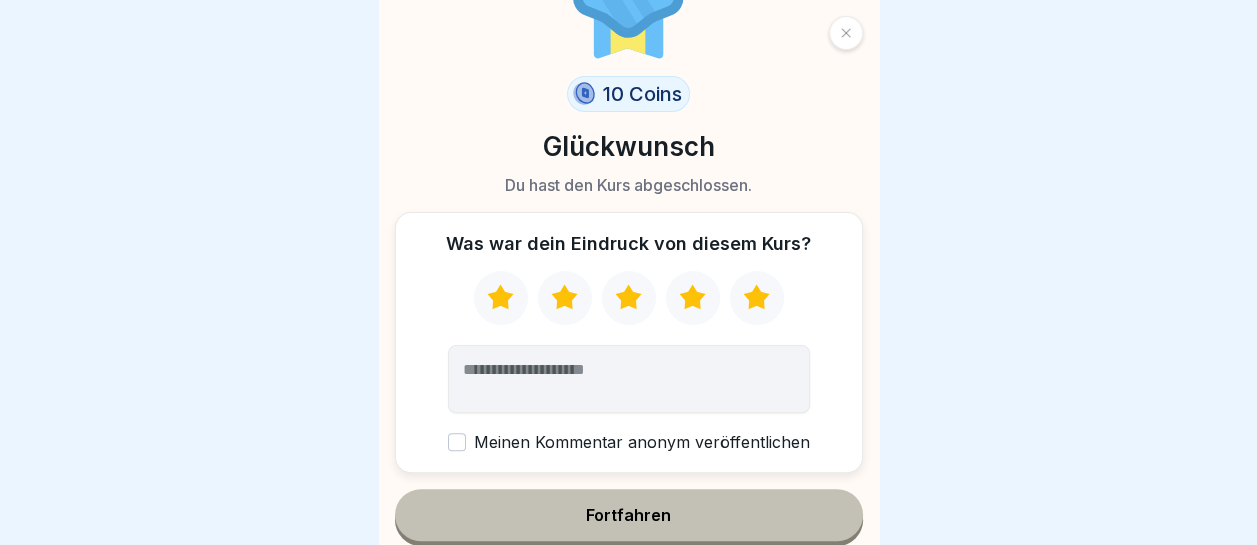 click on "Fortfahren" at bounding box center (629, 515) 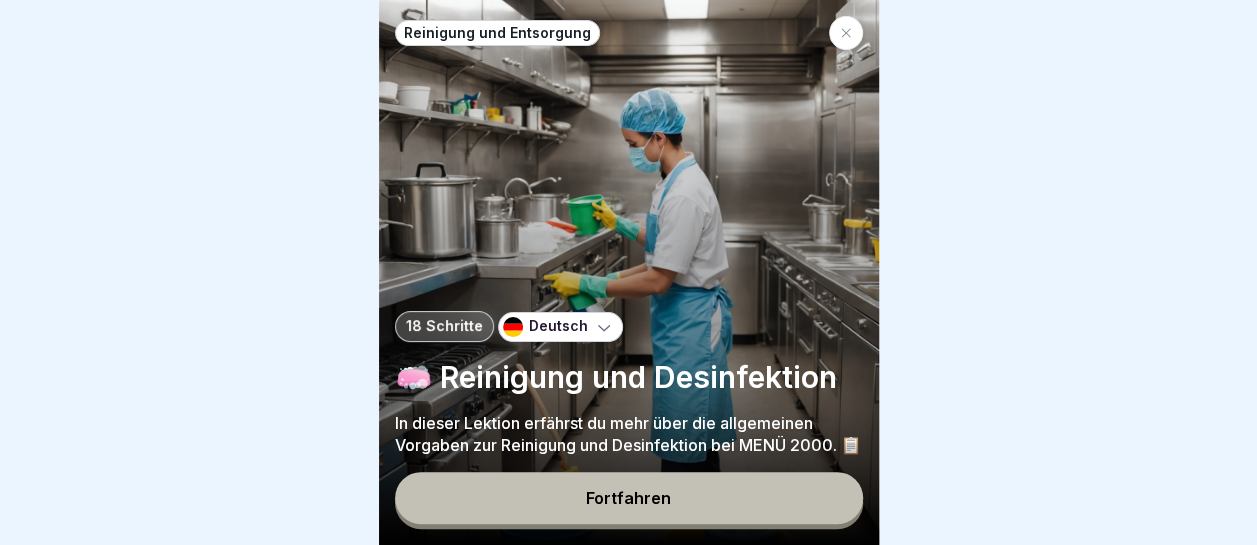 click 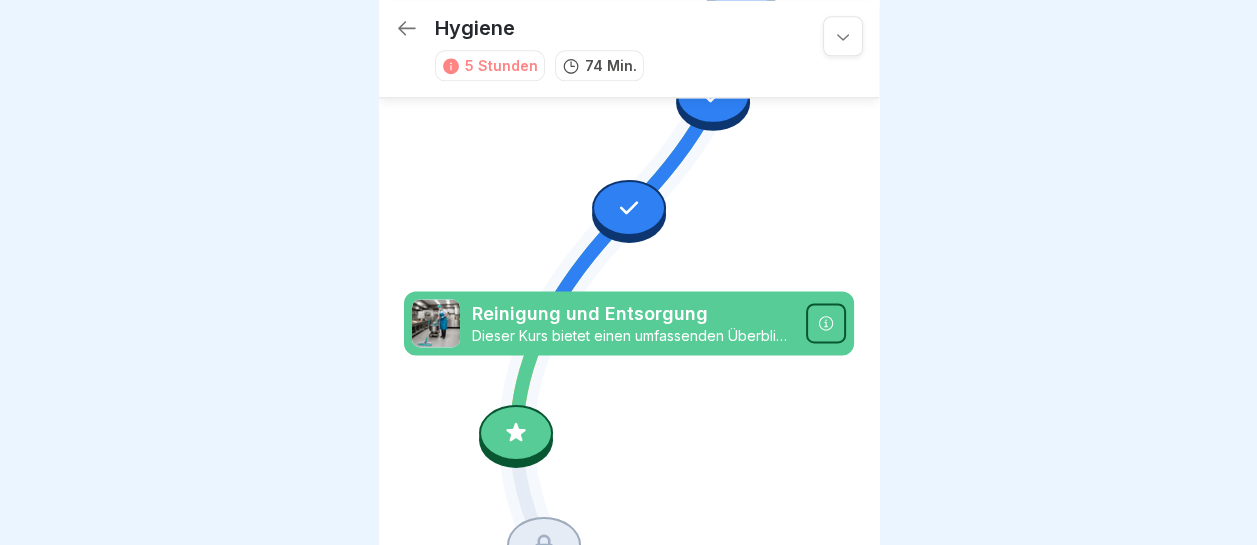 scroll, scrollTop: 1374, scrollLeft: 0, axis: vertical 